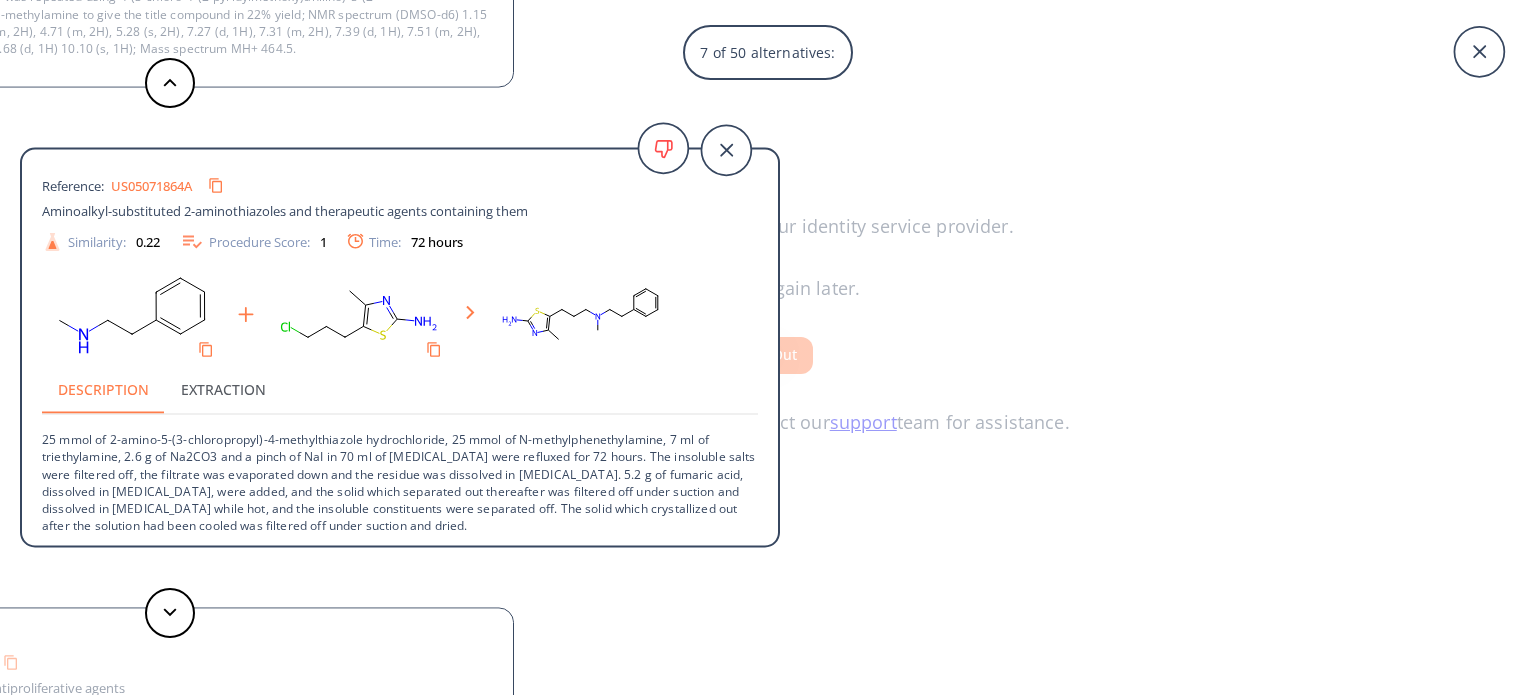 scroll, scrollTop: 0, scrollLeft: 0, axis: both 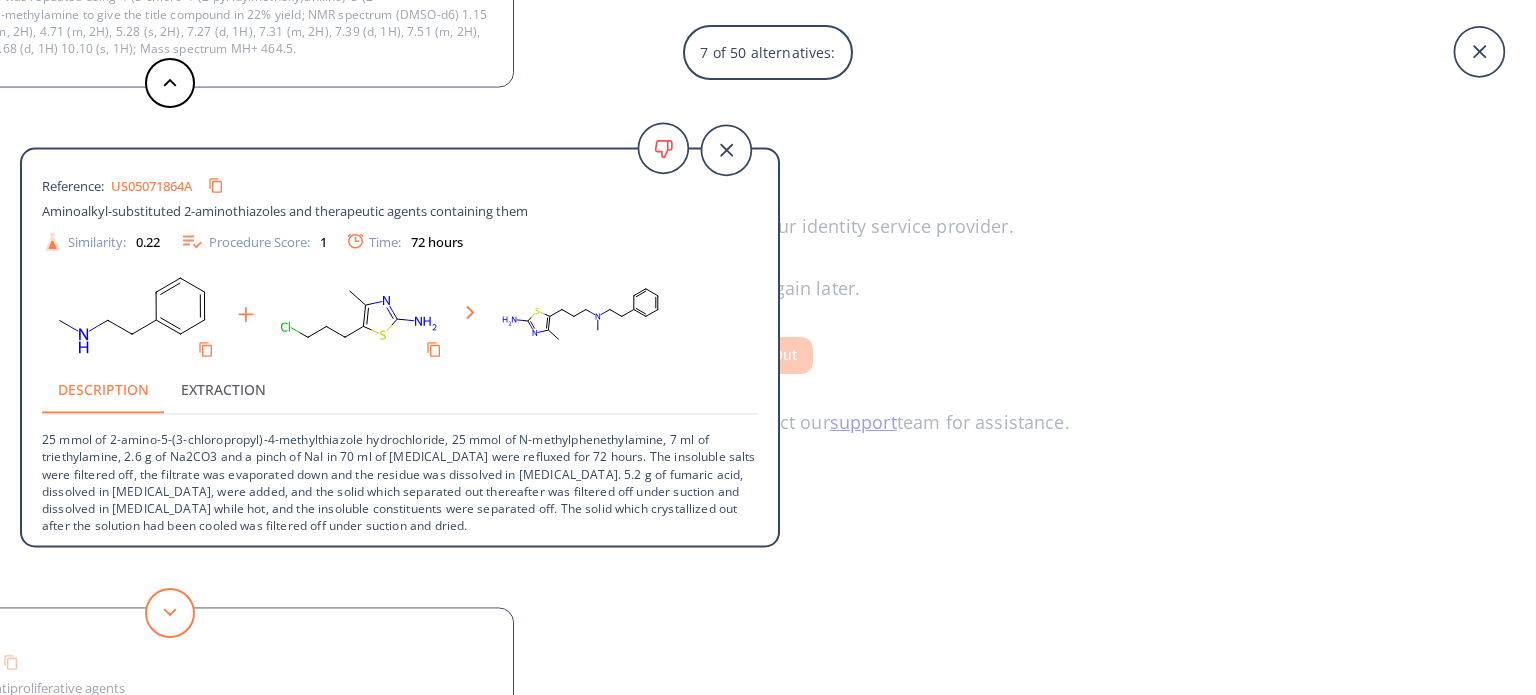 click at bounding box center (170, 613) 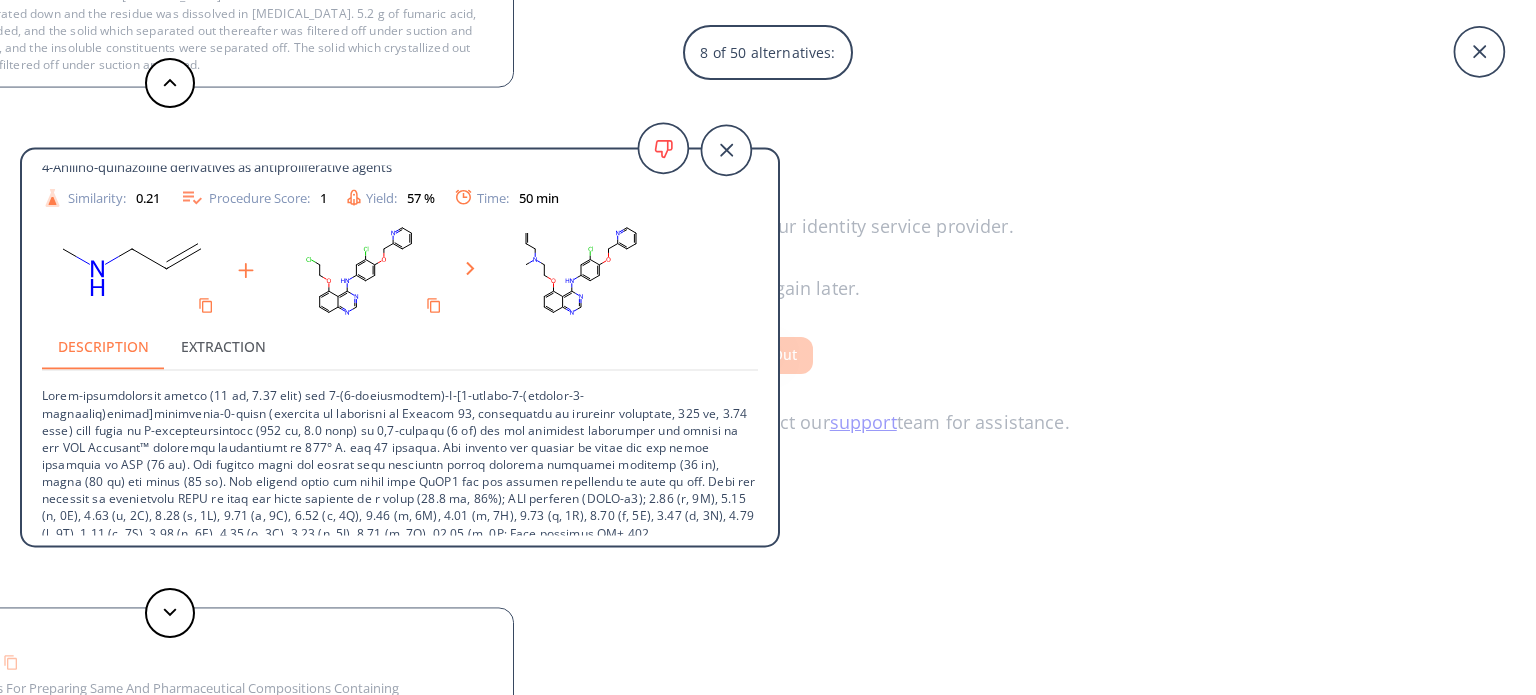 scroll, scrollTop: 71, scrollLeft: 0, axis: vertical 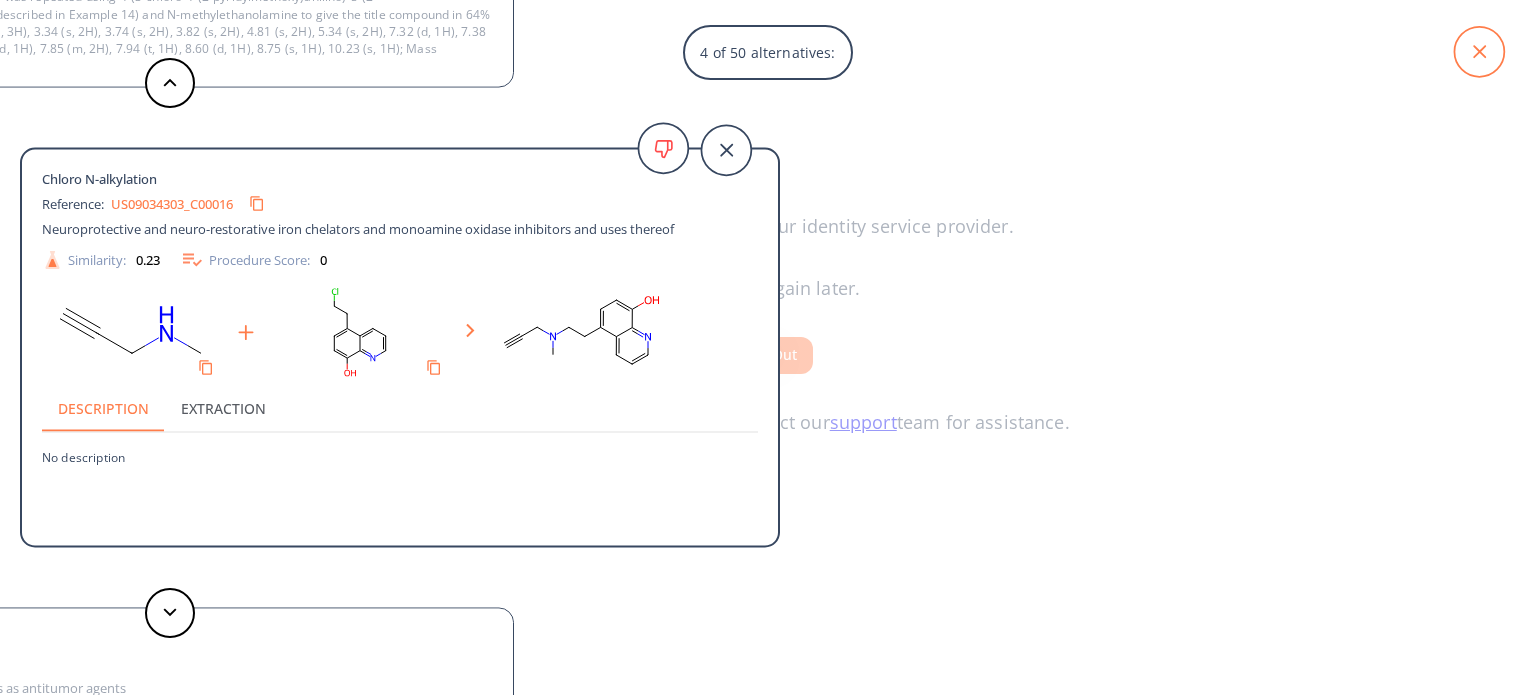 click 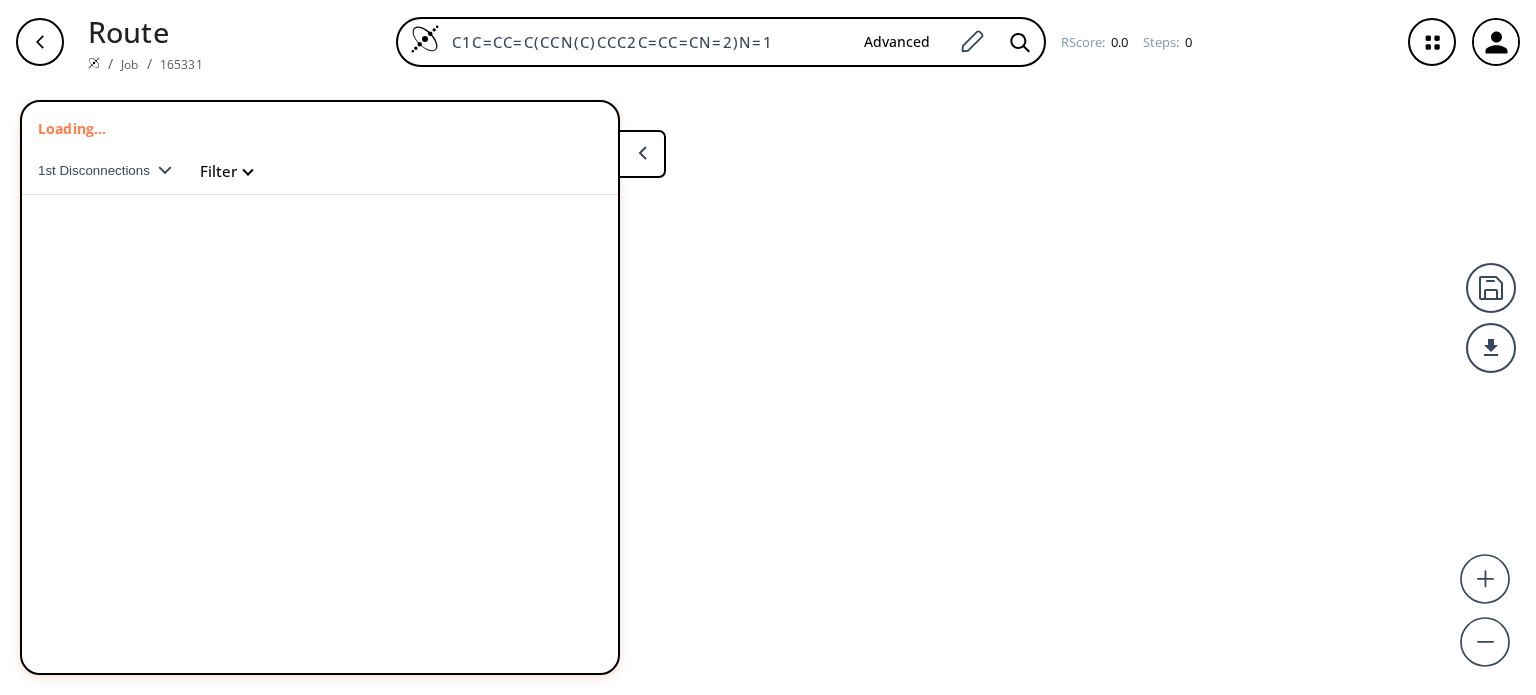 scroll, scrollTop: 0, scrollLeft: 0, axis: both 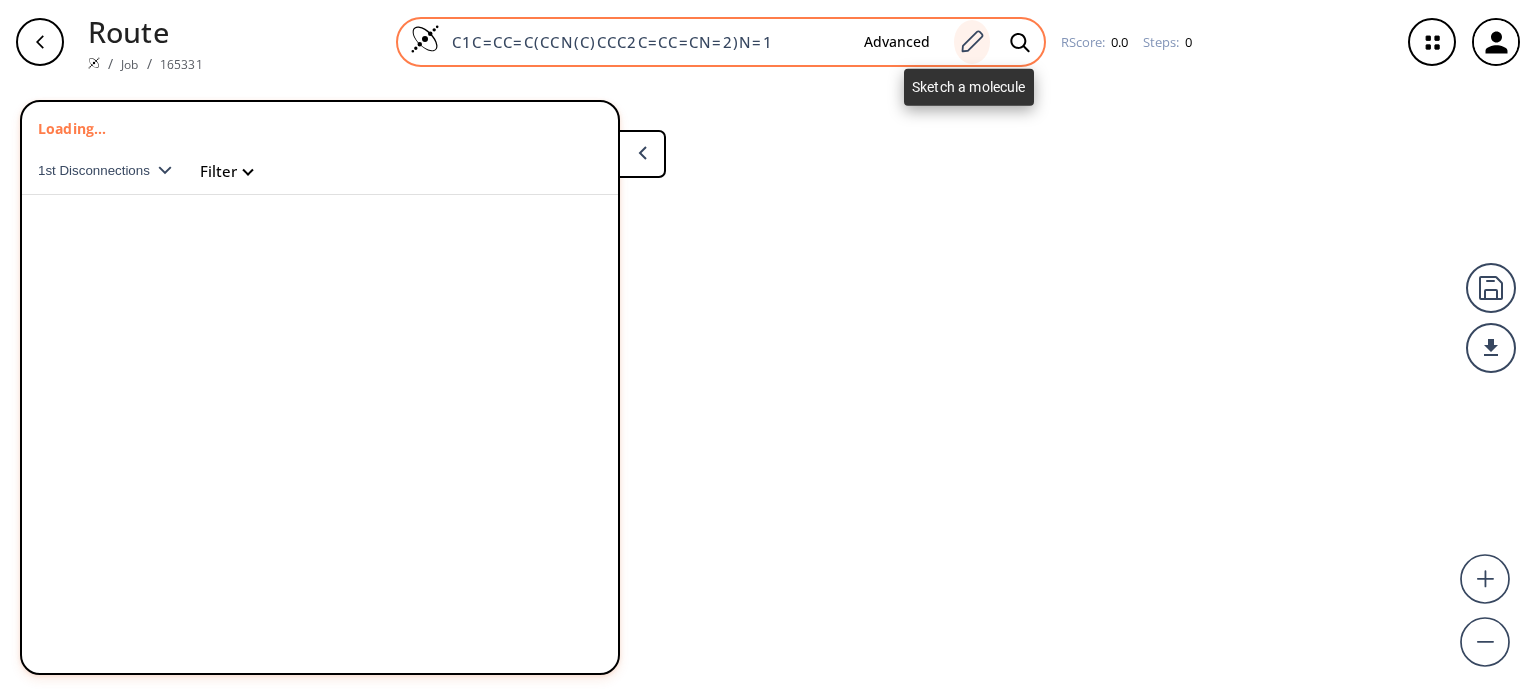 click 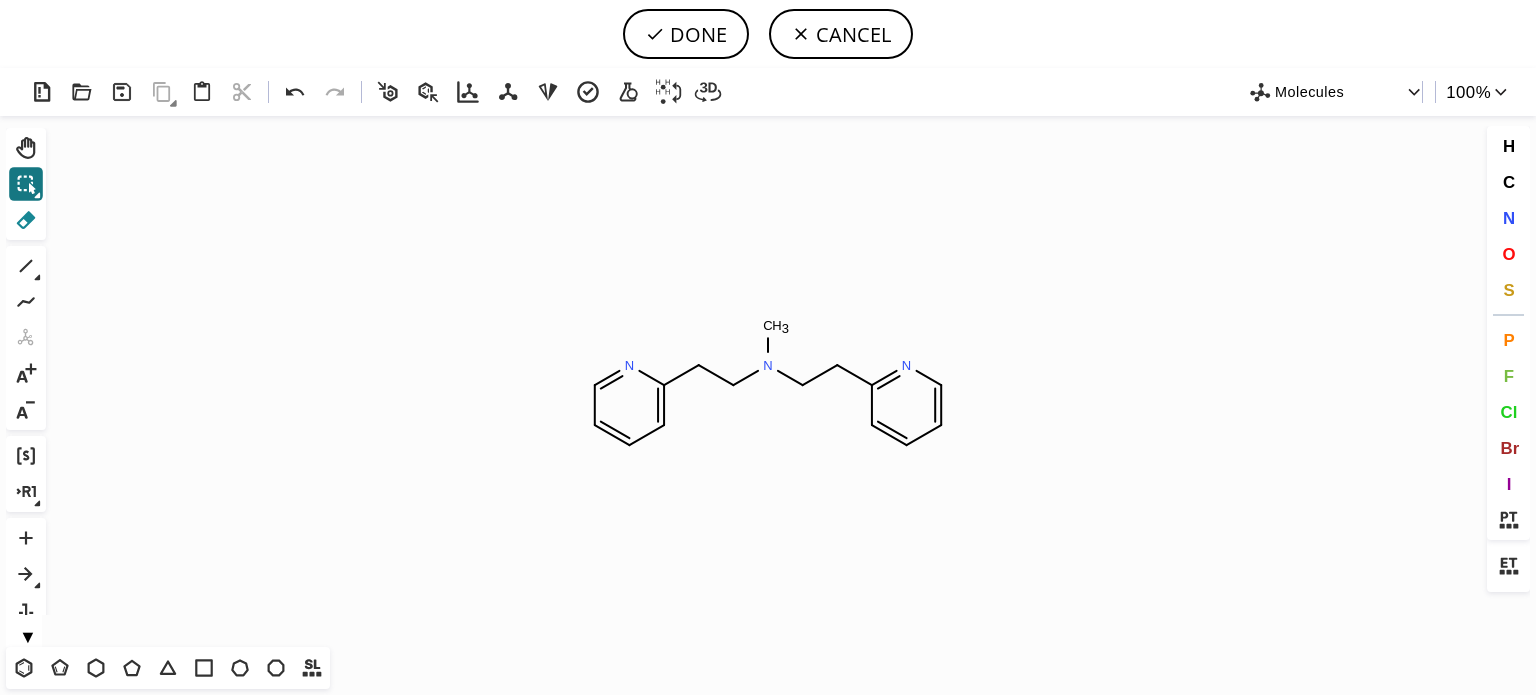 scroll, scrollTop: 44, scrollLeft: 0, axis: vertical 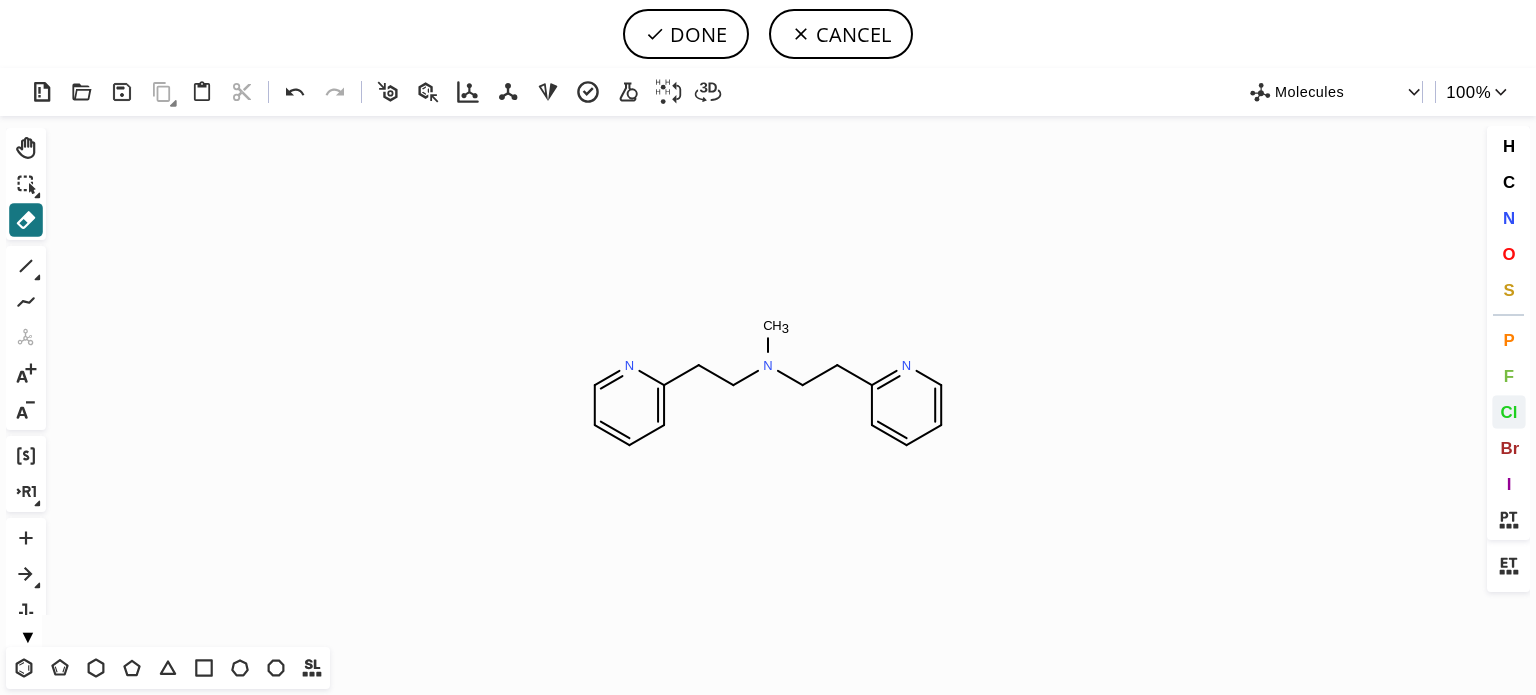 click on "Cl" at bounding box center [1508, 411] 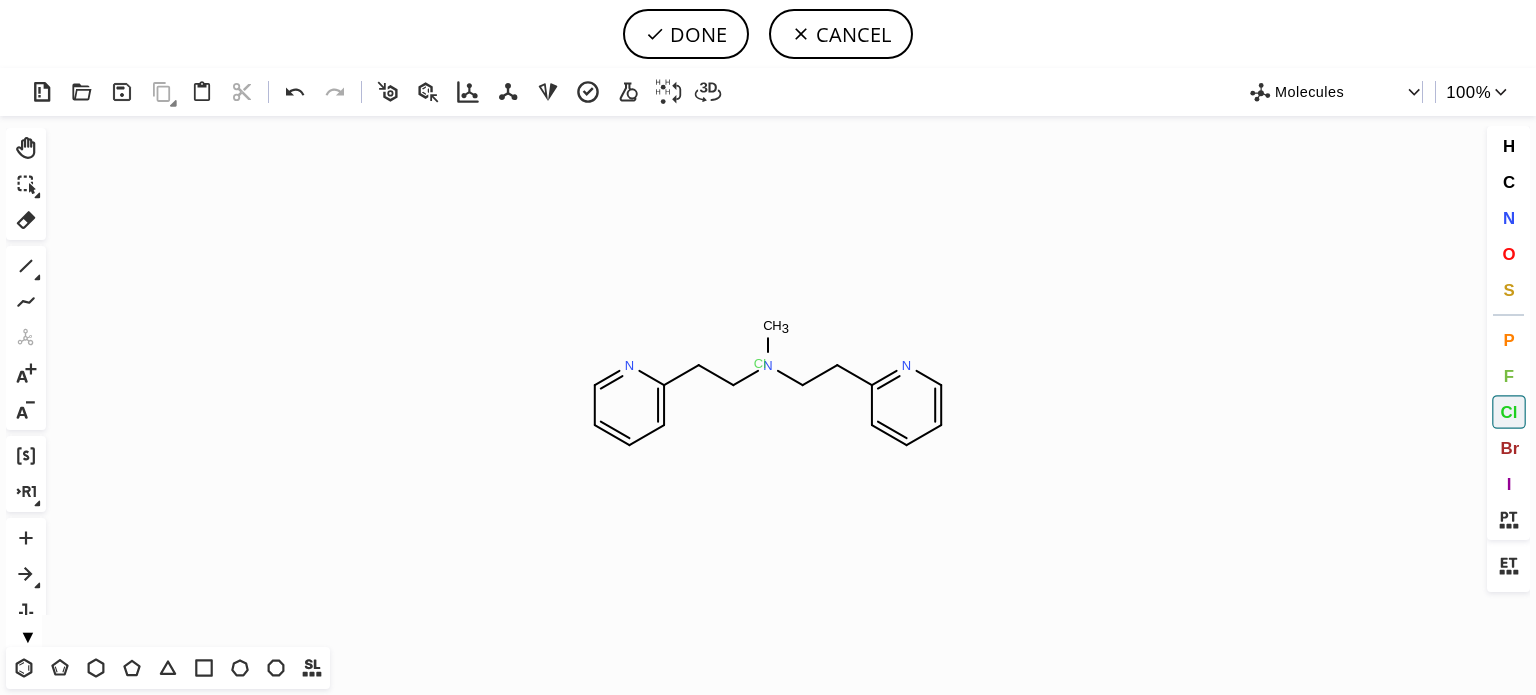 click on "Cl" 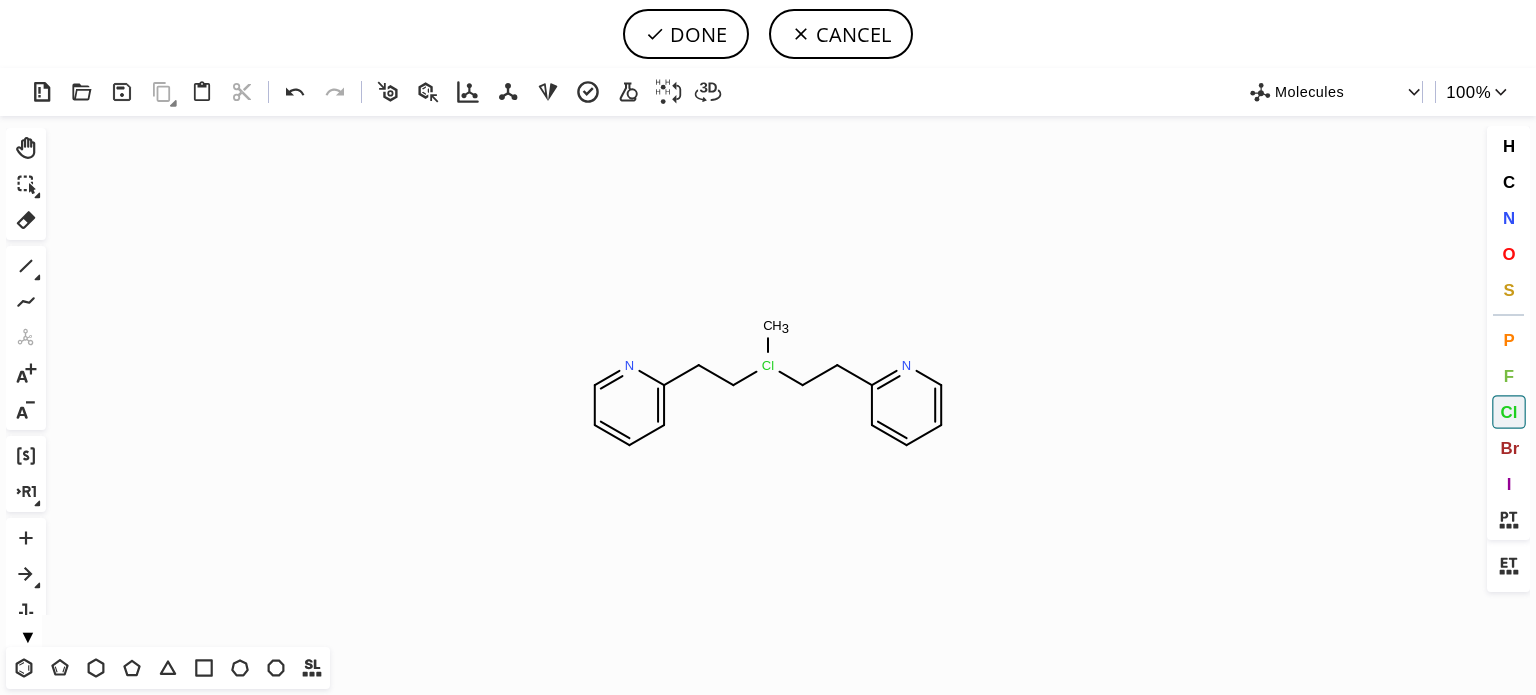 drag, startPoint x: 19, startPoint y: 218, endPoint x: 432, endPoint y: 249, distance: 414.1618 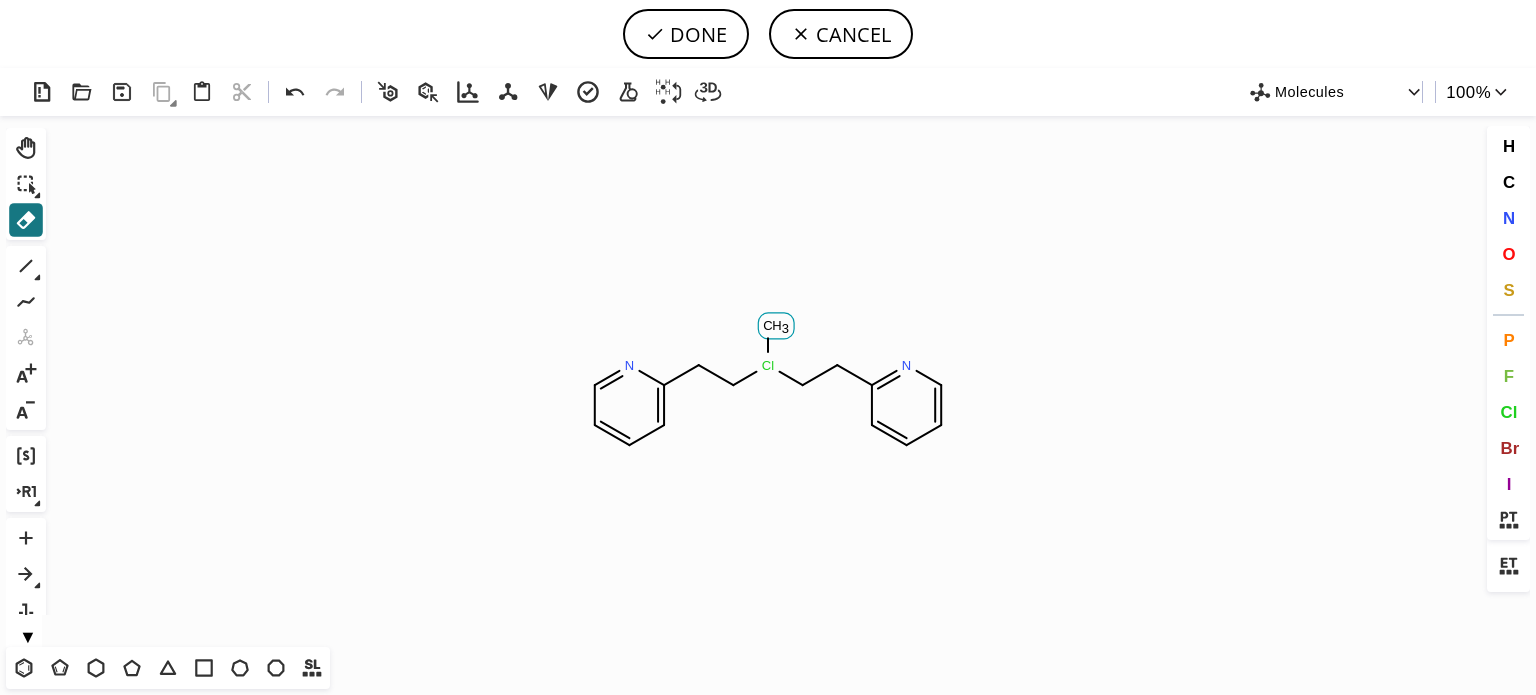 click on "C" 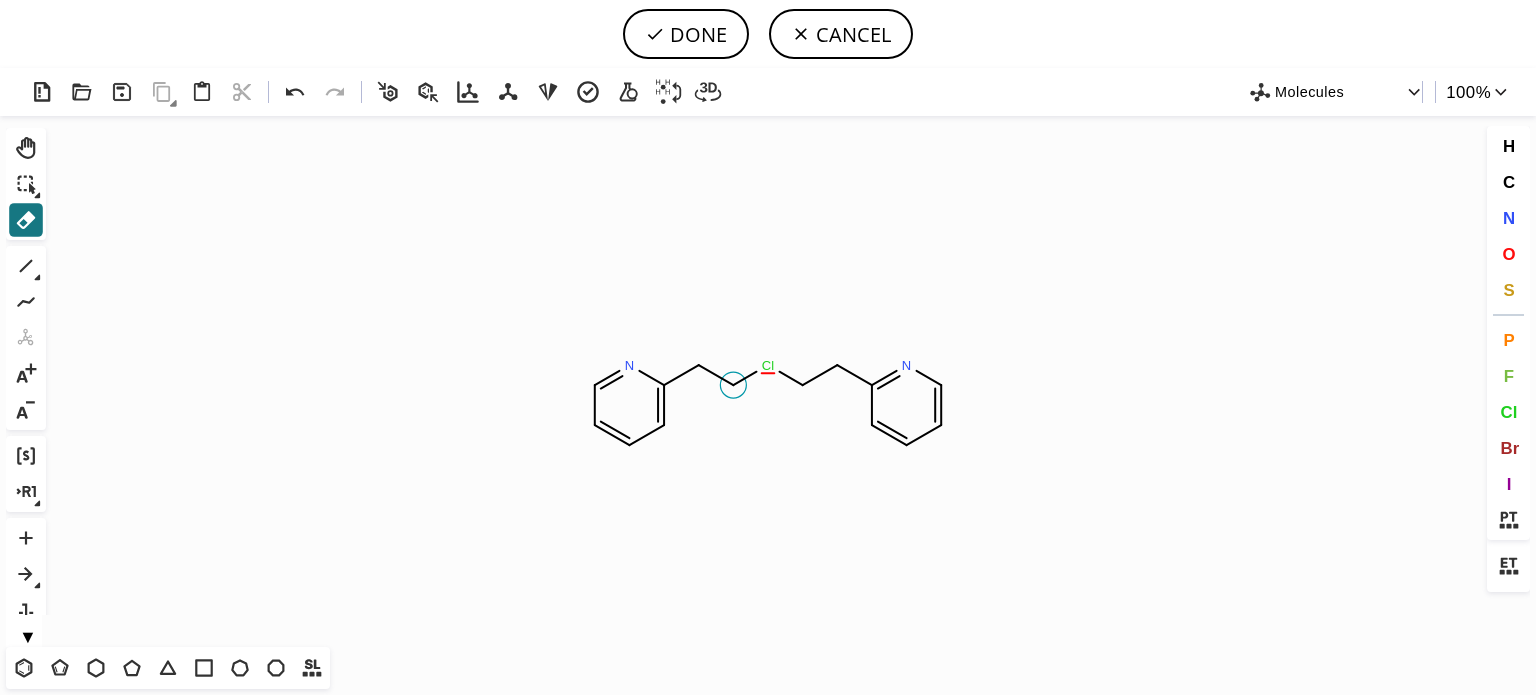 click 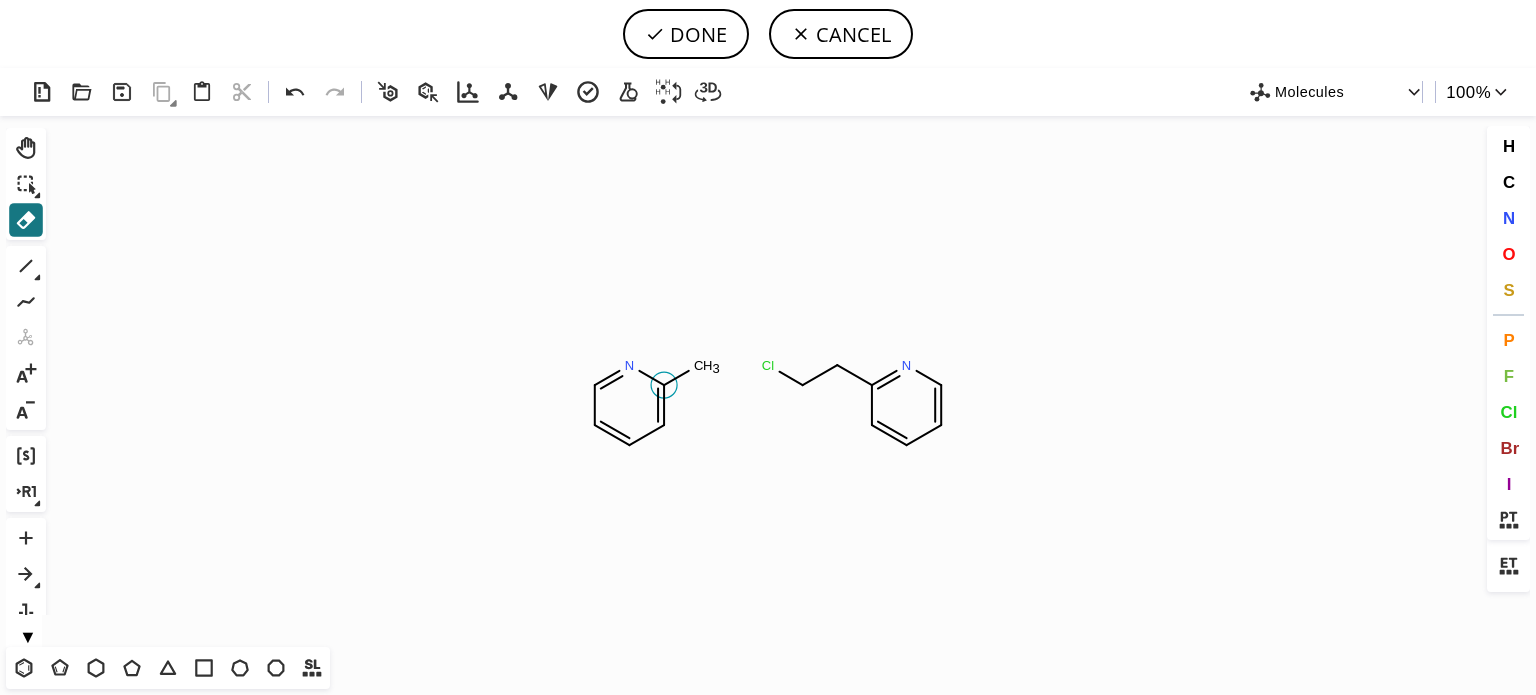 click 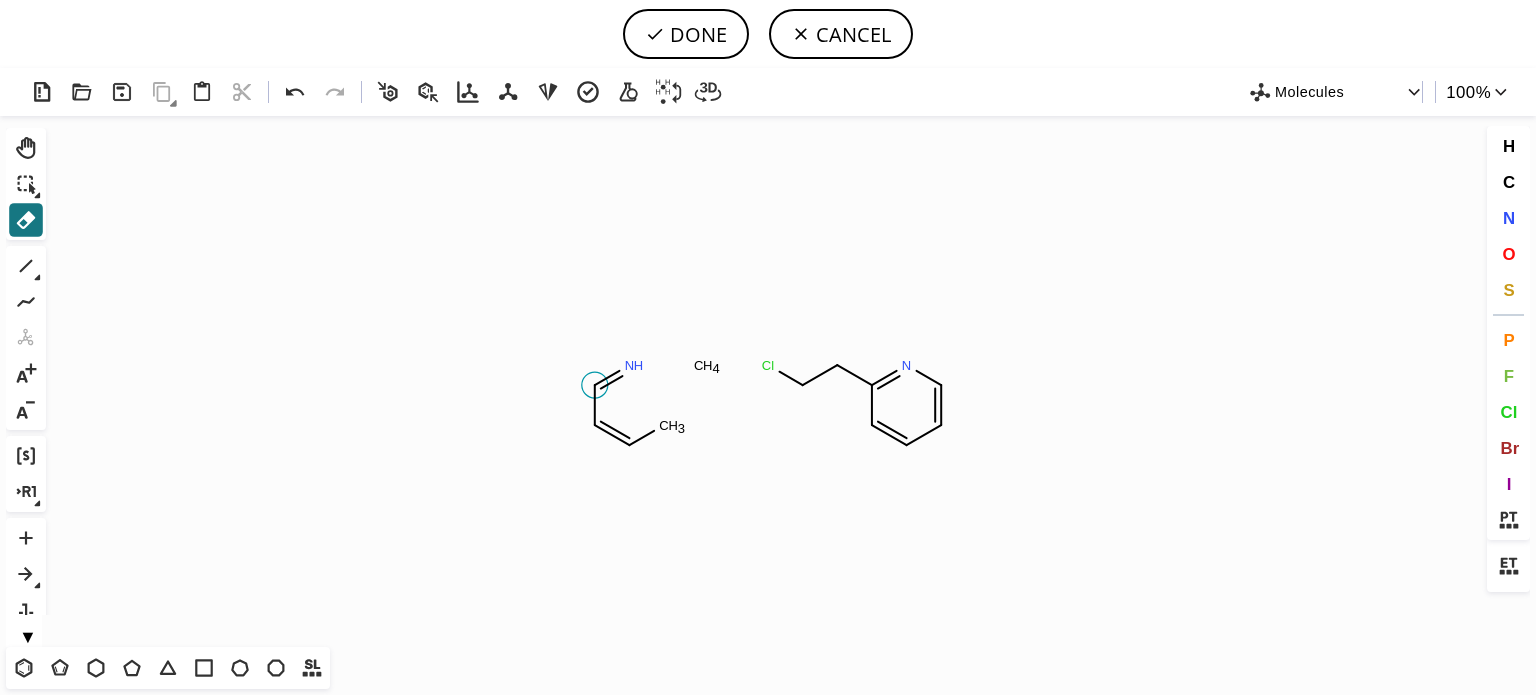 click 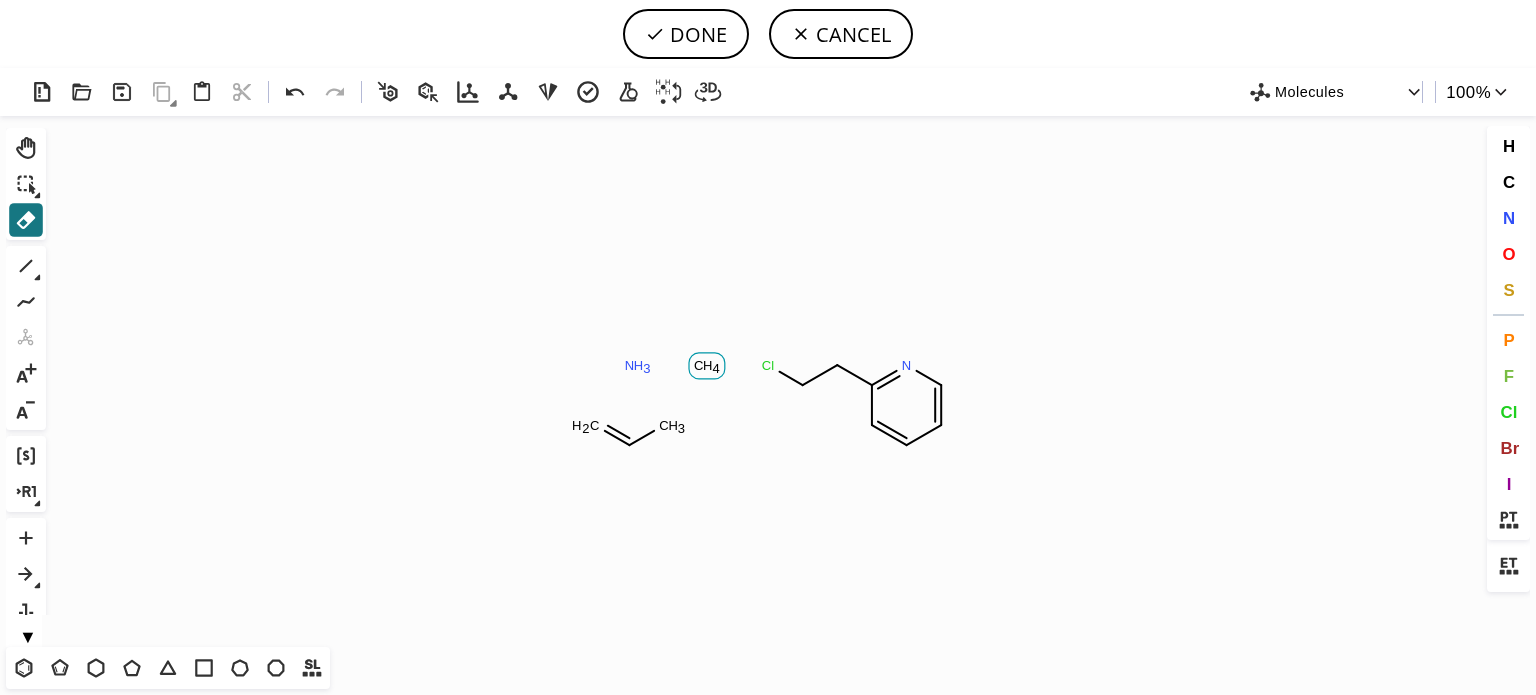 drag, startPoint x: 694, startPoint y: 365, endPoint x: 678, endPoint y: 369, distance: 16.492422 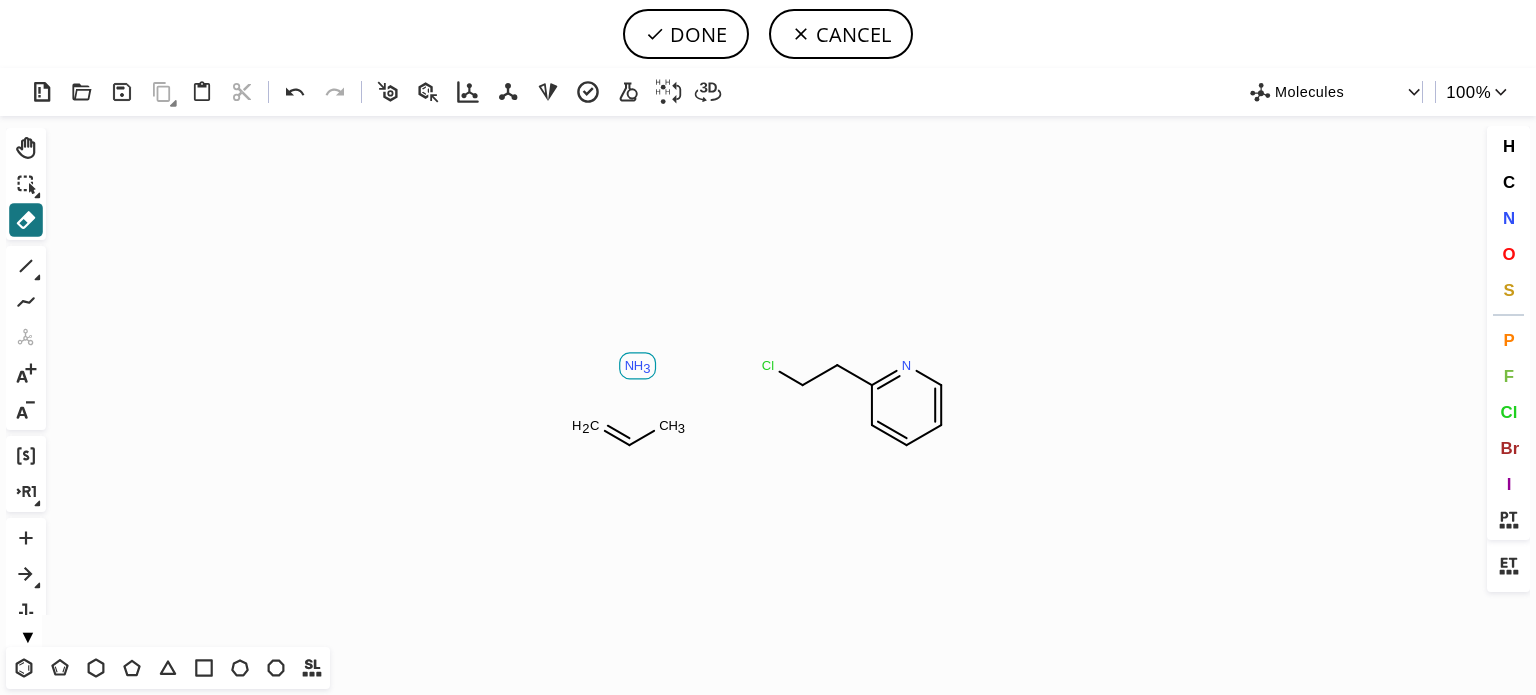 click on "N" 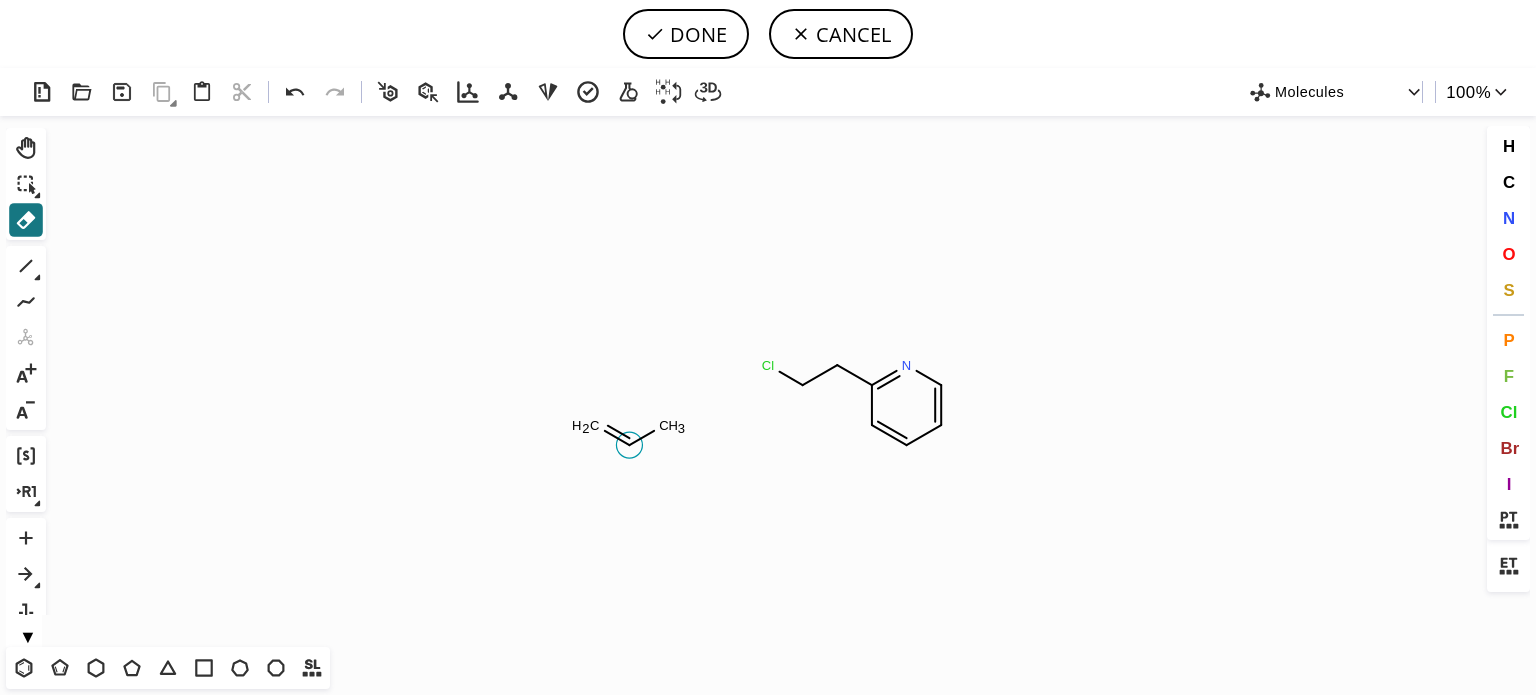click 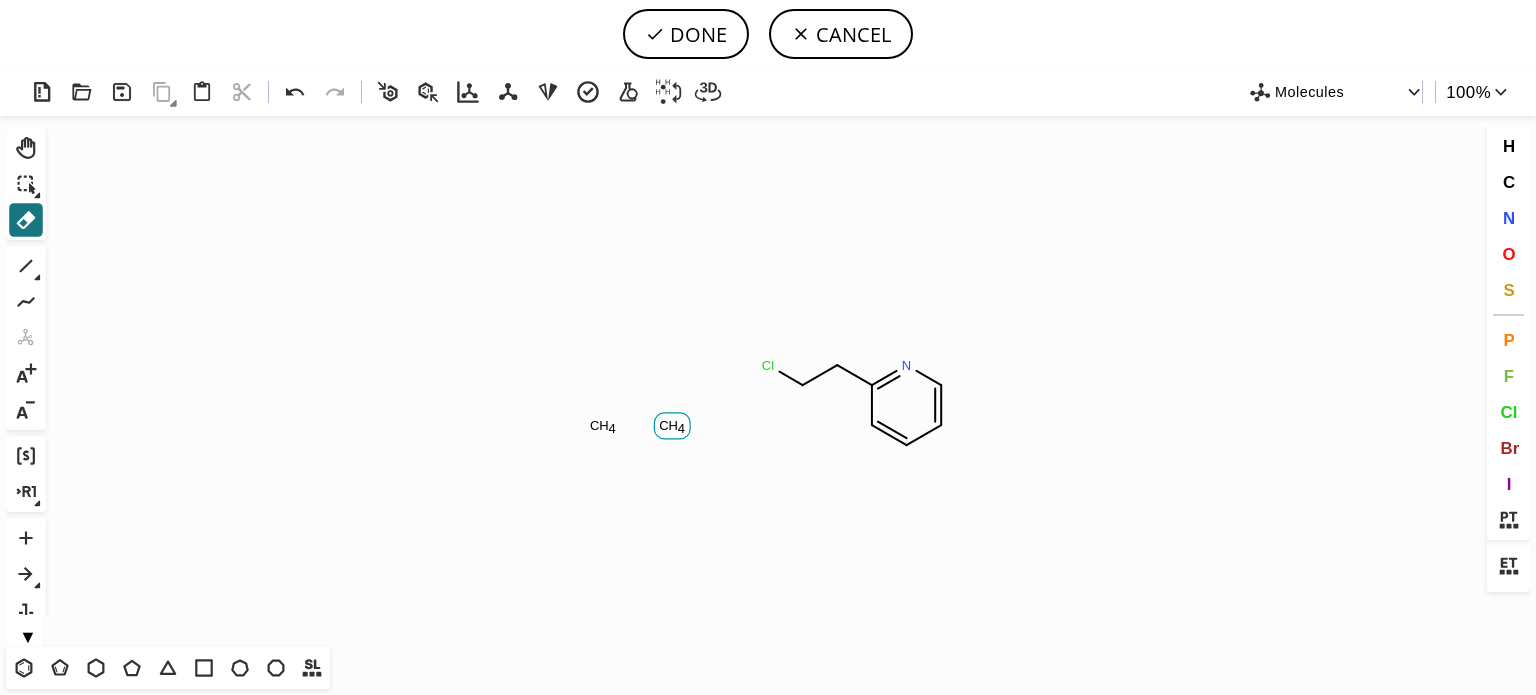 click 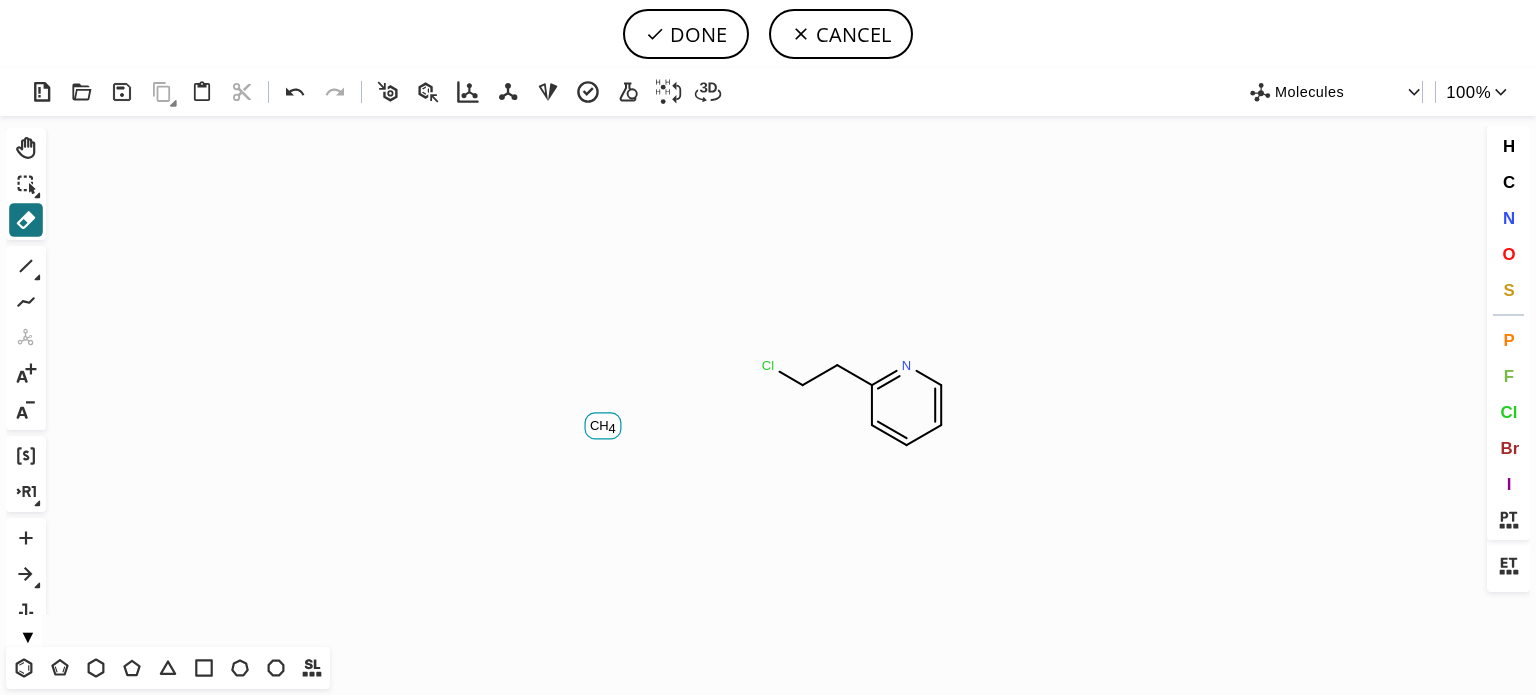 click 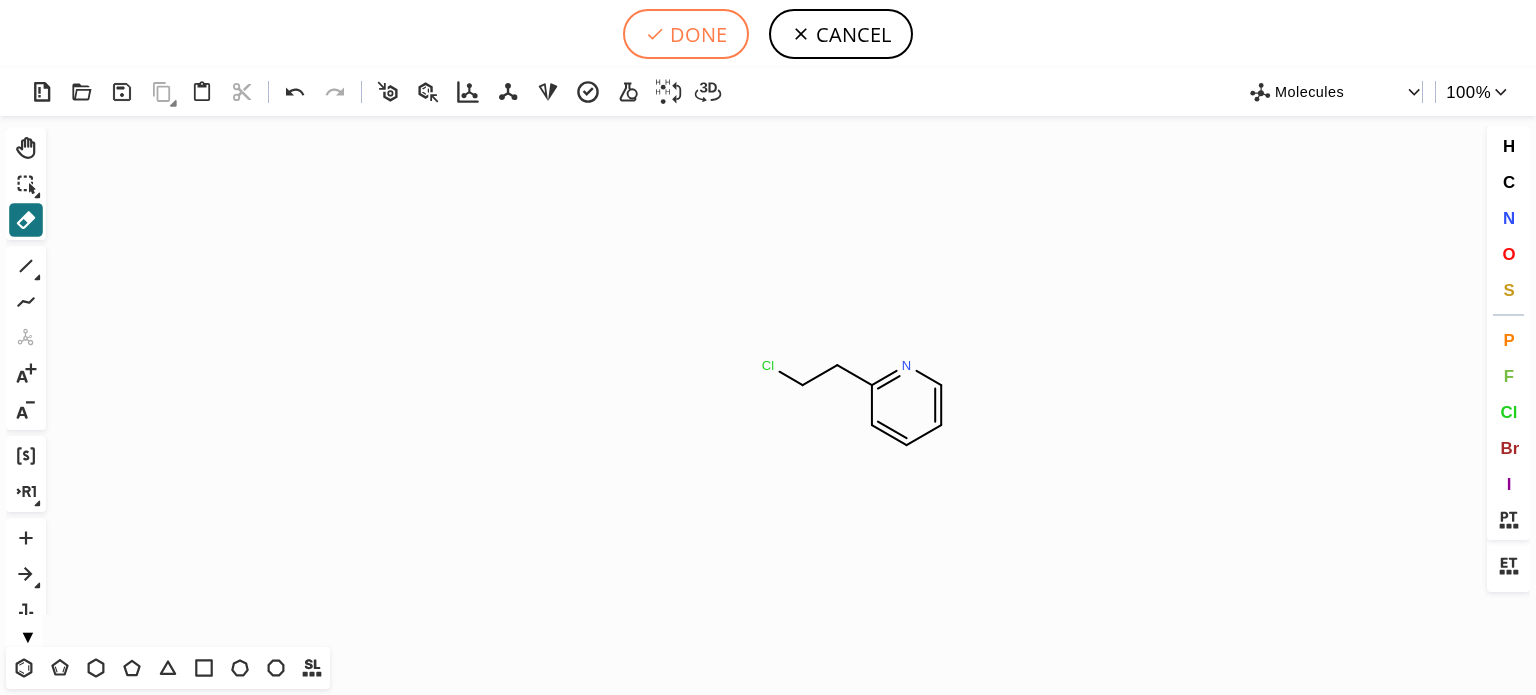 click on "DONE" at bounding box center (686, 34) 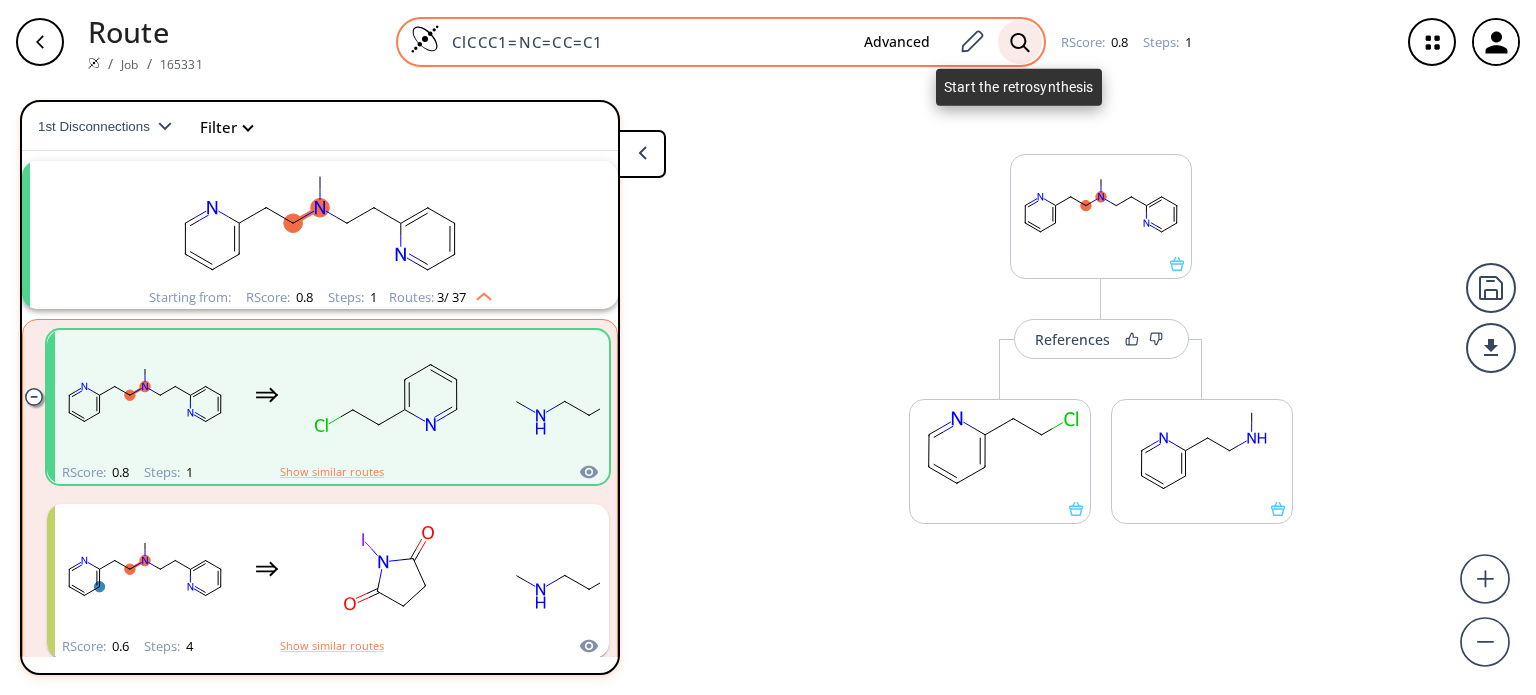 click 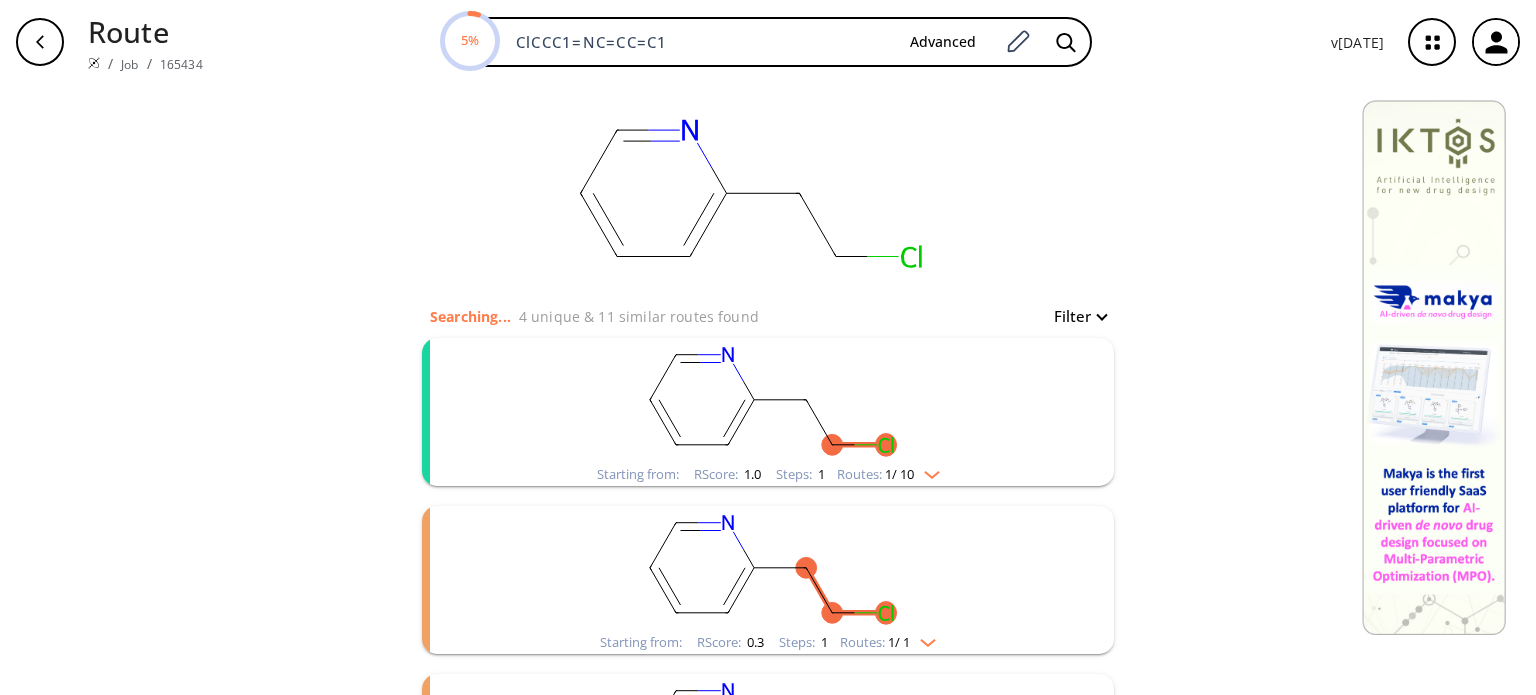 click on "Routes:   1  / 10" at bounding box center [888, 474] 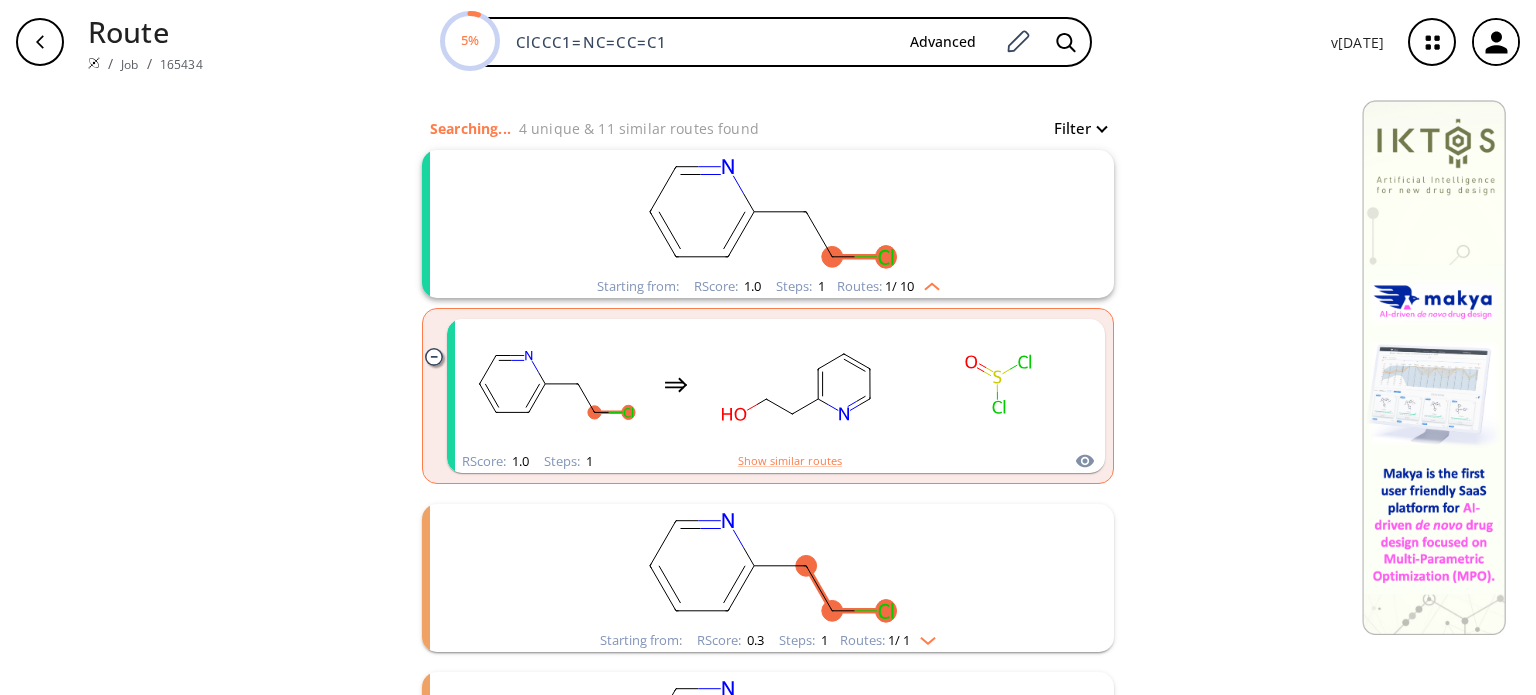 scroll, scrollTop: 200, scrollLeft: 0, axis: vertical 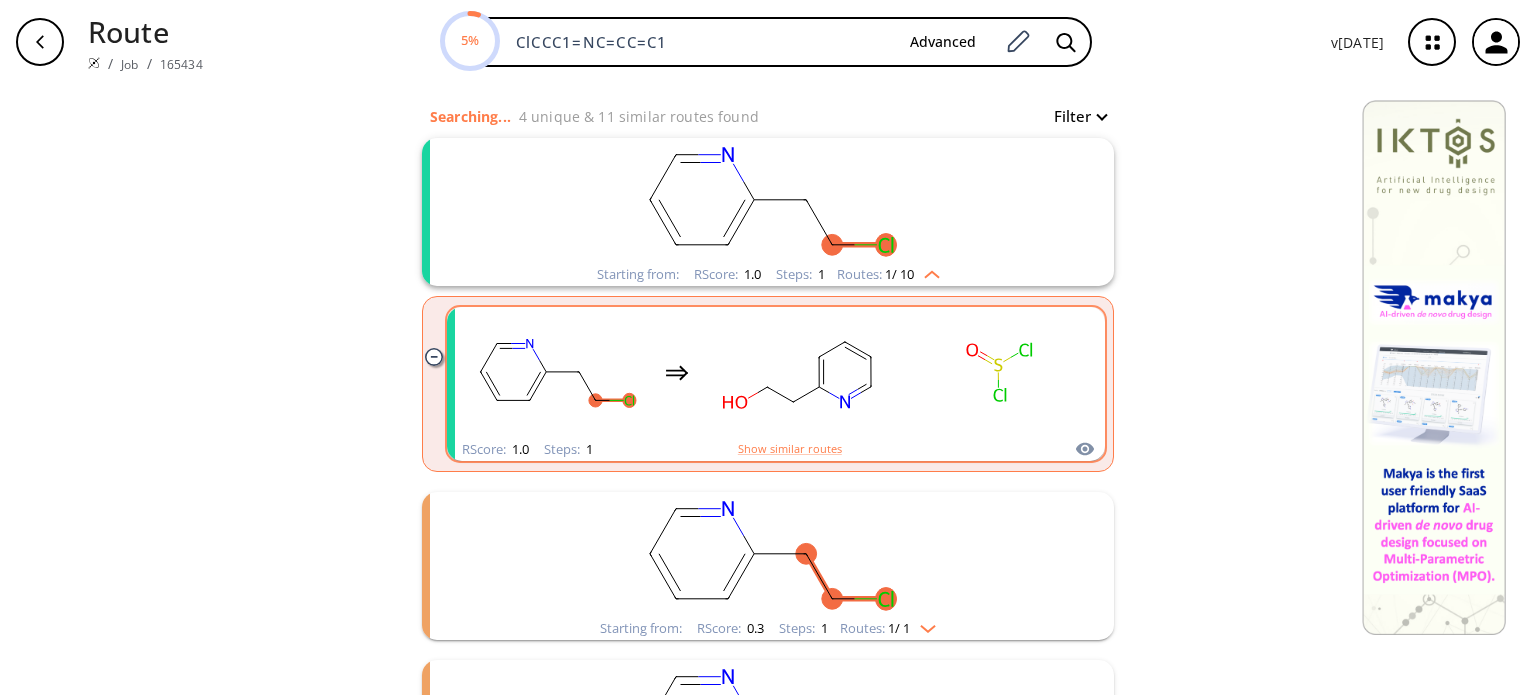 click 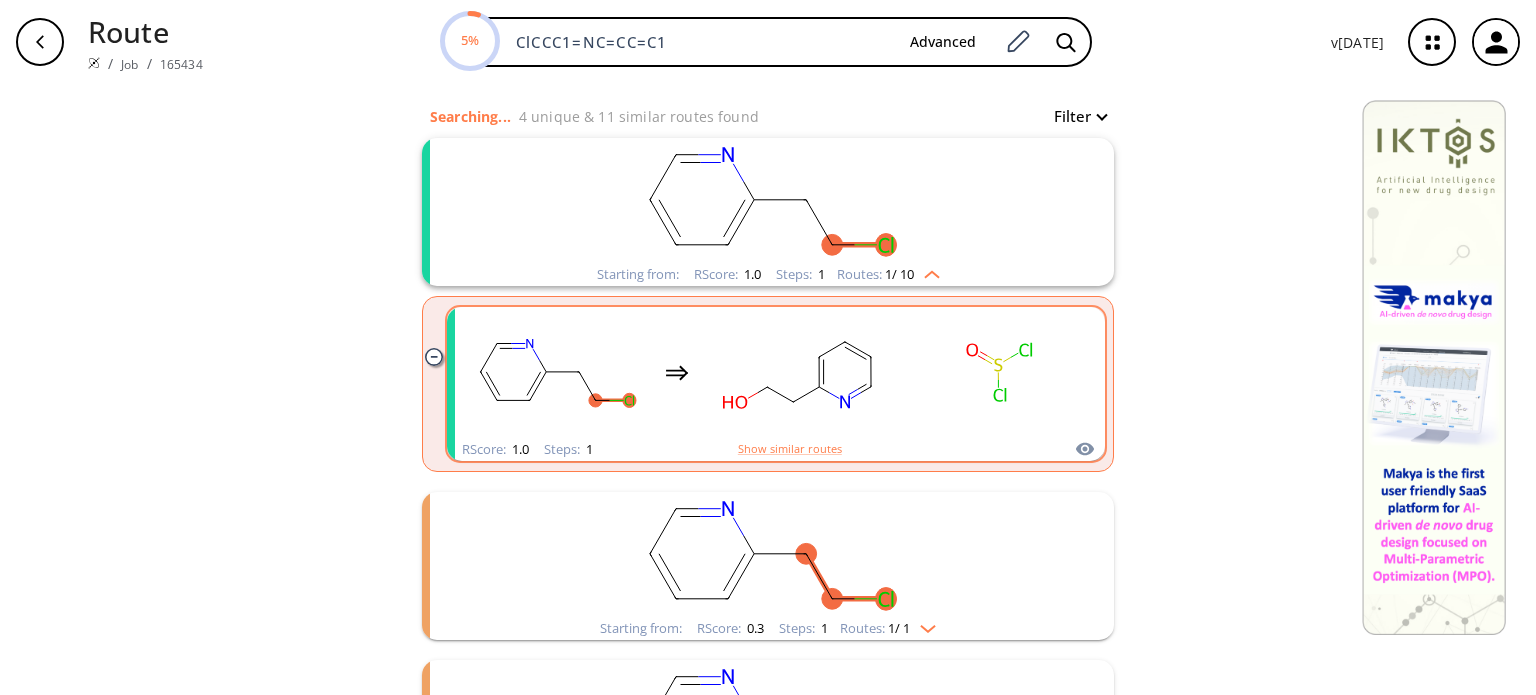 scroll, scrollTop: 0, scrollLeft: 0, axis: both 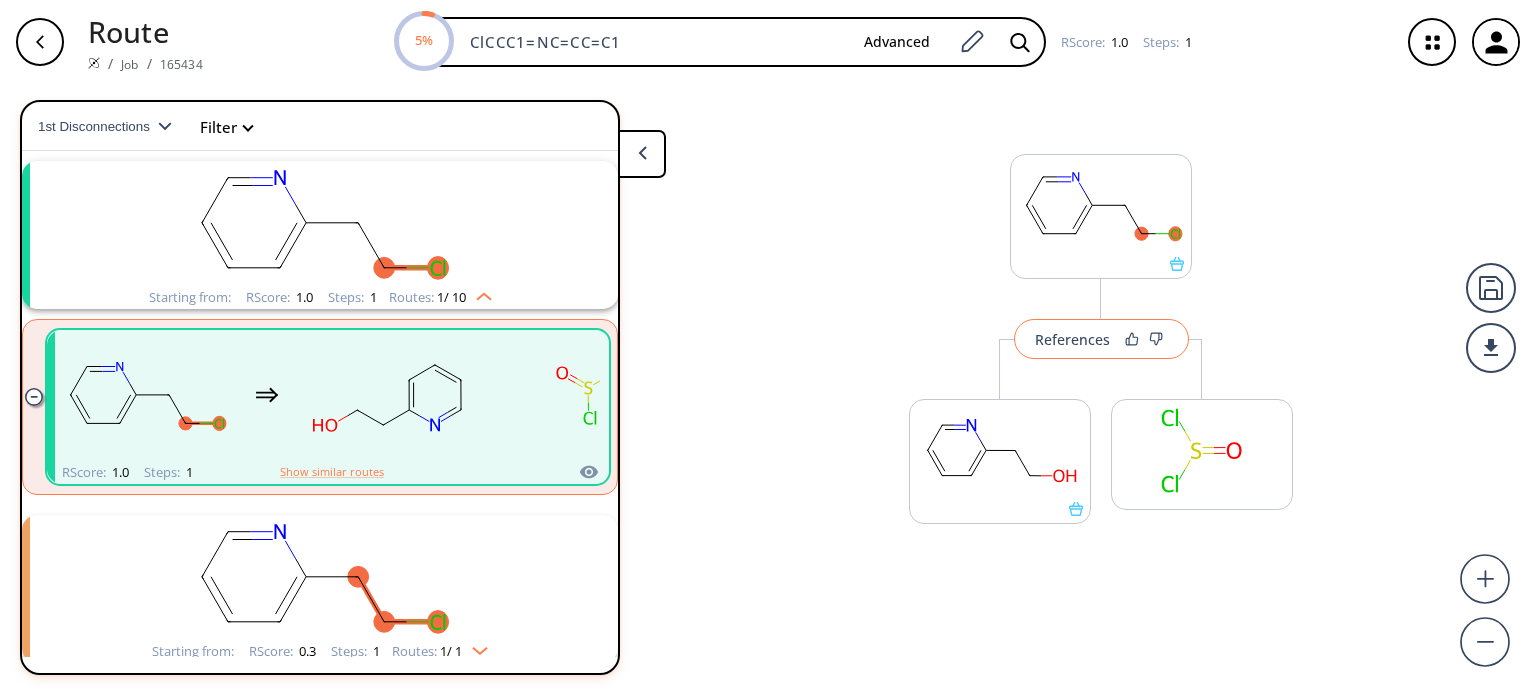 click on "References" at bounding box center (1101, 339) 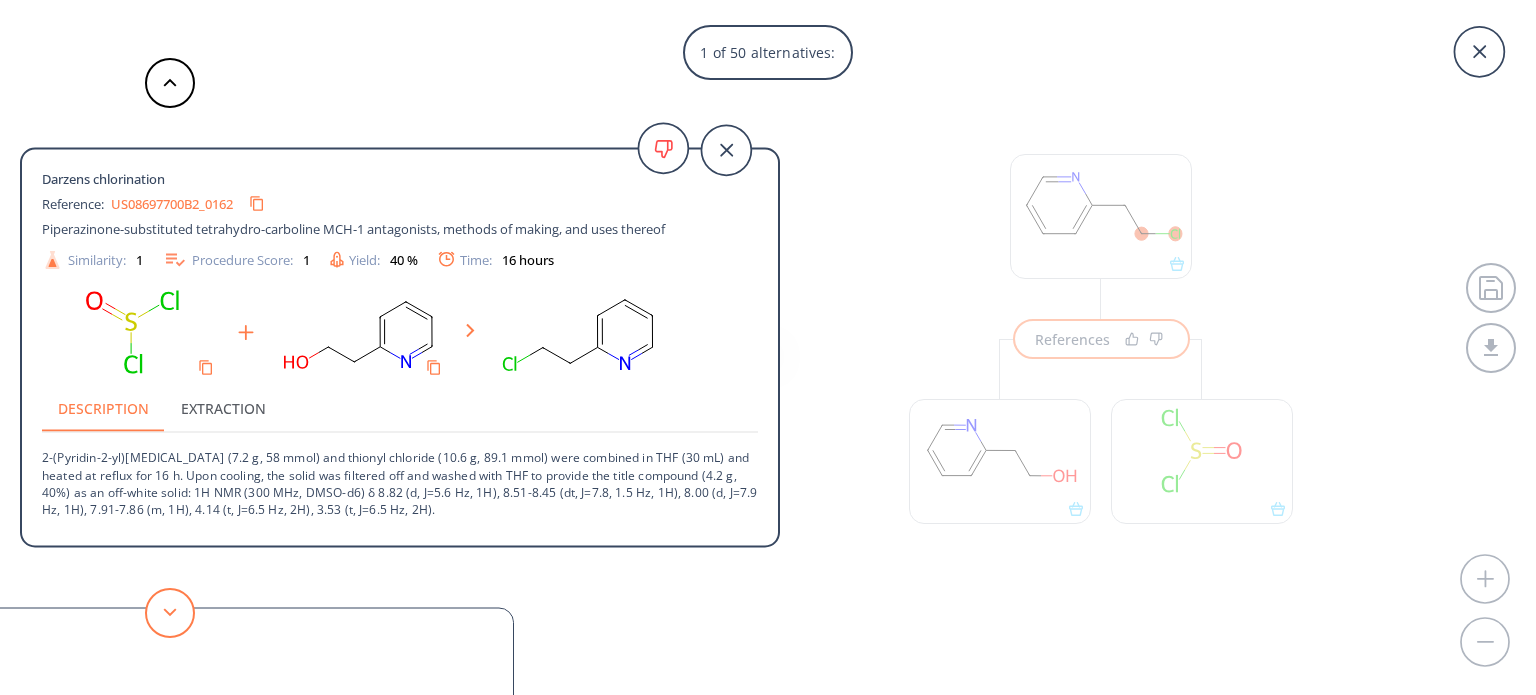 click at bounding box center (170, 613) 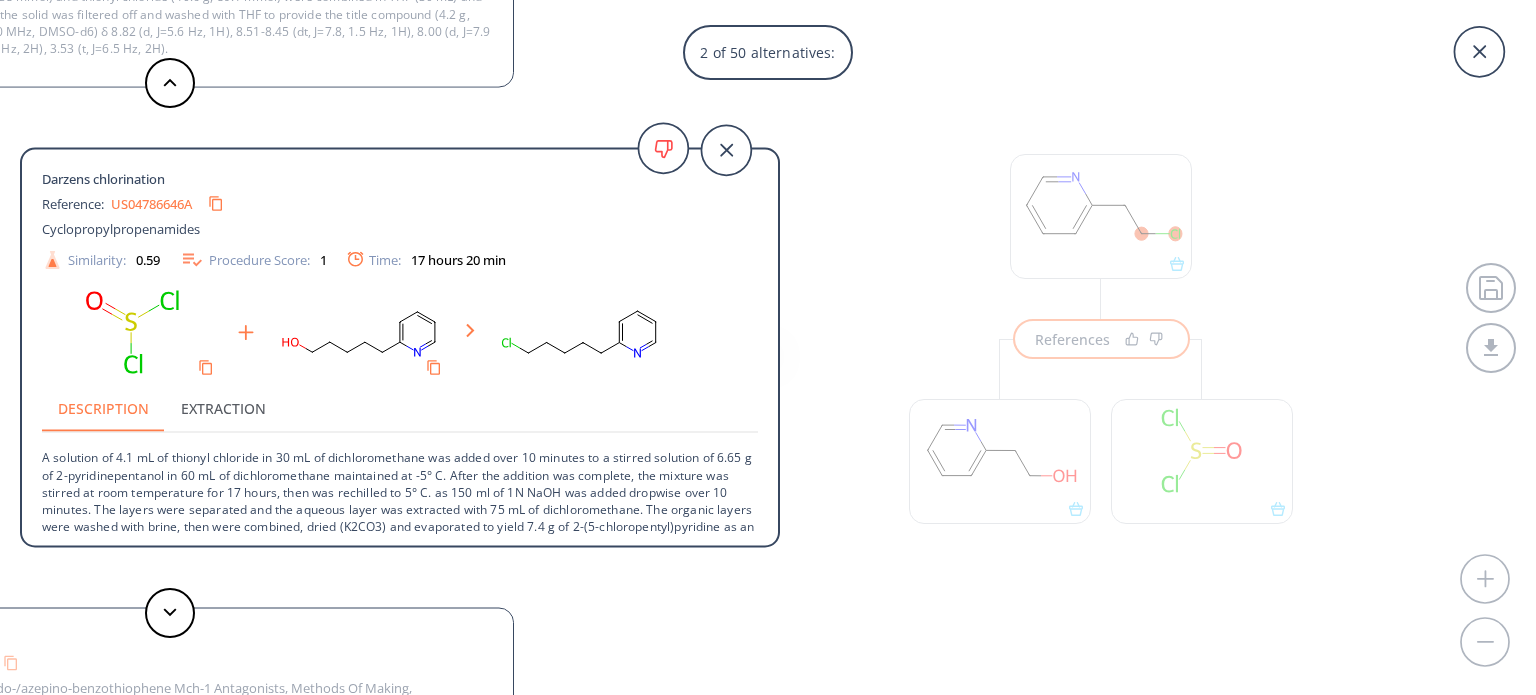 scroll, scrollTop: 20, scrollLeft: 0, axis: vertical 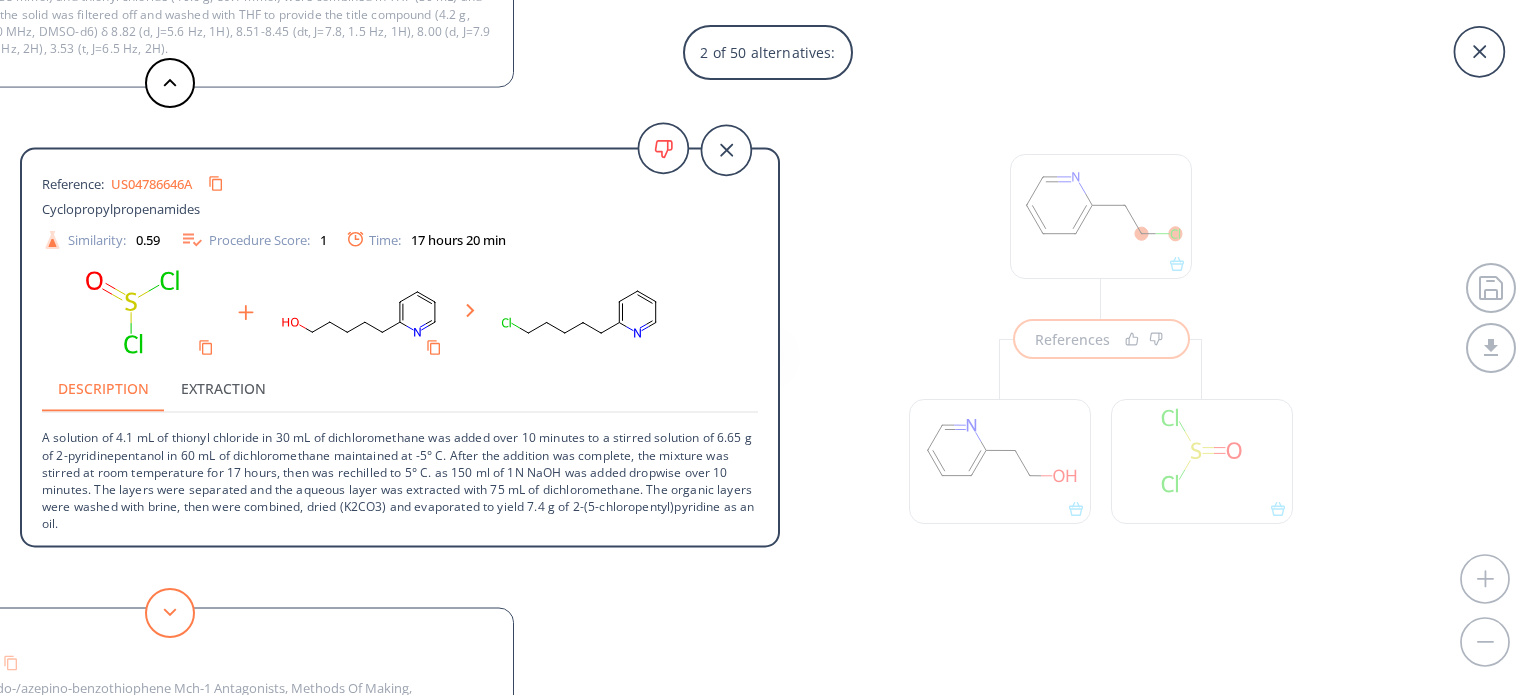 click 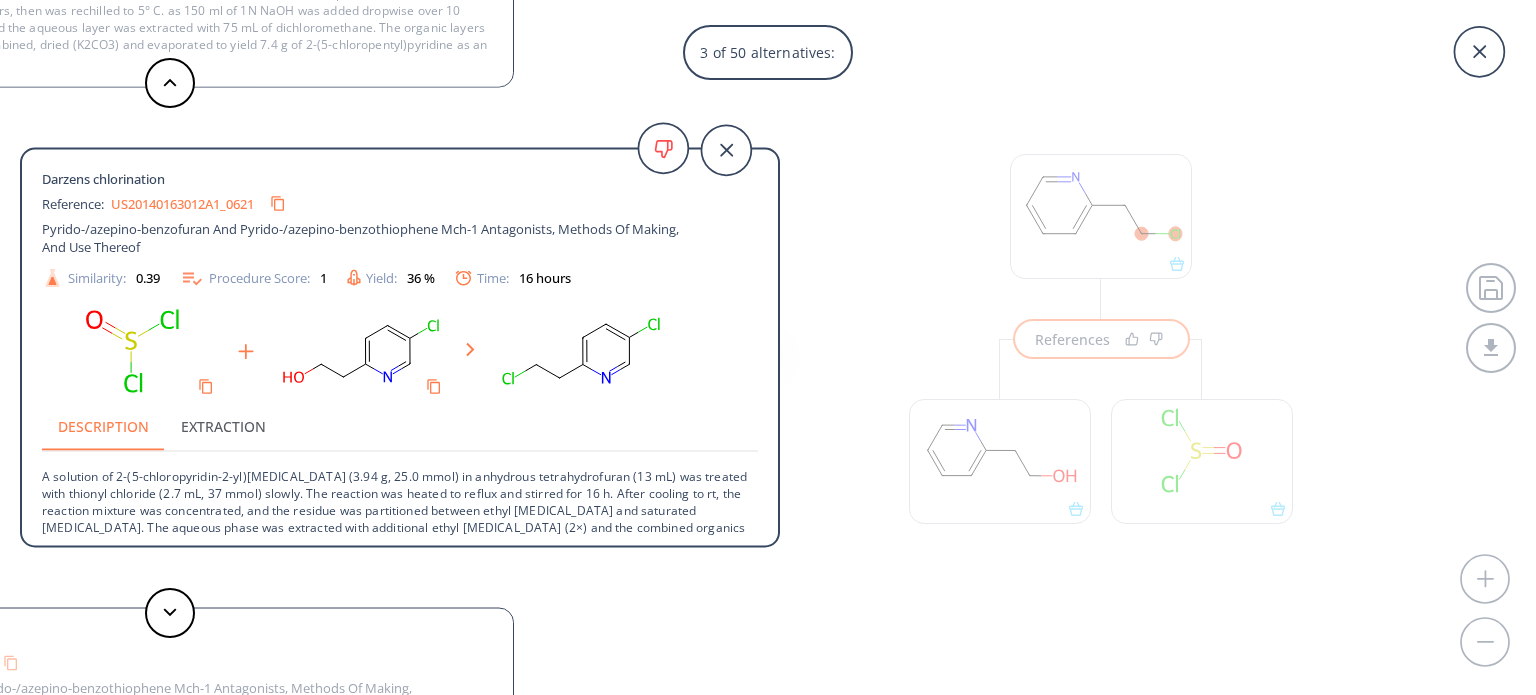scroll, scrollTop: 55, scrollLeft: 0, axis: vertical 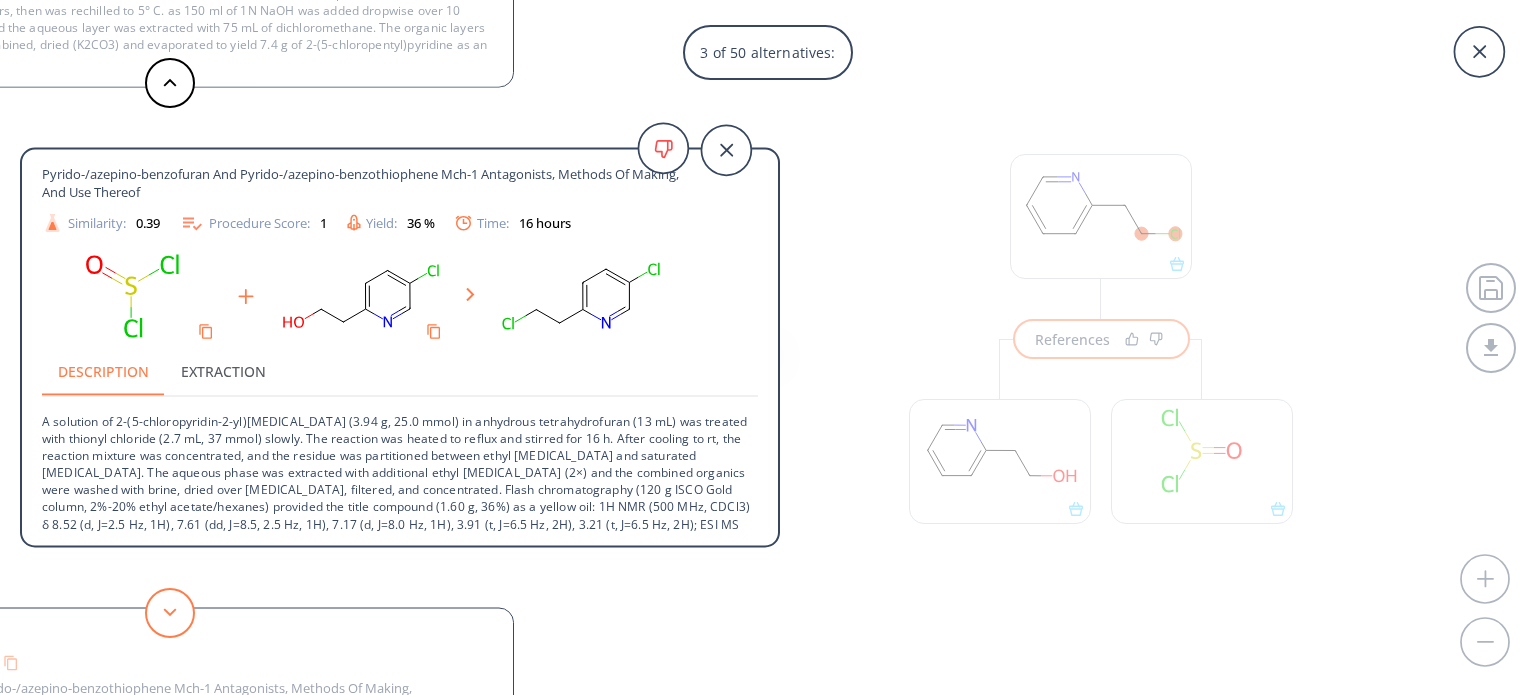 click at bounding box center (170, 613) 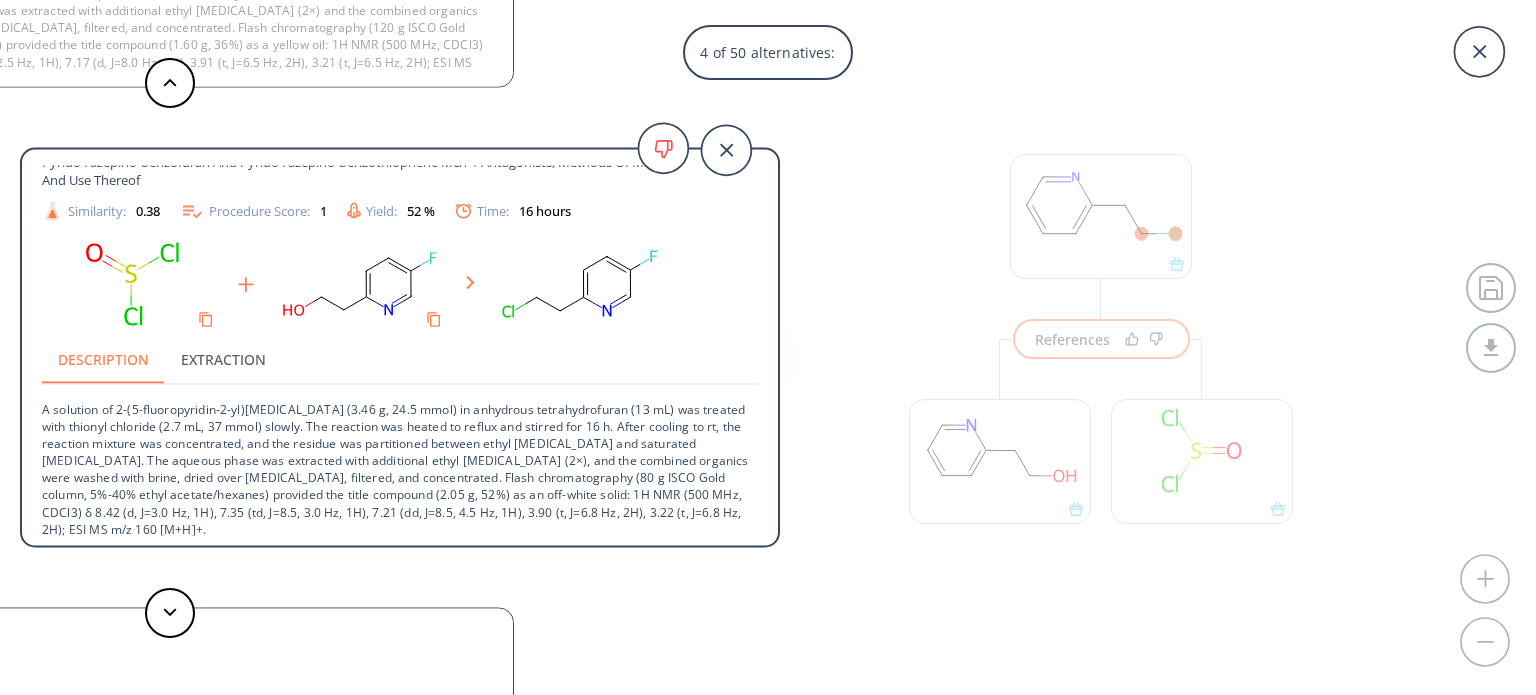 scroll, scrollTop: 72, scrollLeft: 0, axis: vertical 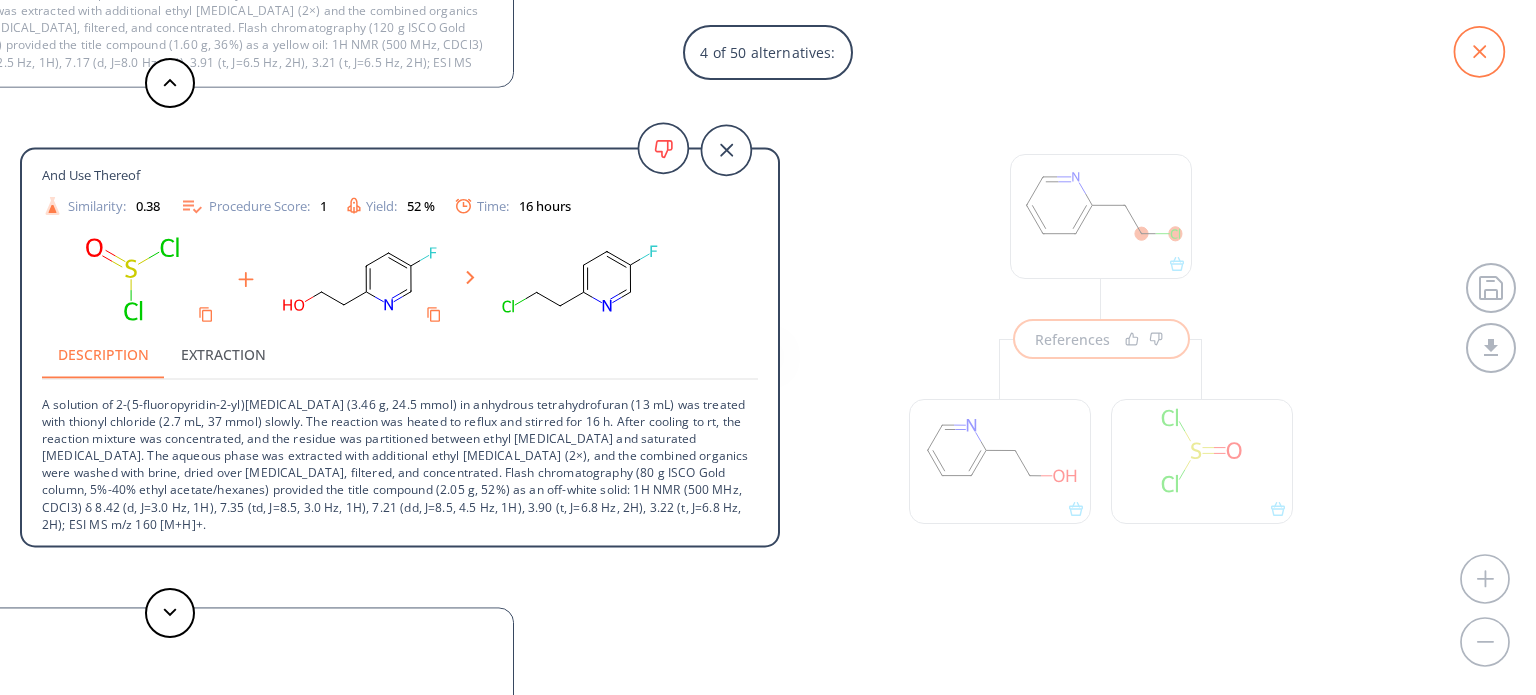 click 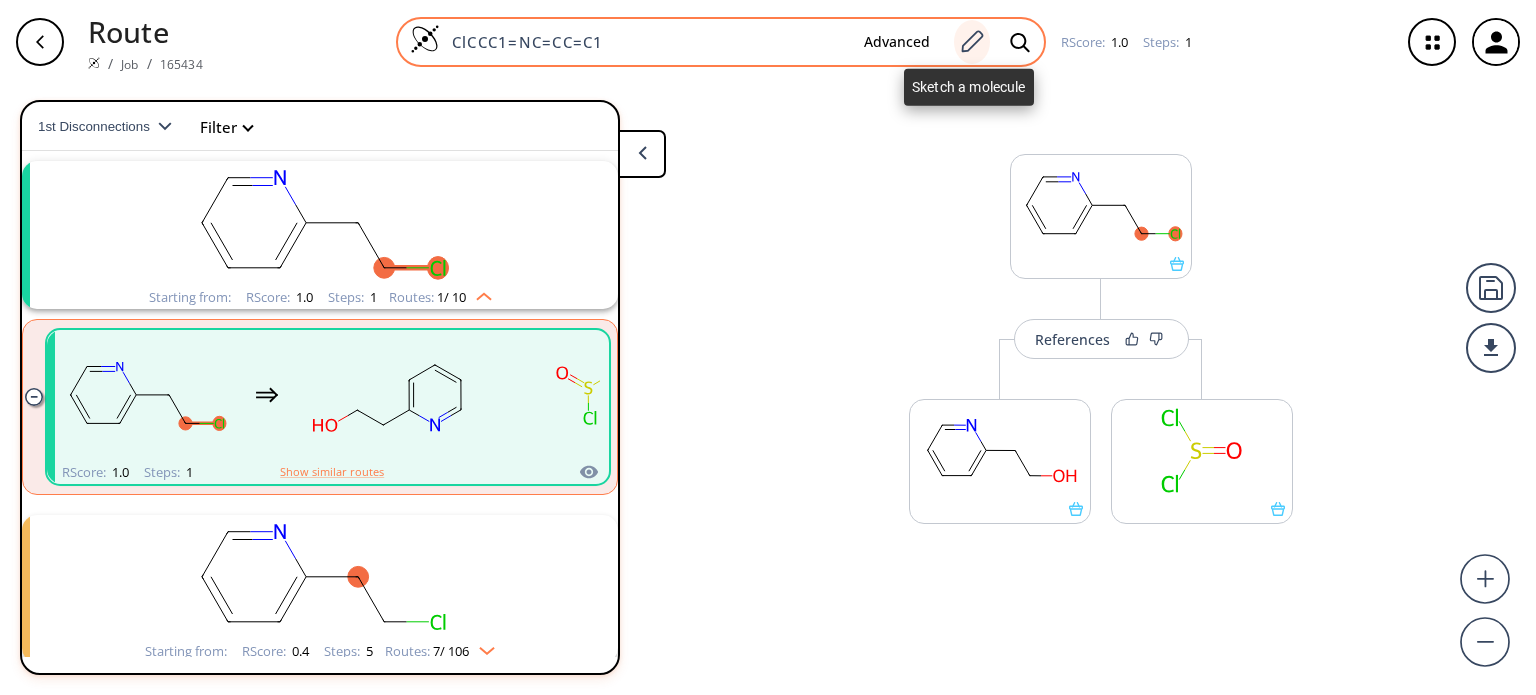 click 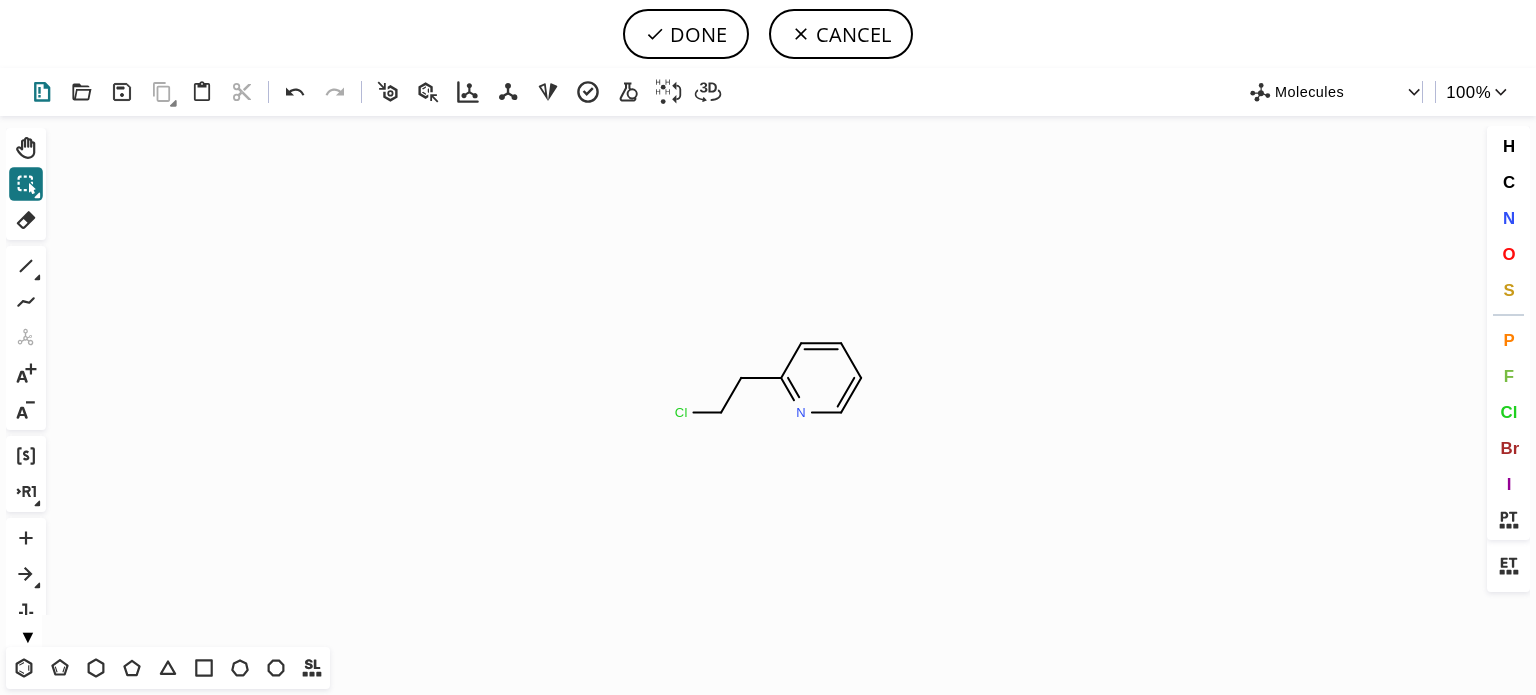 click 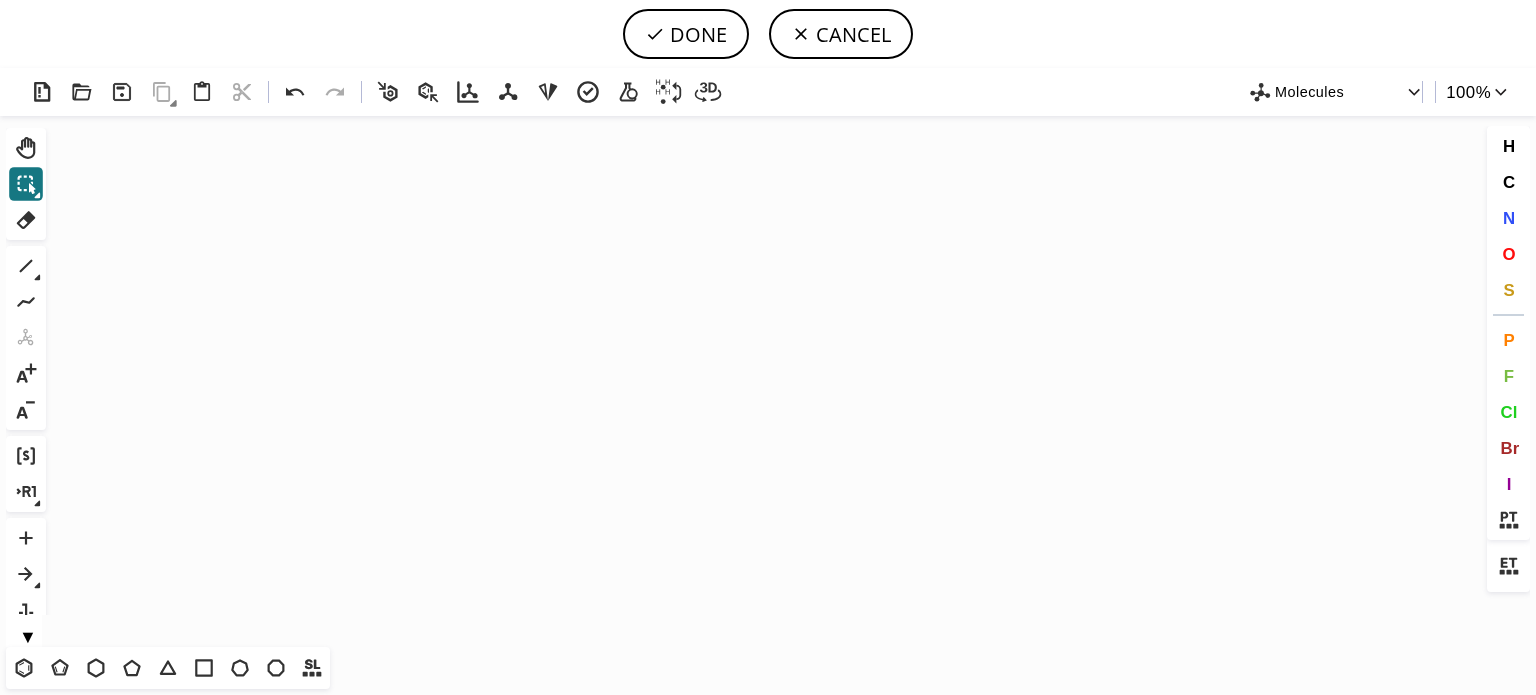 scroll, scrollTop: 400, scrollLeft: 0, axis: vertical 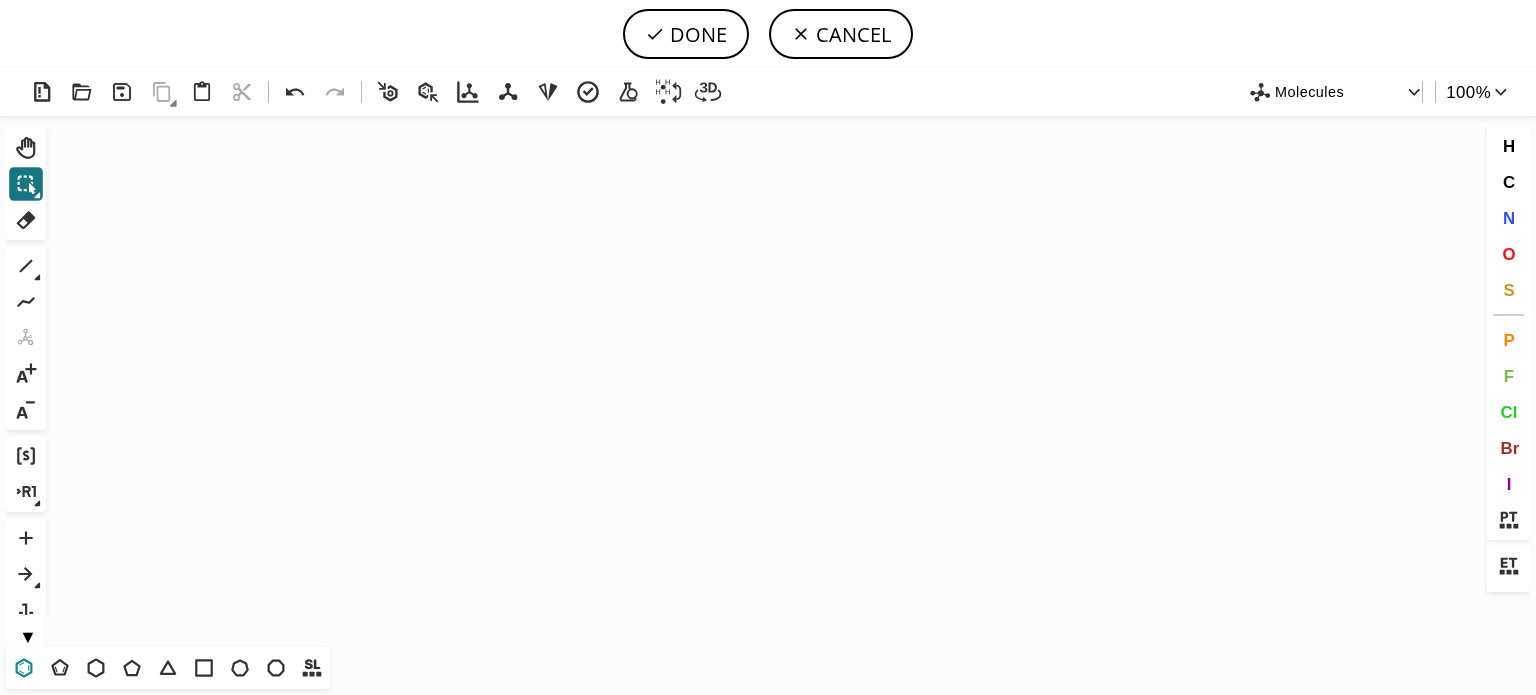click 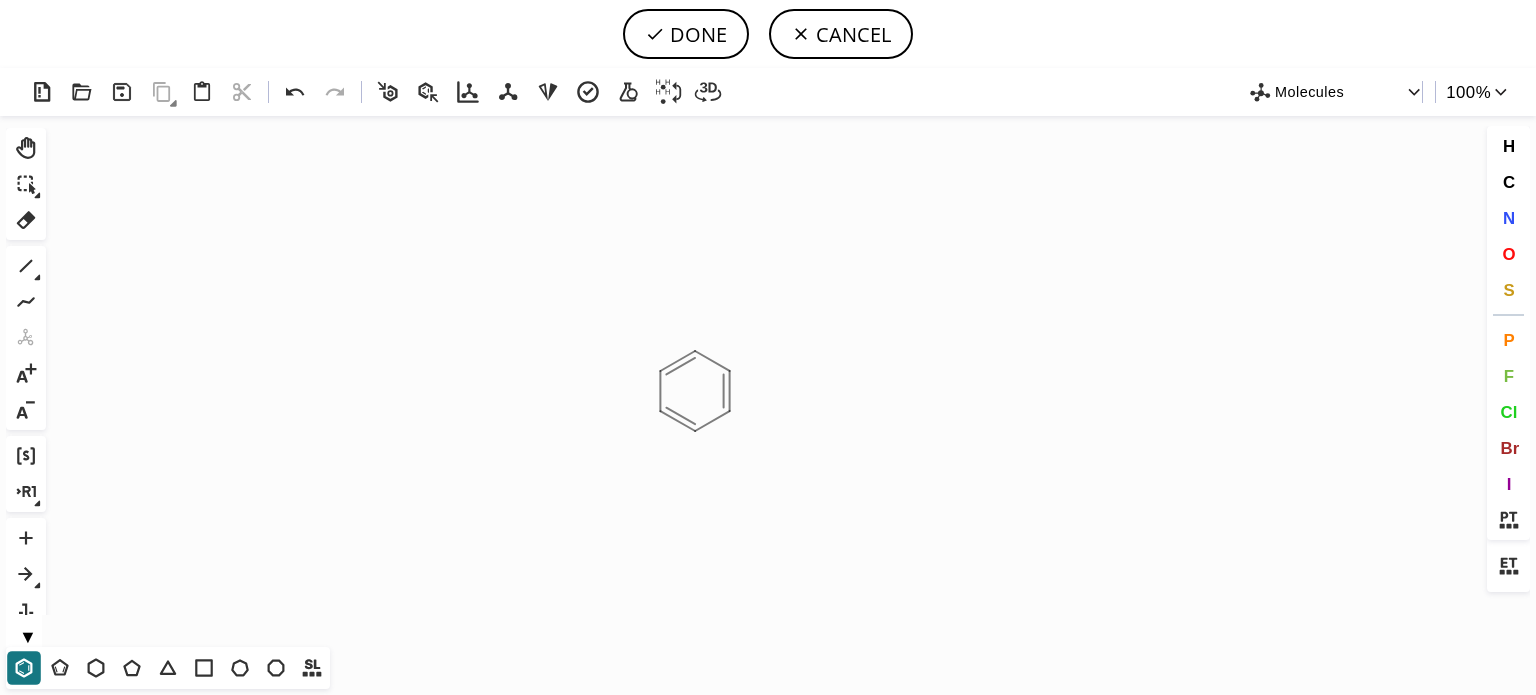 click on "Created with [PERSON_NAME] 2.3.0" 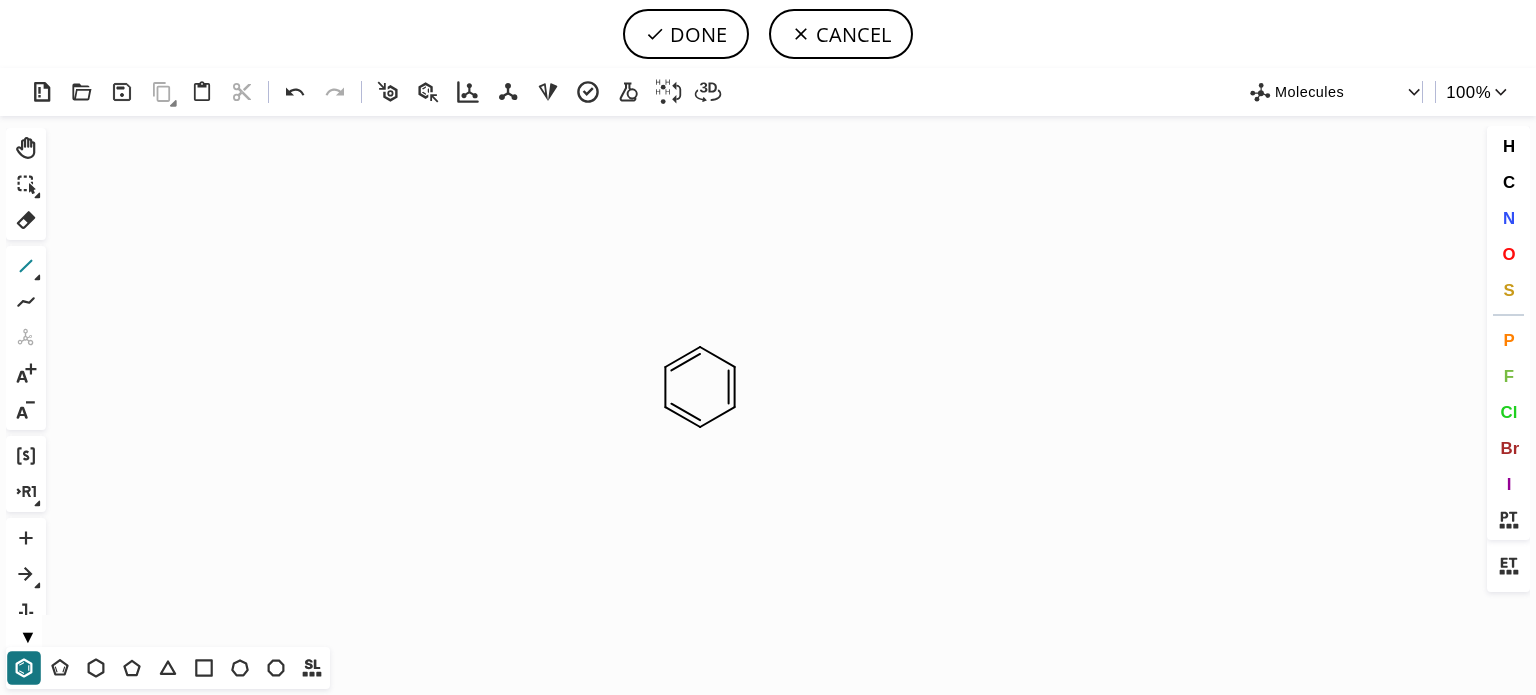click 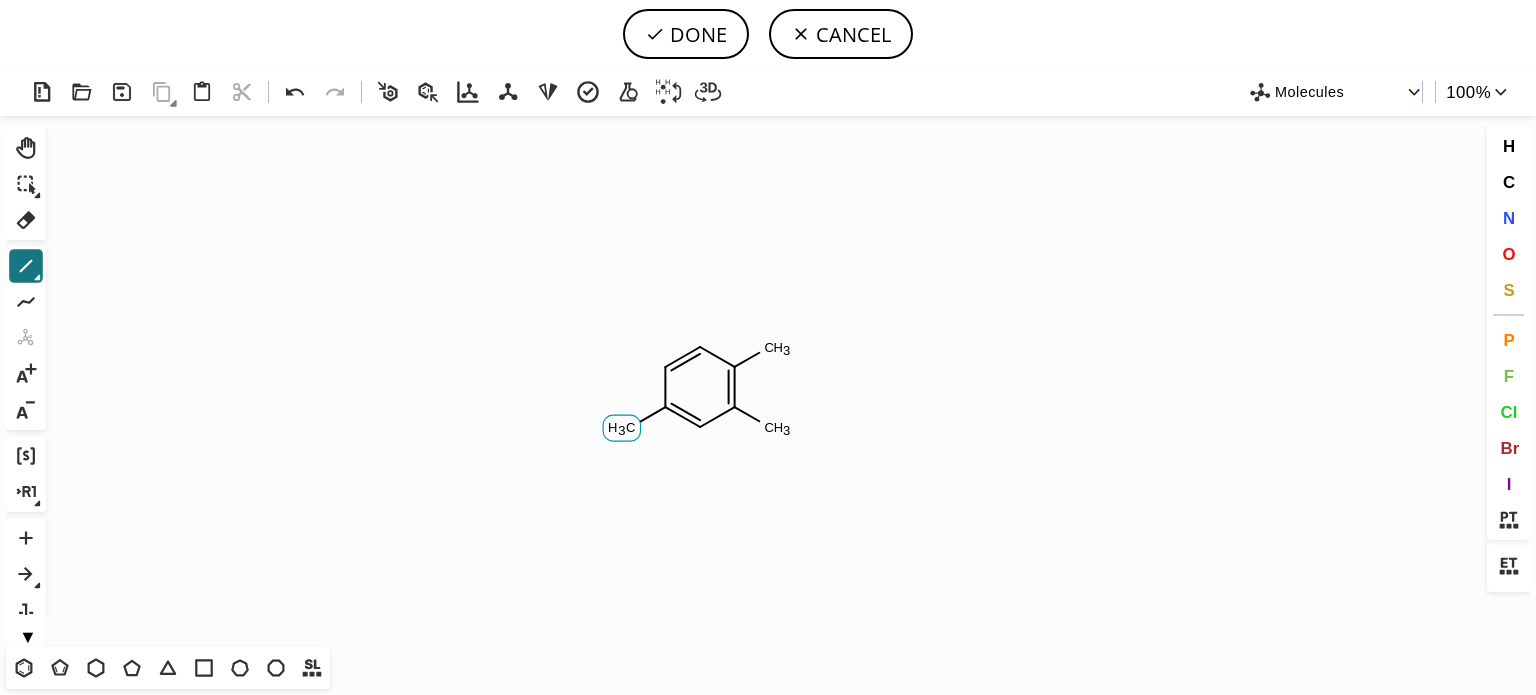 click on "Created with [PERSON_NAME] 2.3.0 C H 3 C H 3 C H 3" 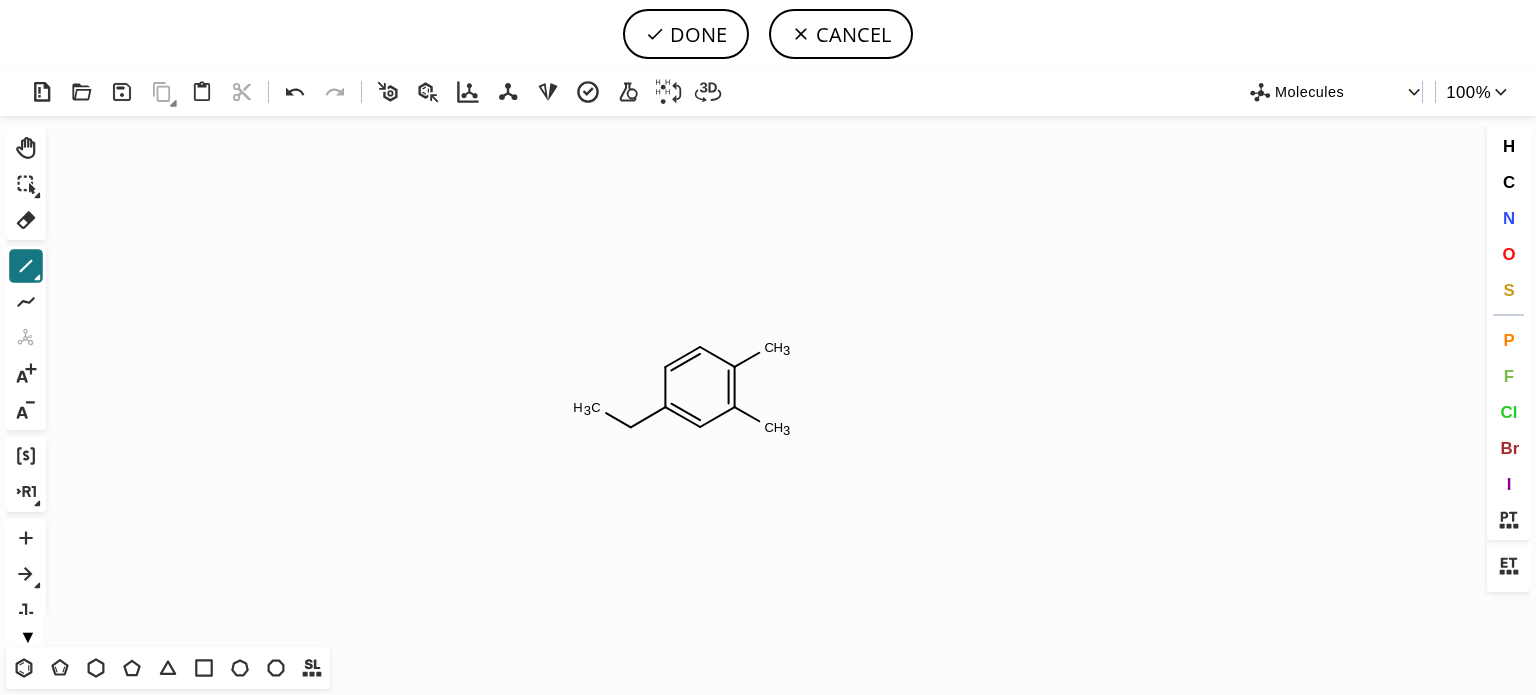 click on "Created with [PERSON_NAME] 2.3.0 C H 3 C H 3 C H 3" 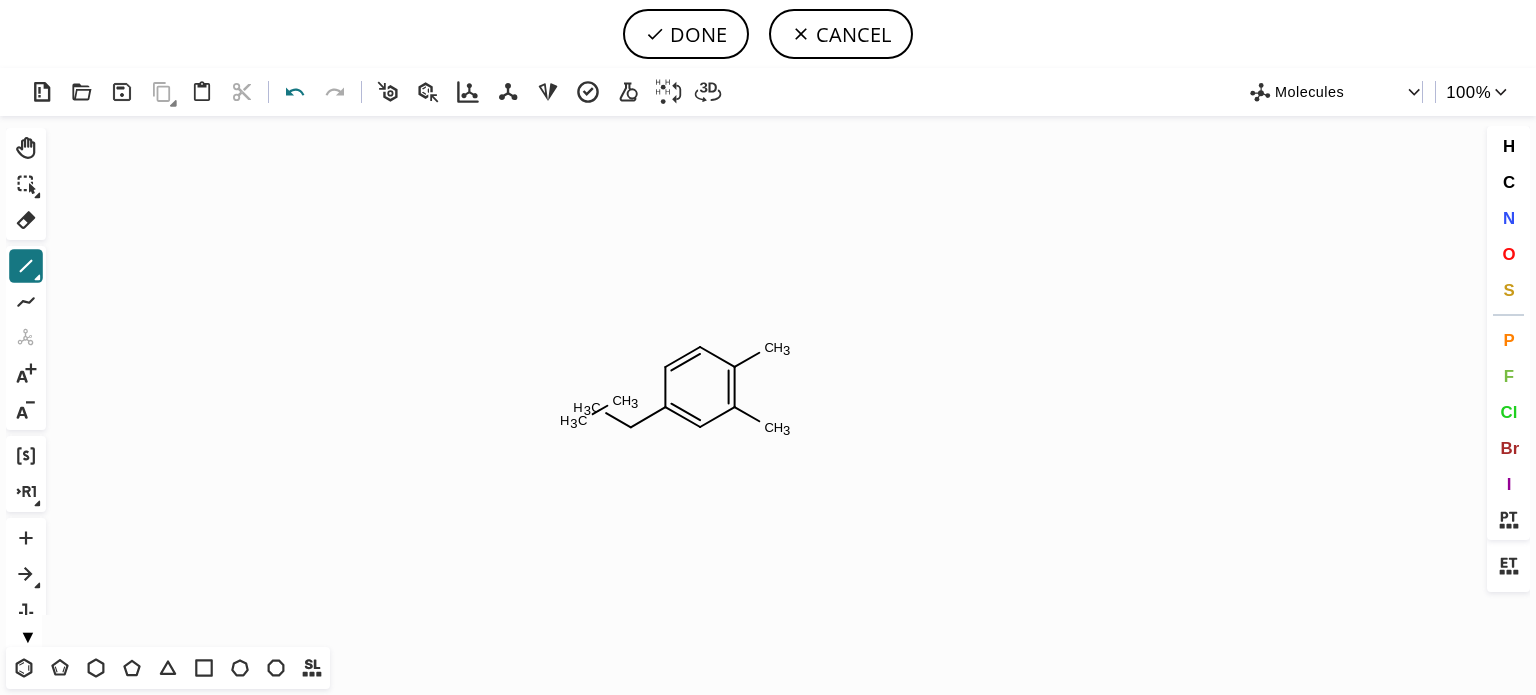 click 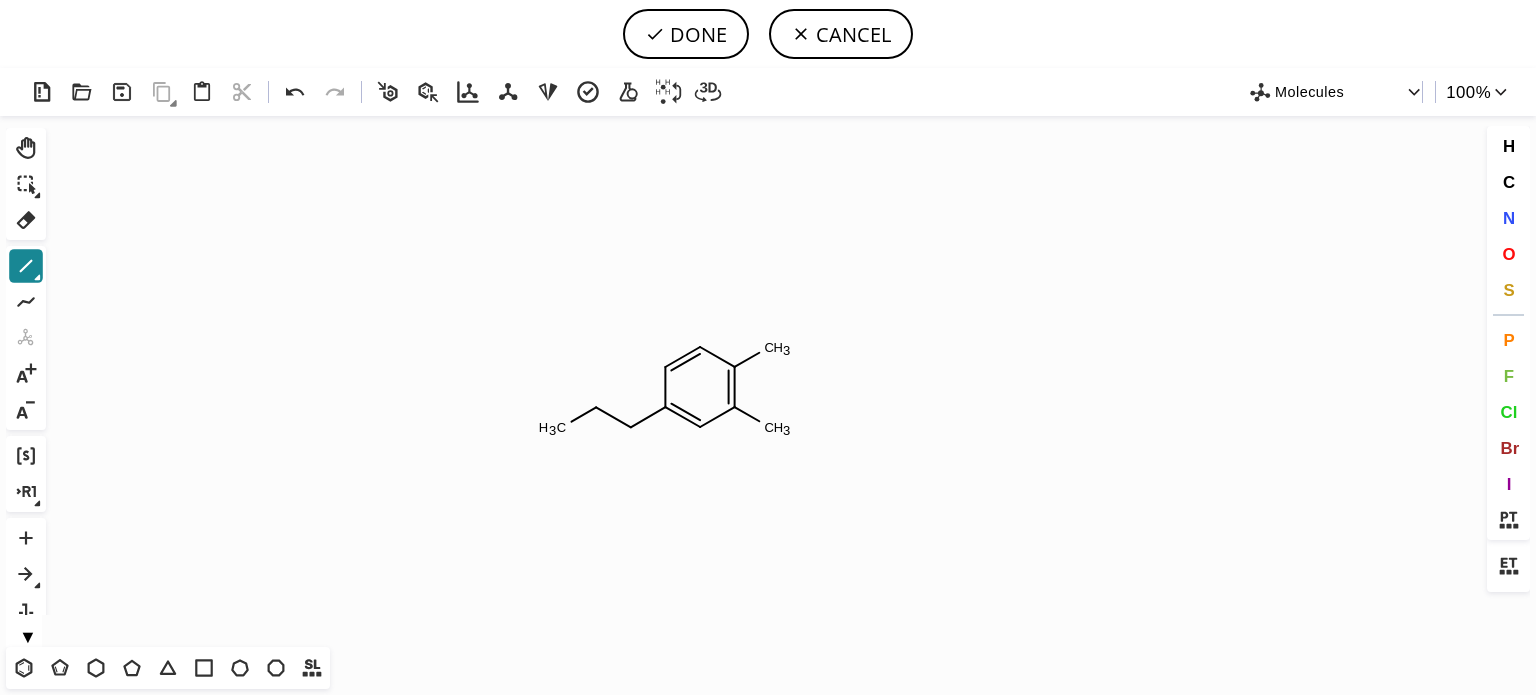 click 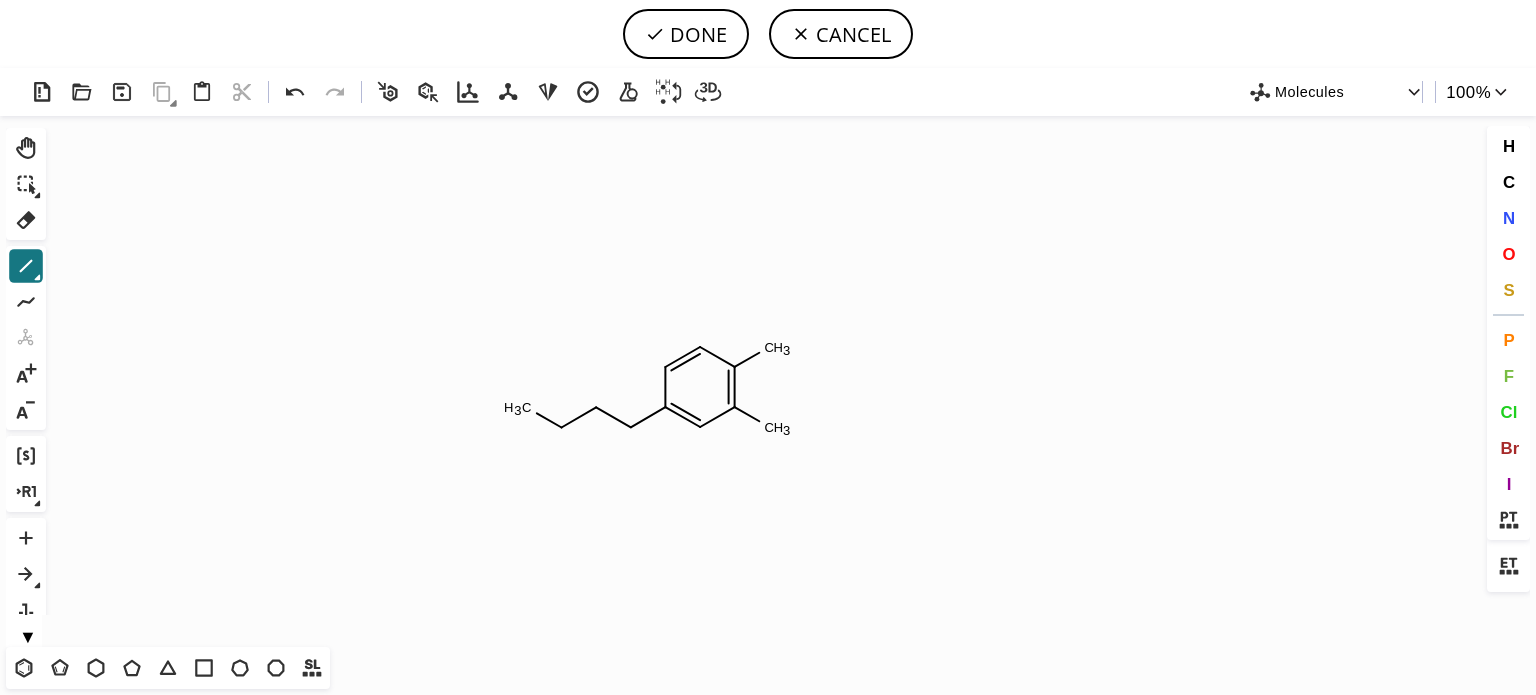 drag, startPoint x: 1511, startPoint y: 291, endPoint x: 1478, endPoint y: 292, distance: 33.01515 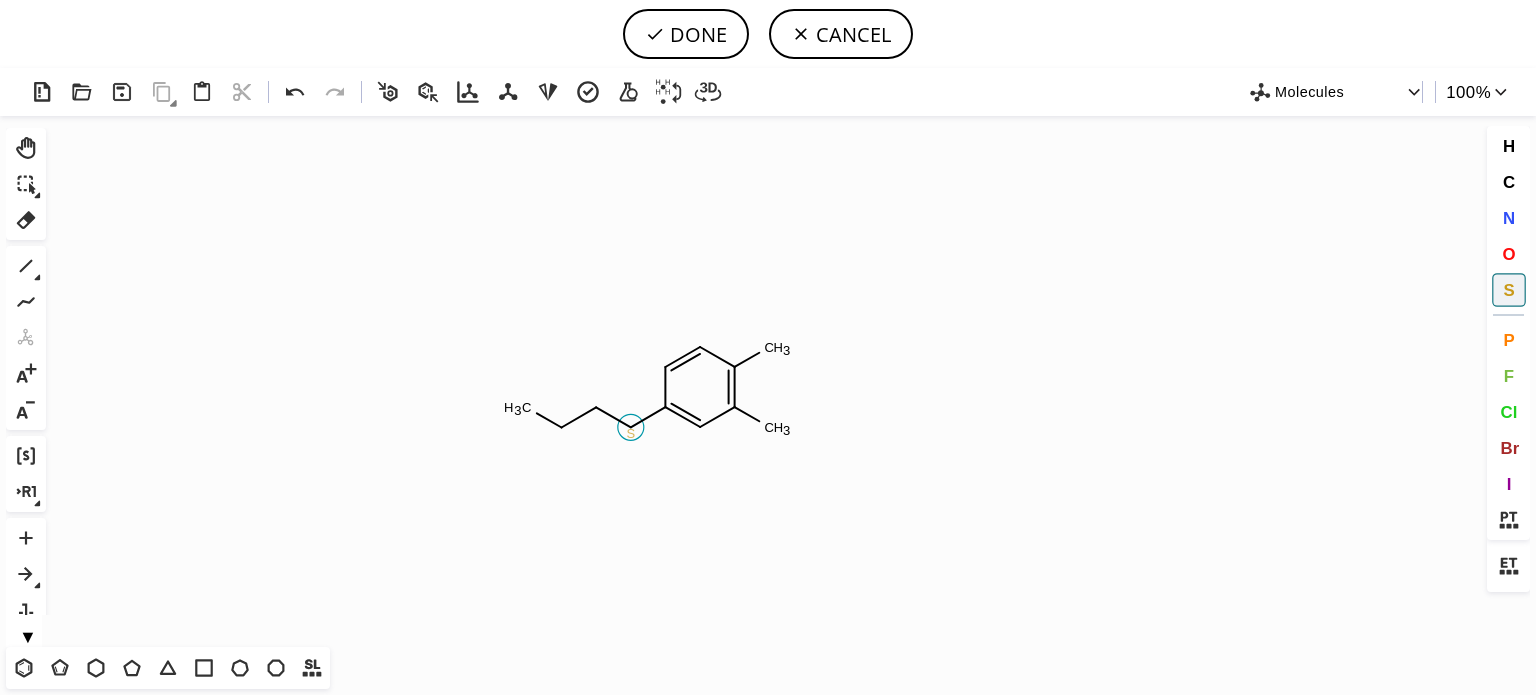 click on "S" 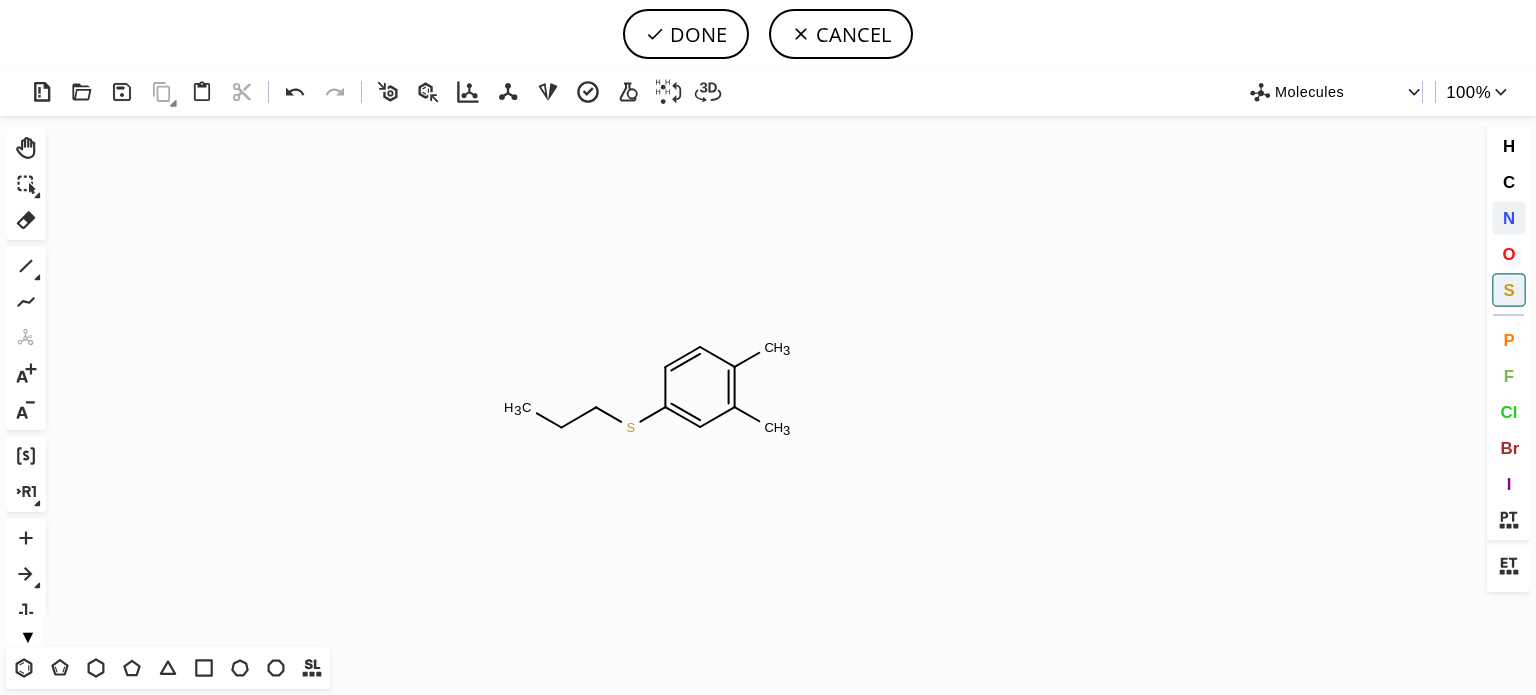click on "N" at bounding box center (1508, 217) 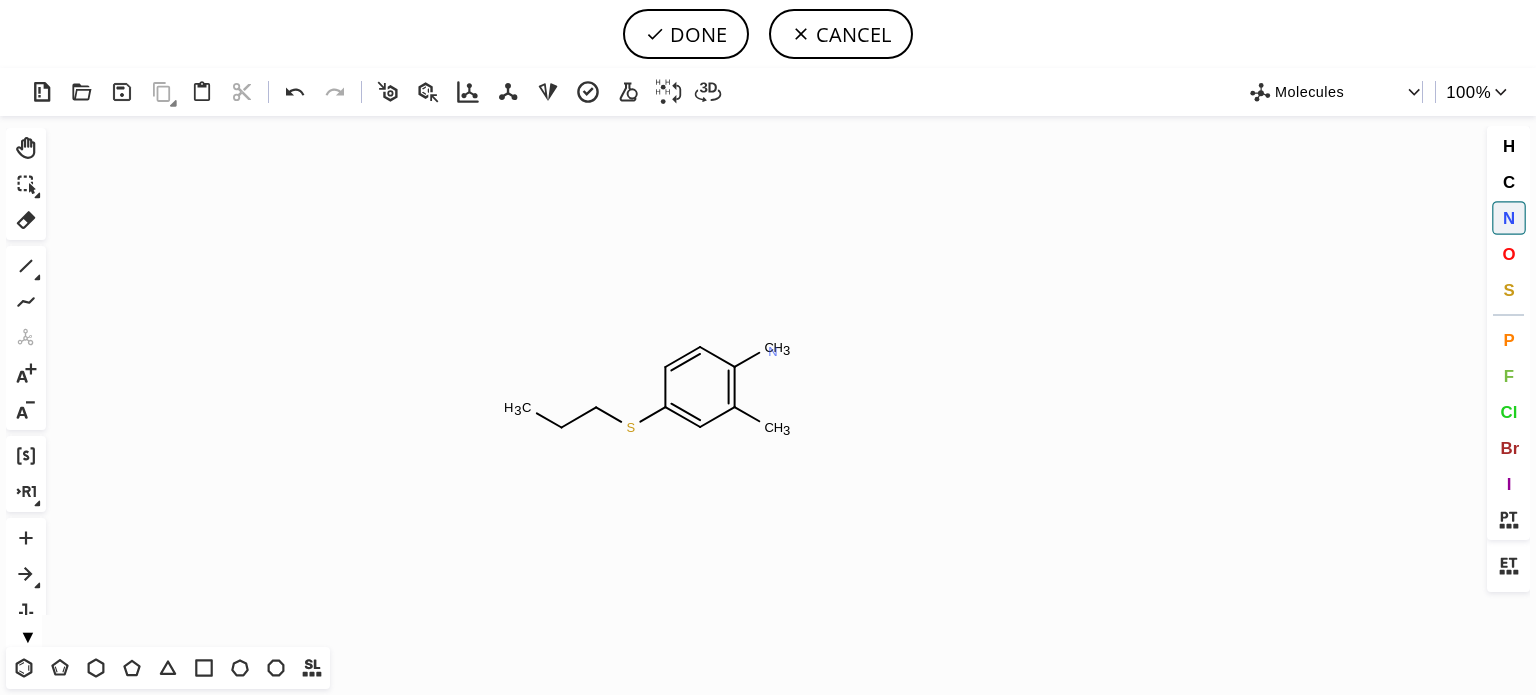 drag, startPoint x: 773, startPoint y: 351, endPoint x: 785, endPoint y: 407, distance: 57.271286 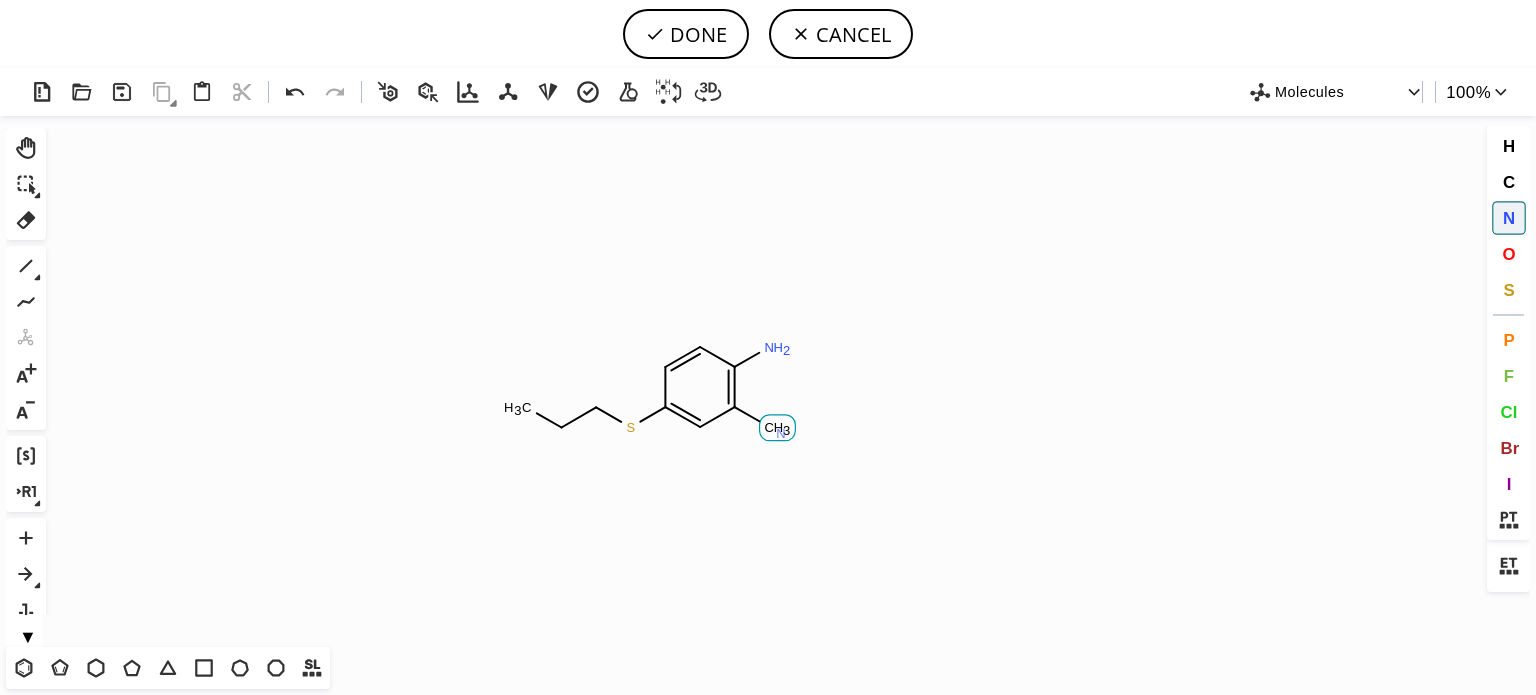 click on "N" 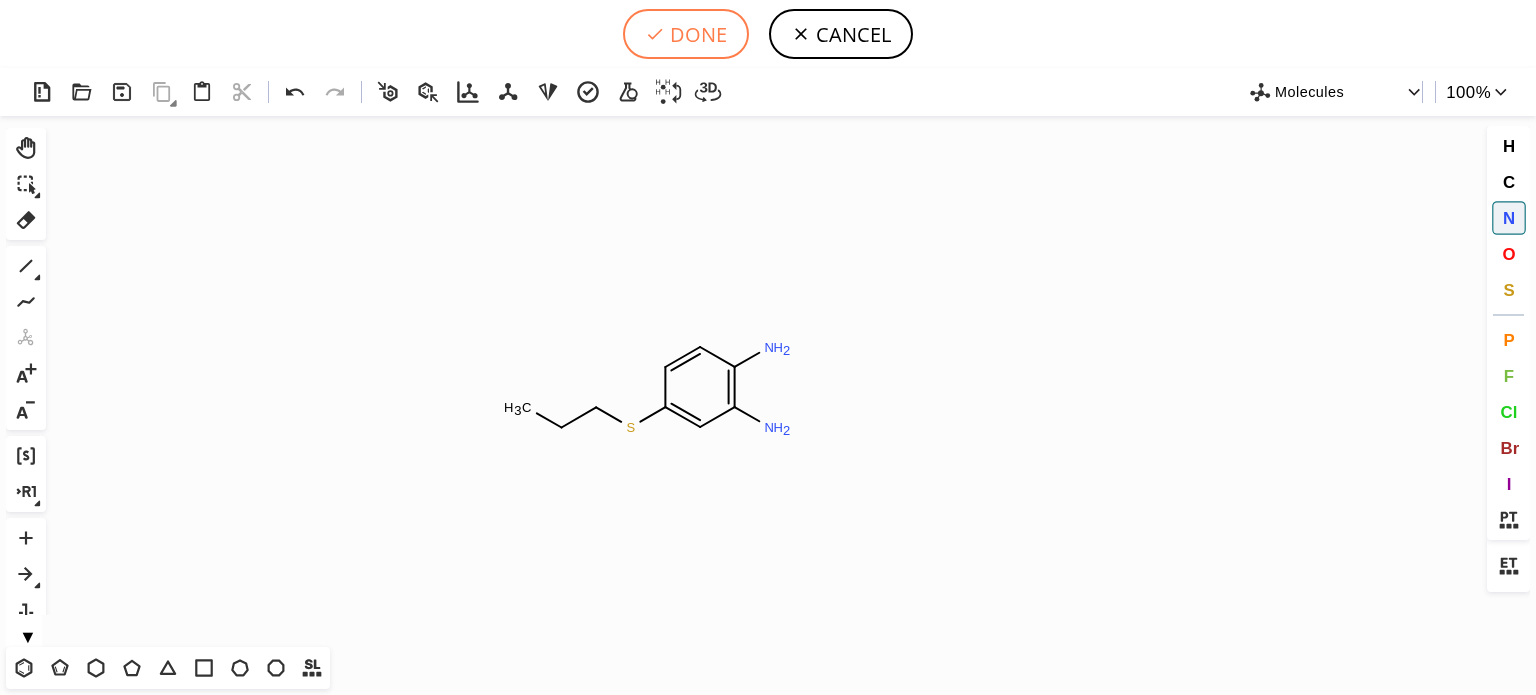 click on "DONE" at bounding box center (686, 34) 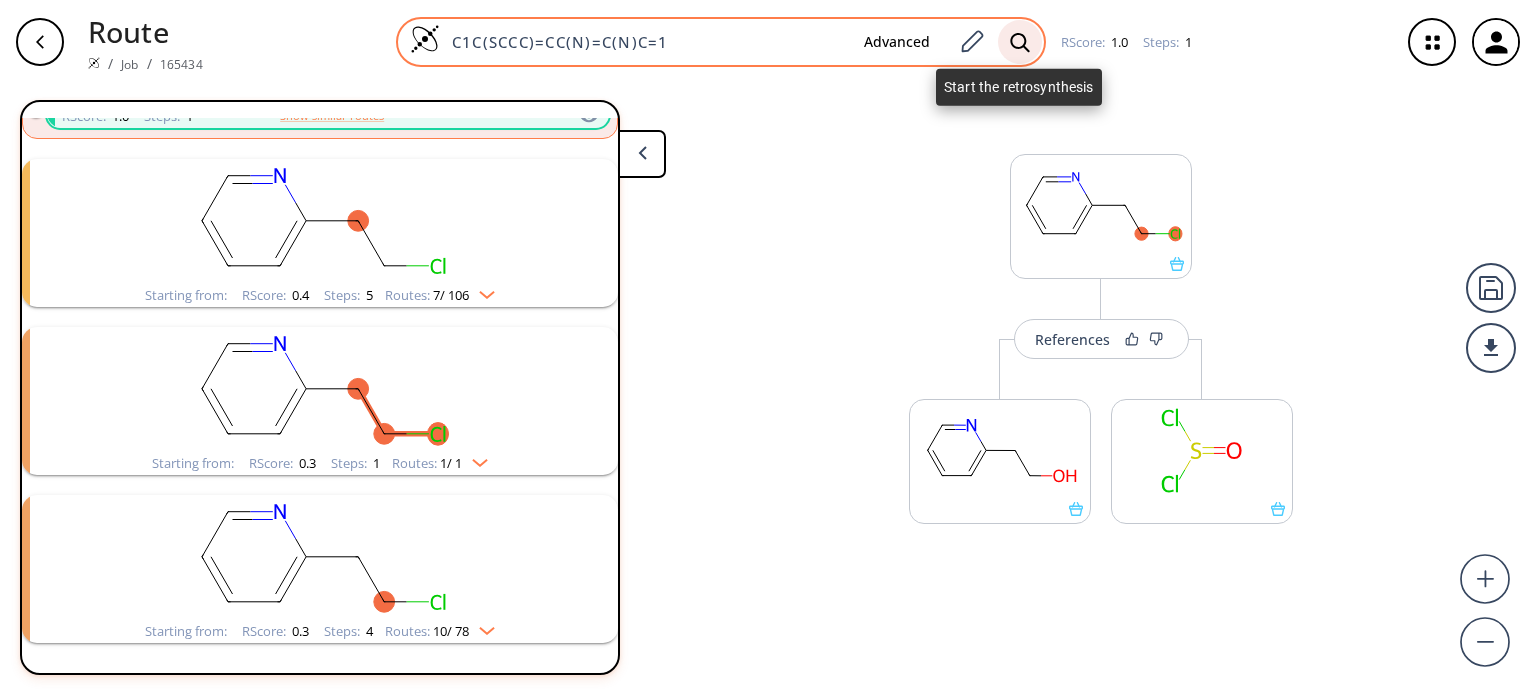 click 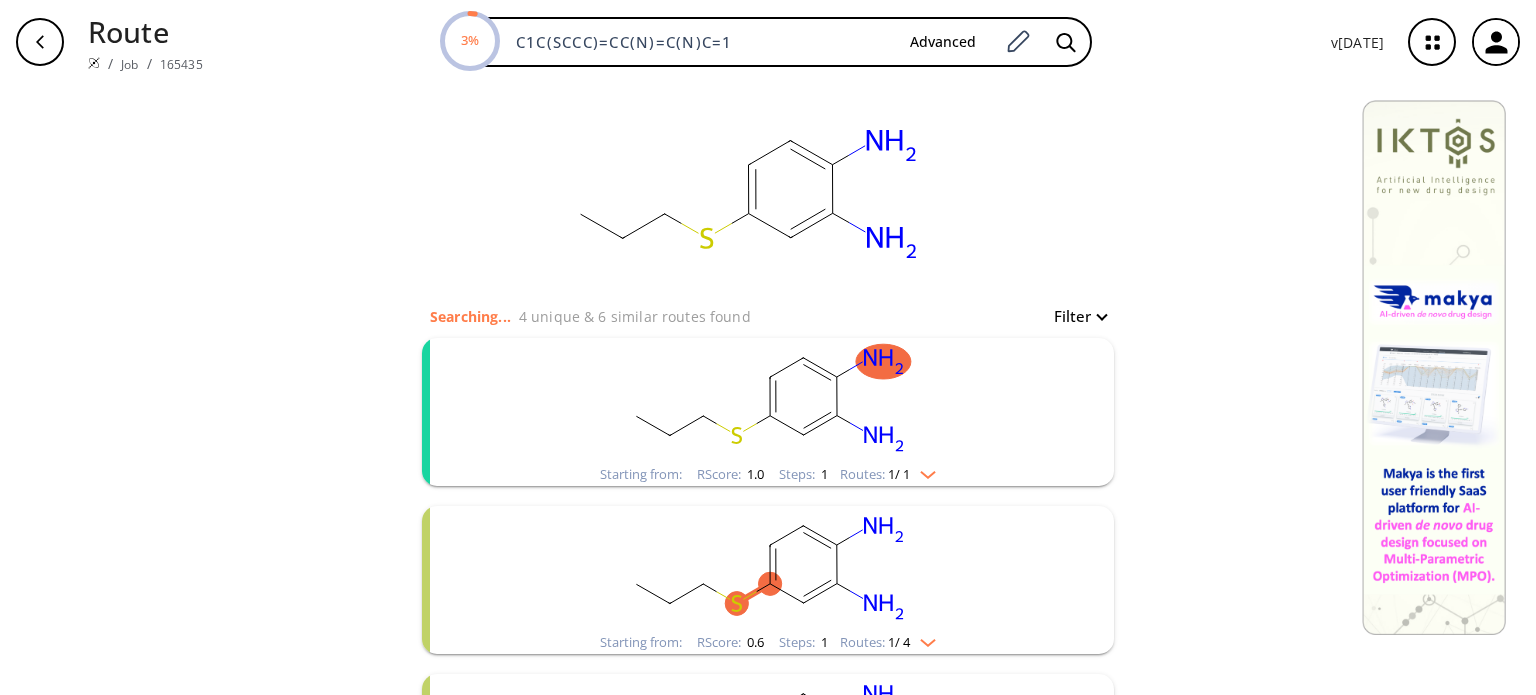 click at bounding box center (923, 471) 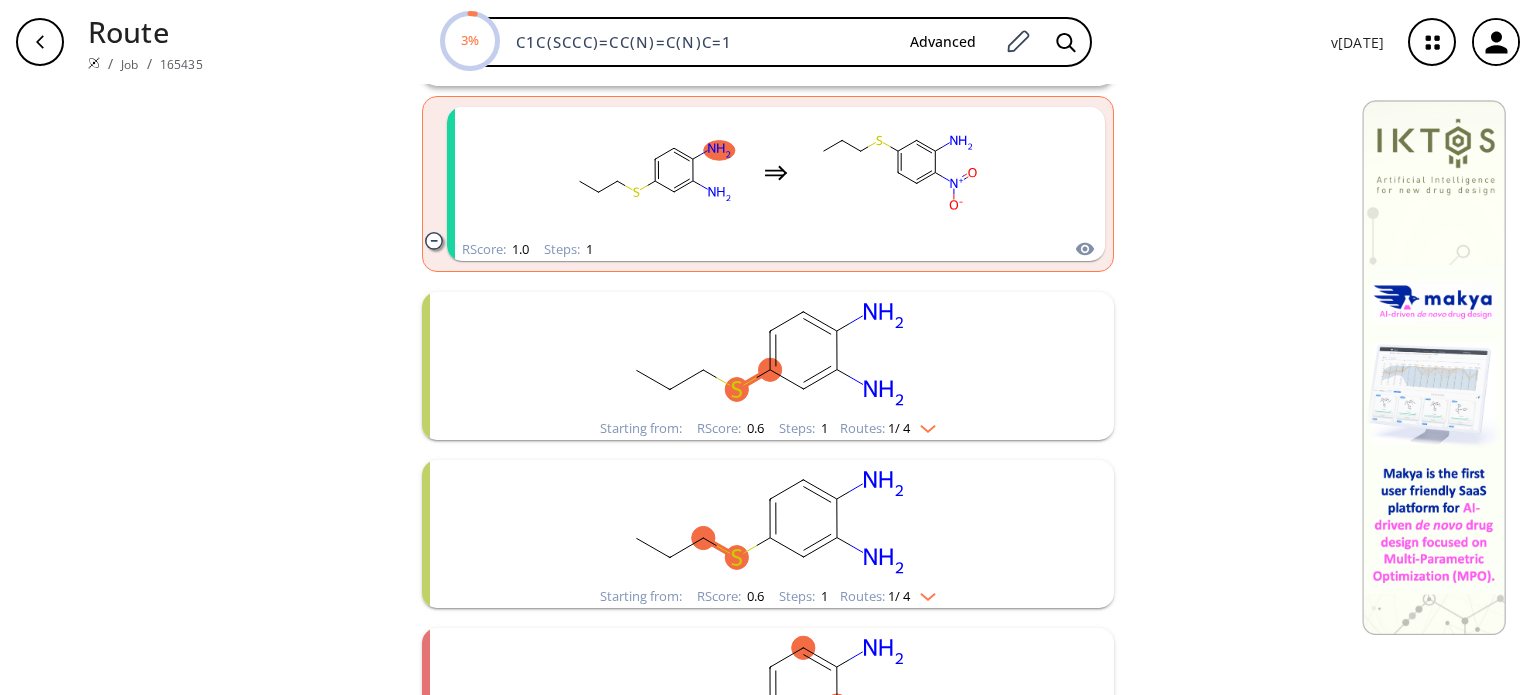 scroll, scrollTop: 200, scrollLeft: 0, axis: vertical 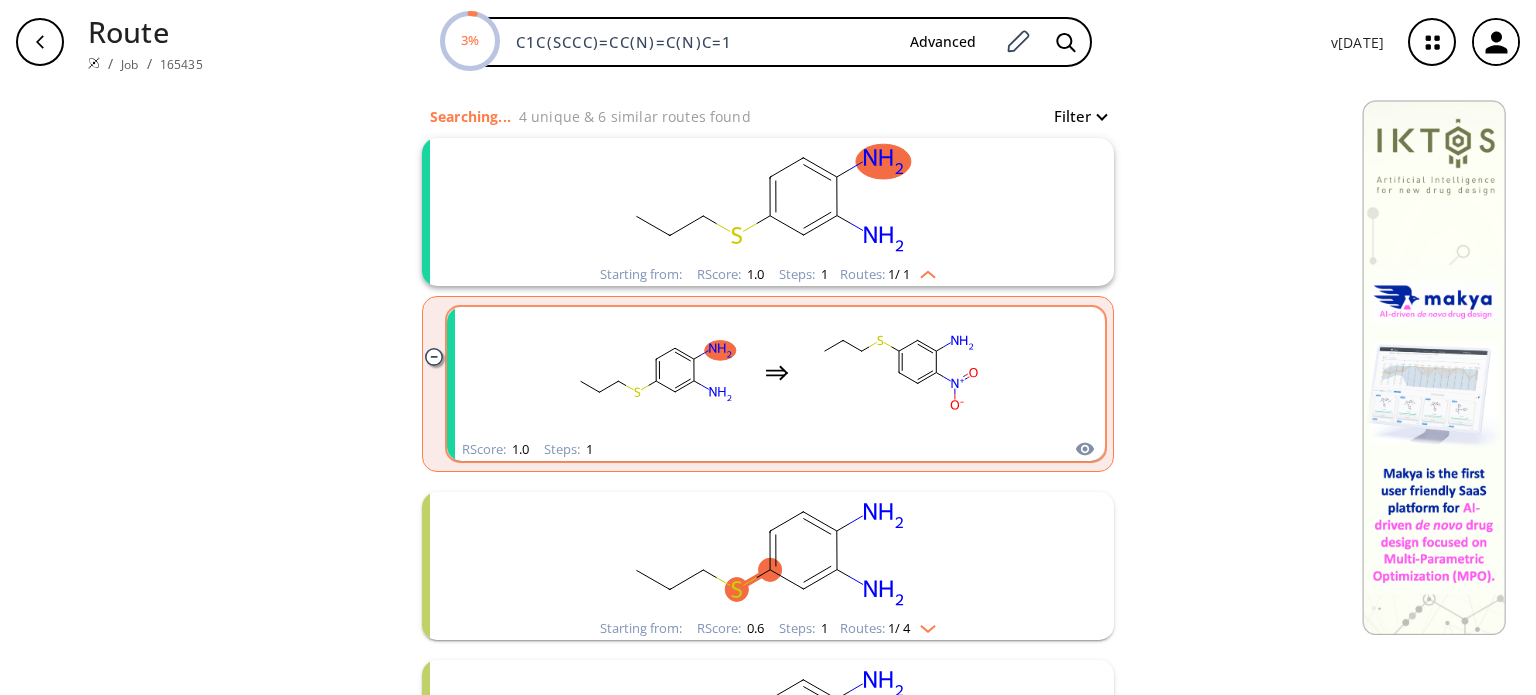 click 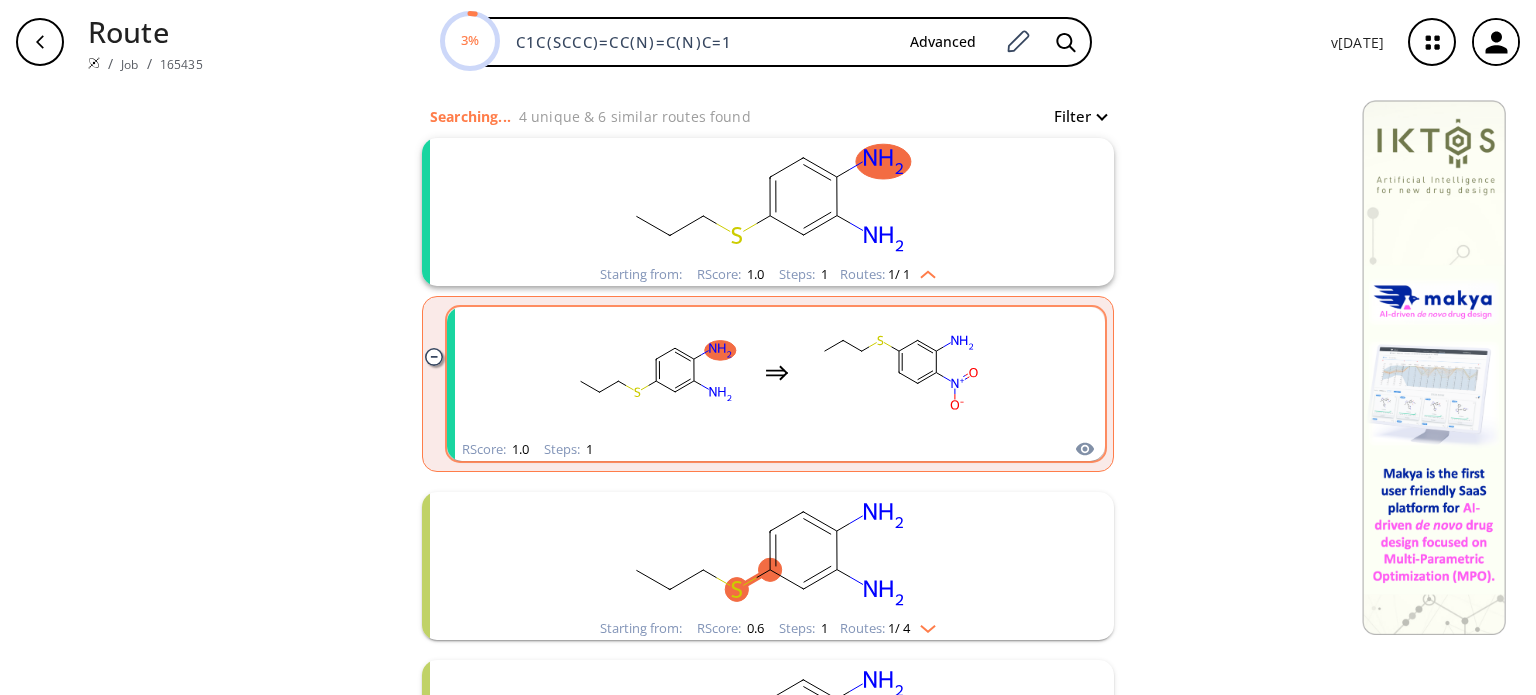 scroll, scrollTop: 0, scrollLeft: 0, axis: both 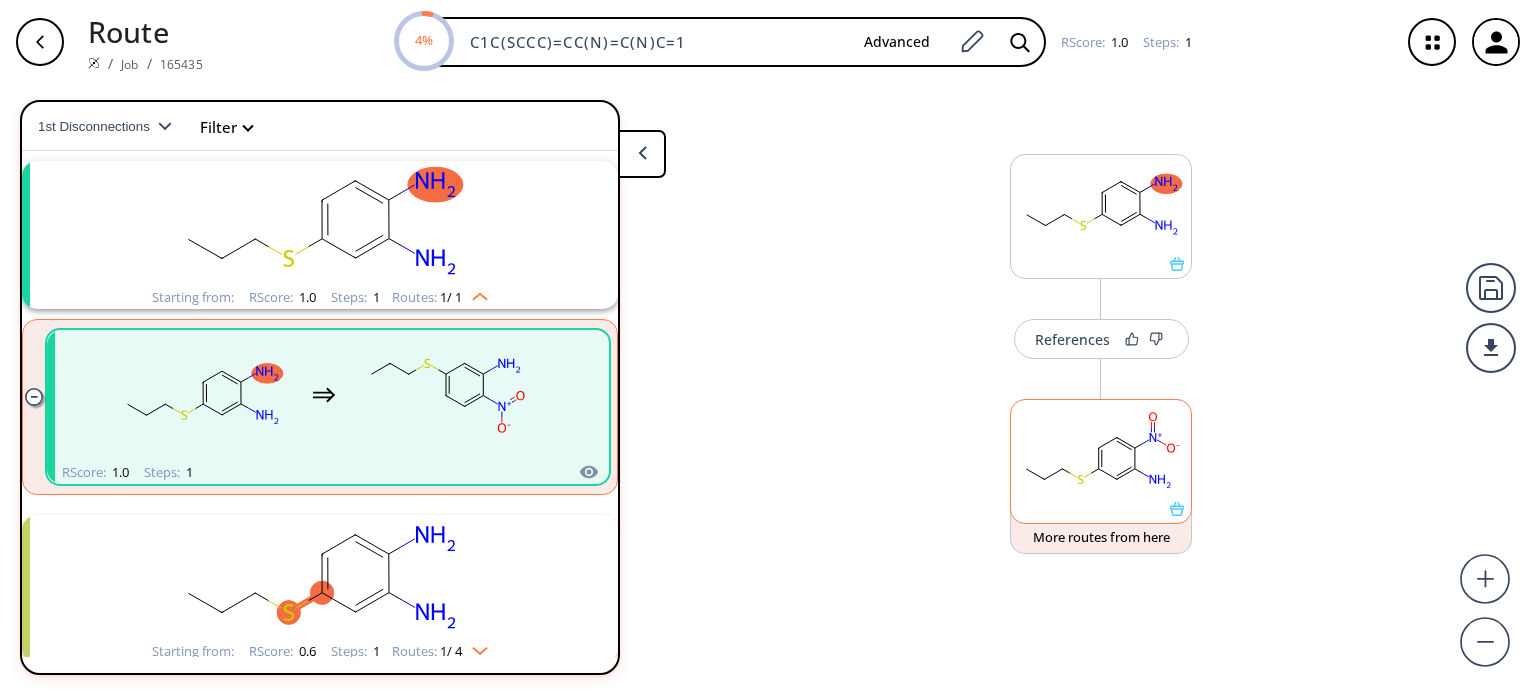 click 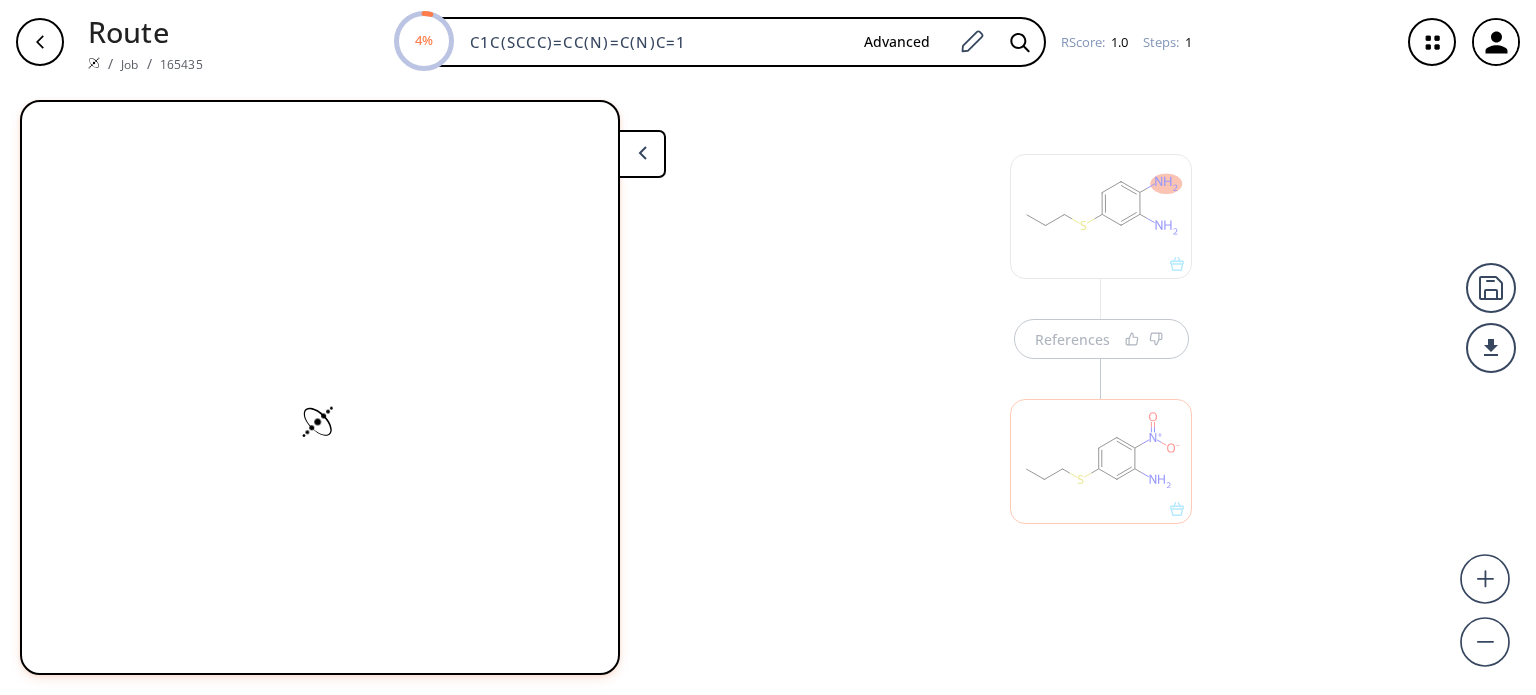 scroll, scrollTop: 0, scrollLeft: 0, axis: both 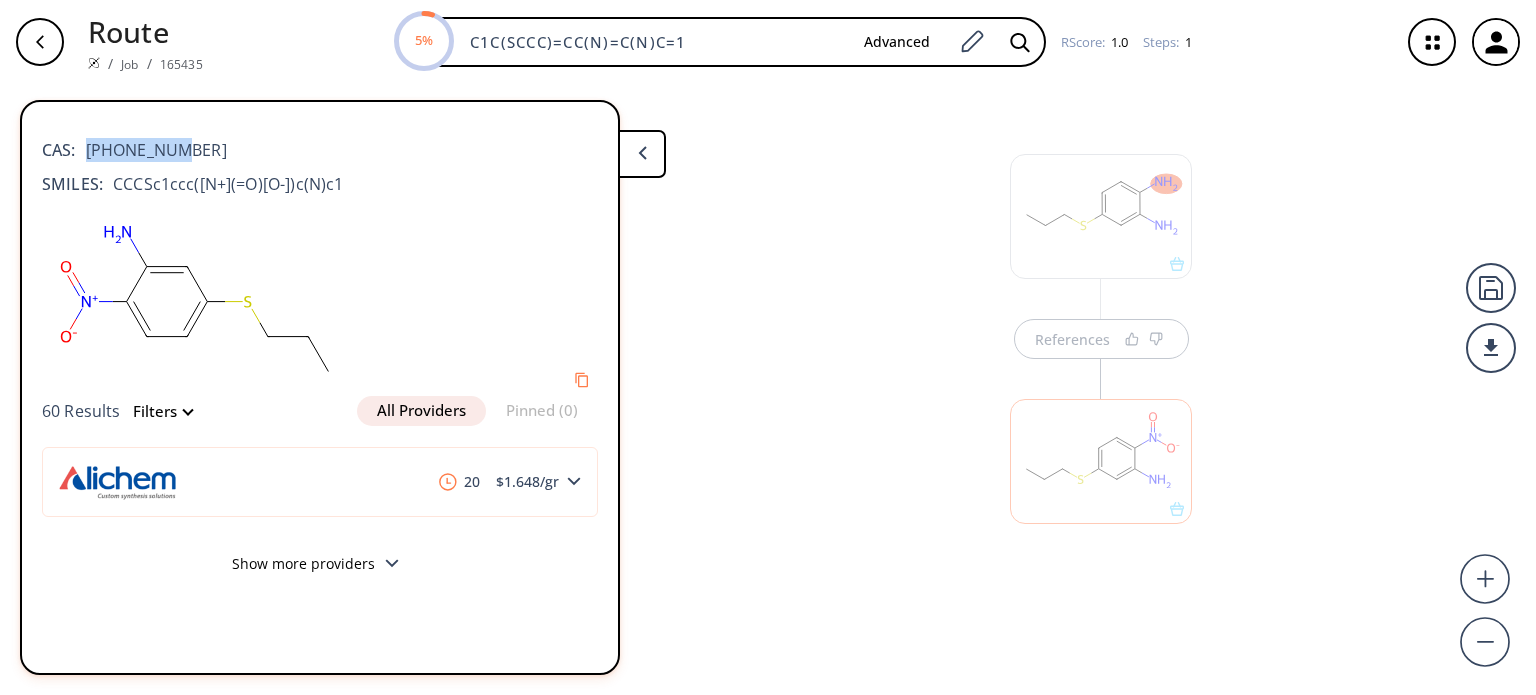 drag, startPoint x: 191, startPoint y: 155, endPoint x: 75, endPoint y: 153, distance: 116.01724 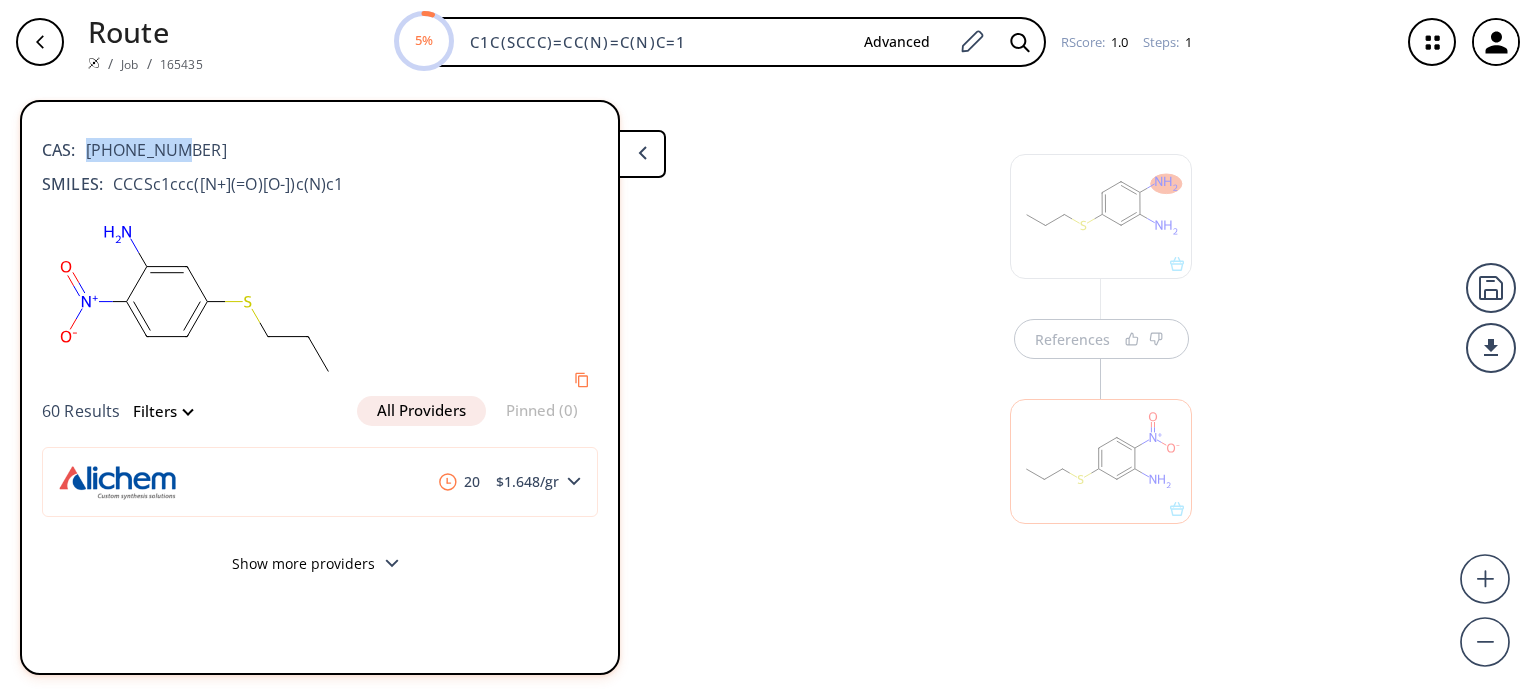 click on "CAS: [PHONE_NUMBER]" at bounding box center [320, 140] 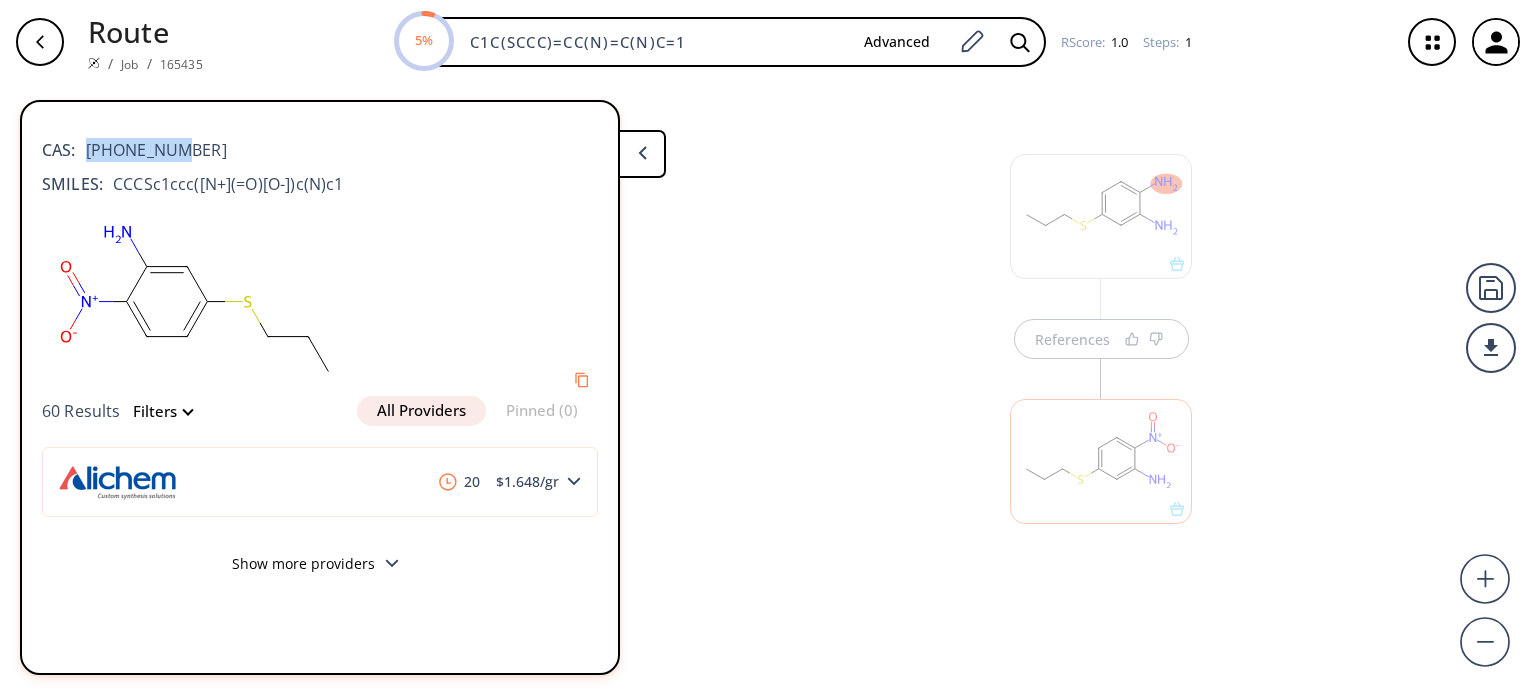 copy on "[PHONE_NUMBER]" 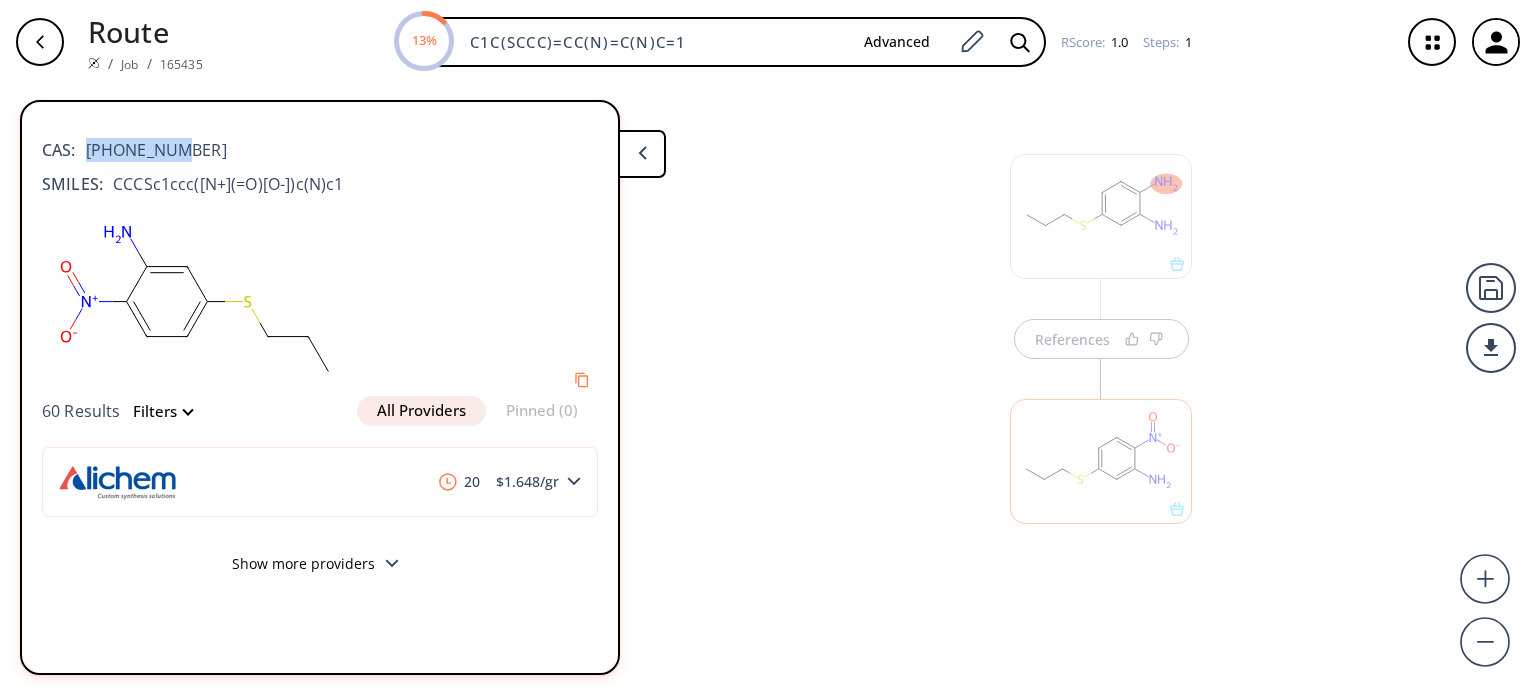 click at bounding box center (1101, 451) 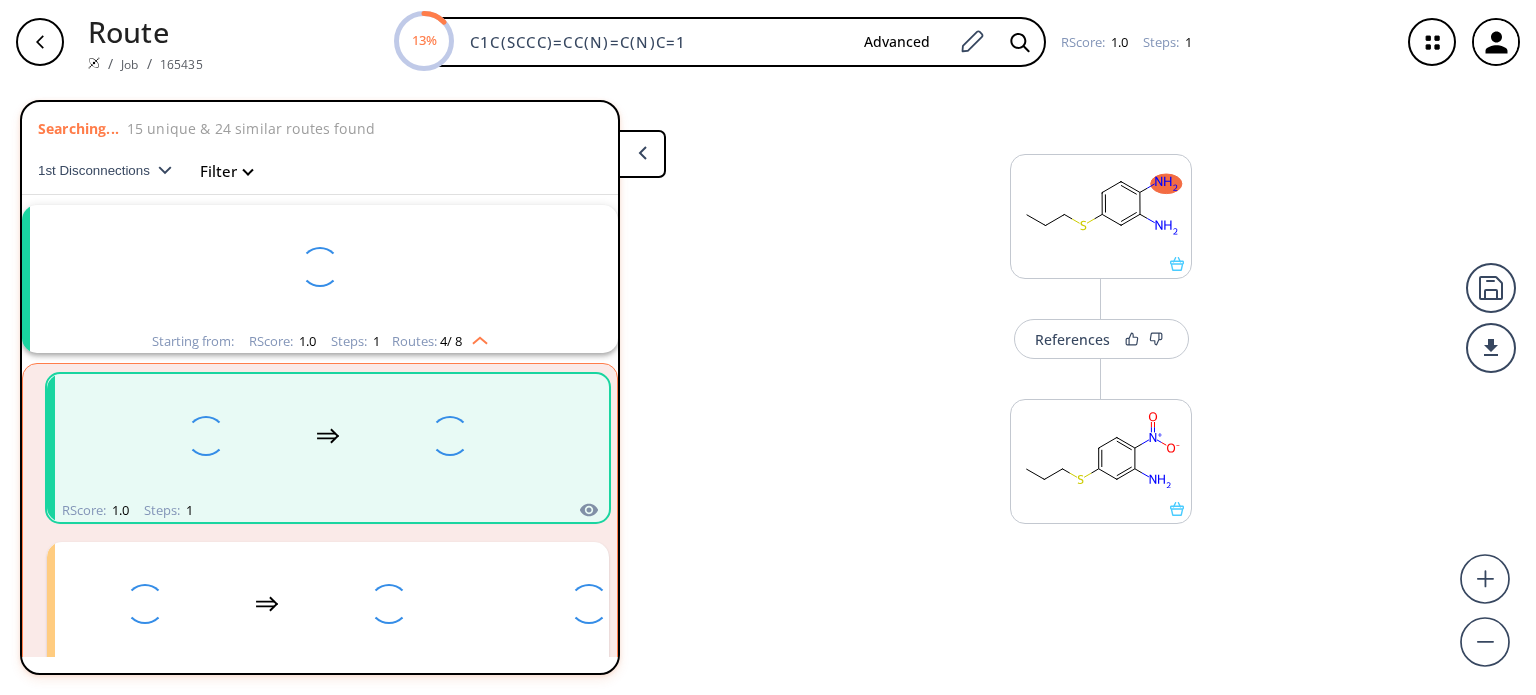 scroll, scrollTop: 44, scrollLeft: 0, axis: vertical 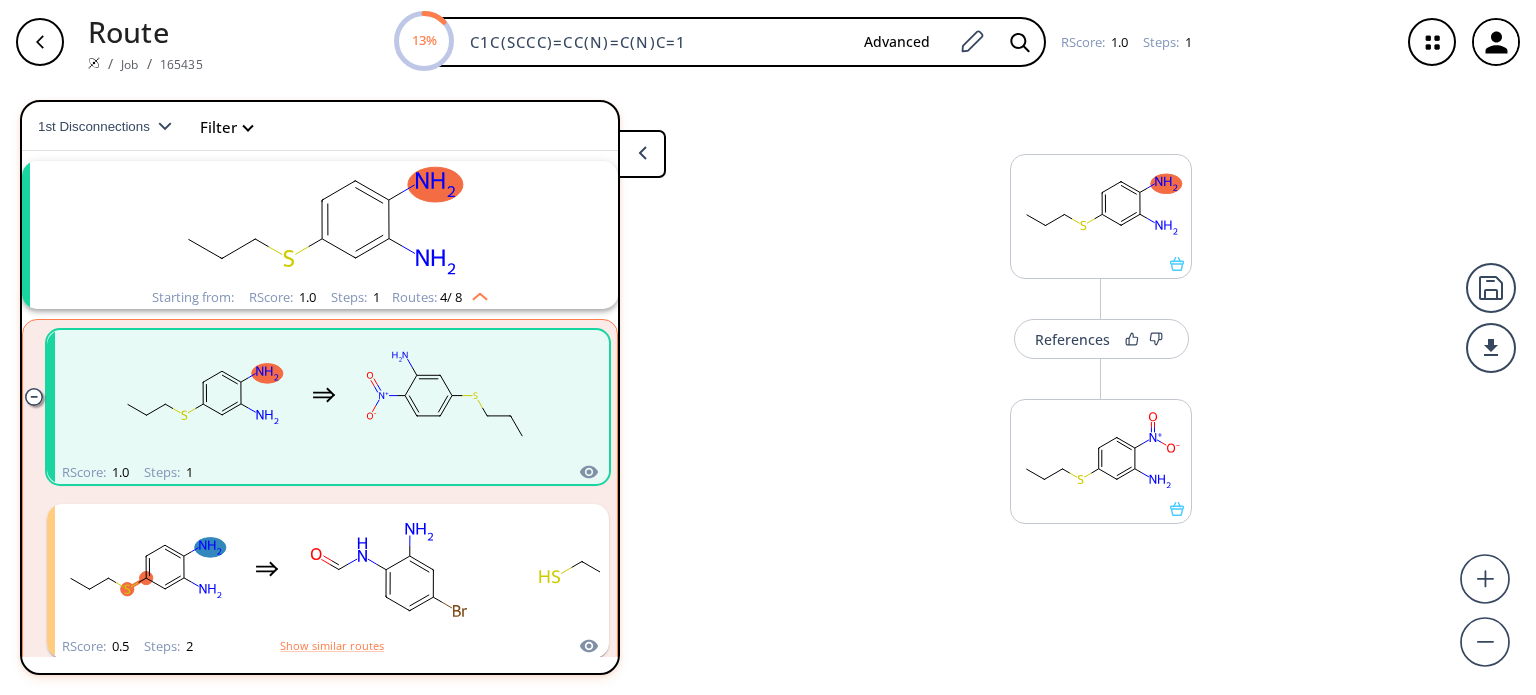 click on "References" at bounding box center [1101, 339] 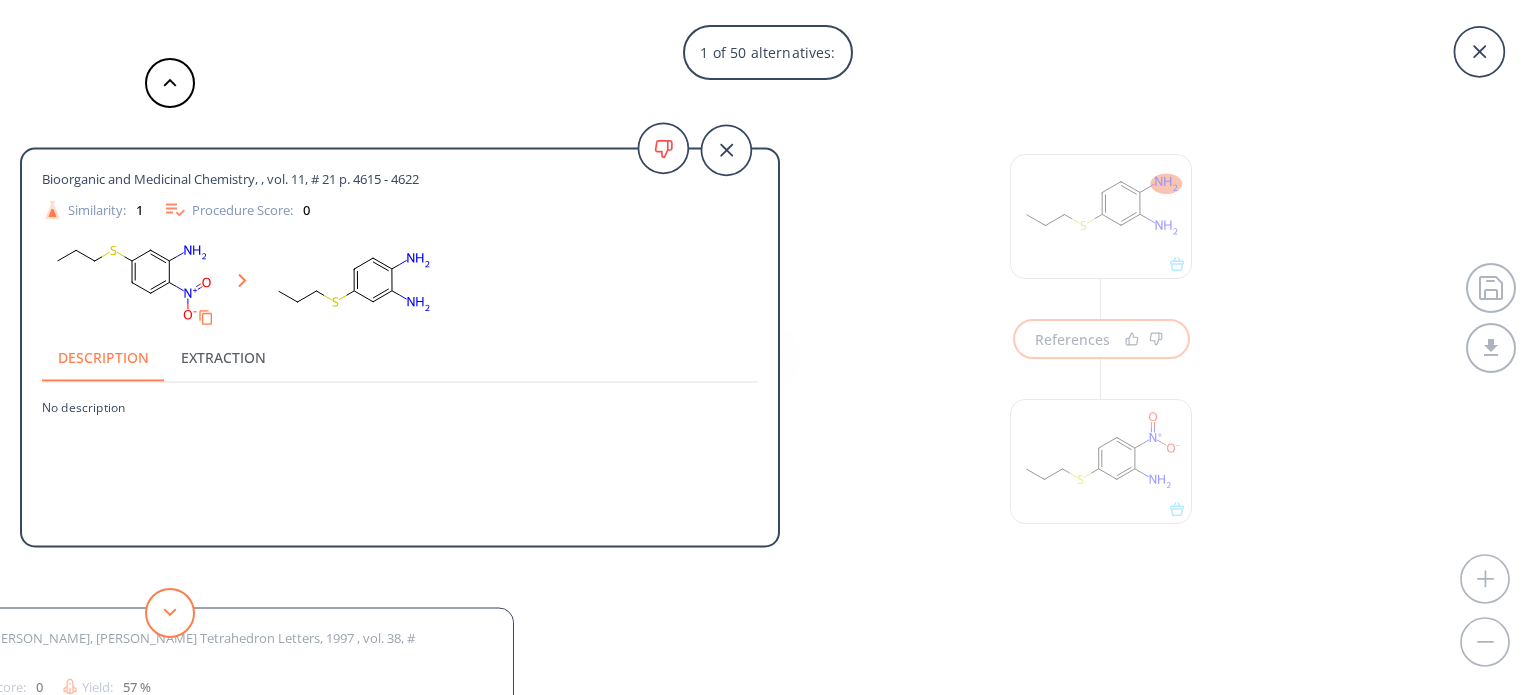 click at bounding box center [170, 613] 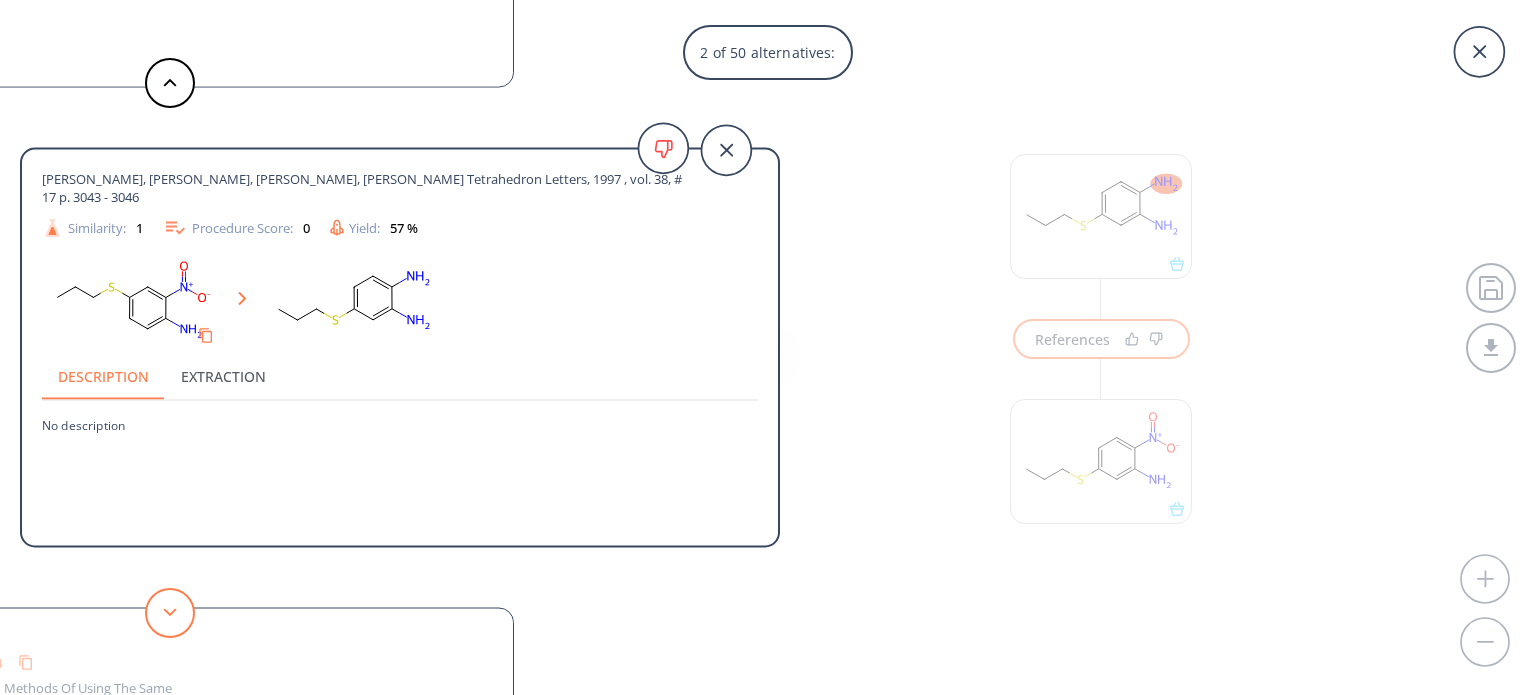 click at bounding box center [170, 613] 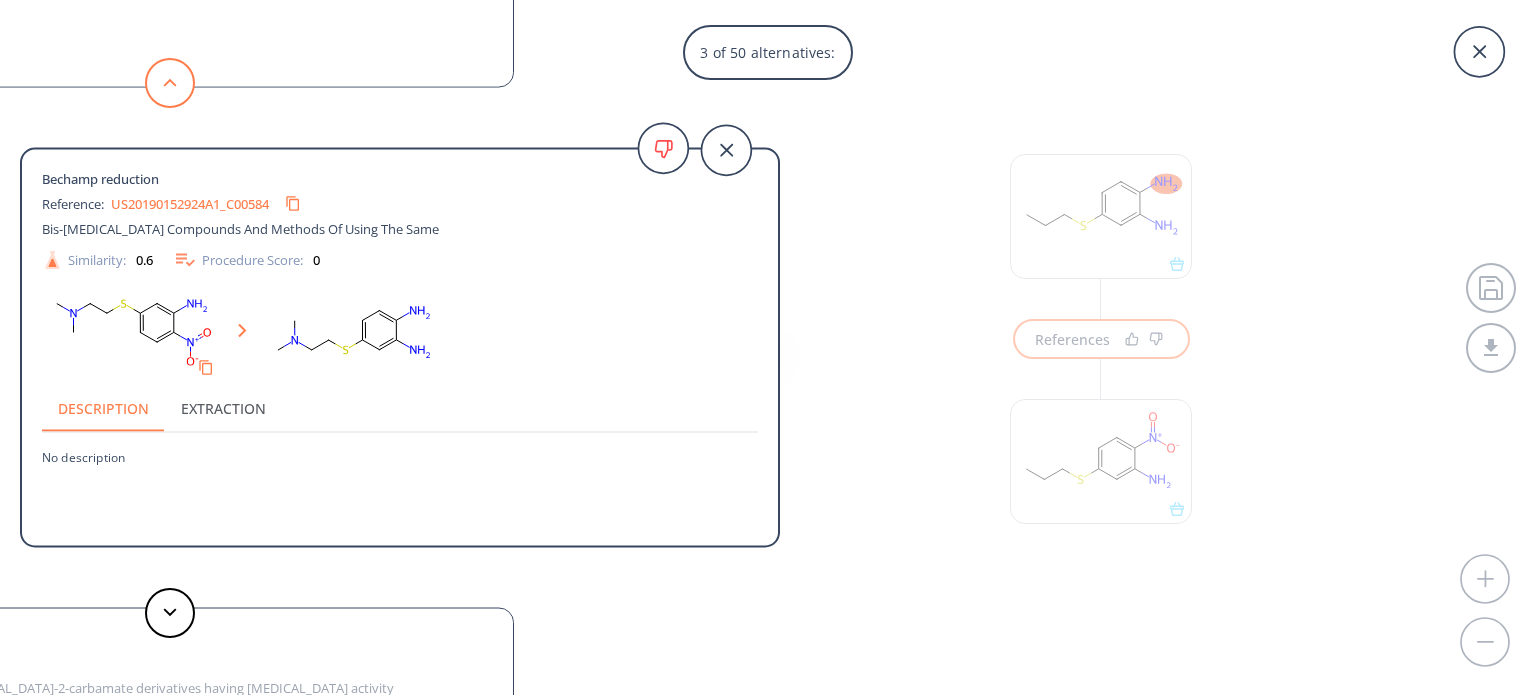 click 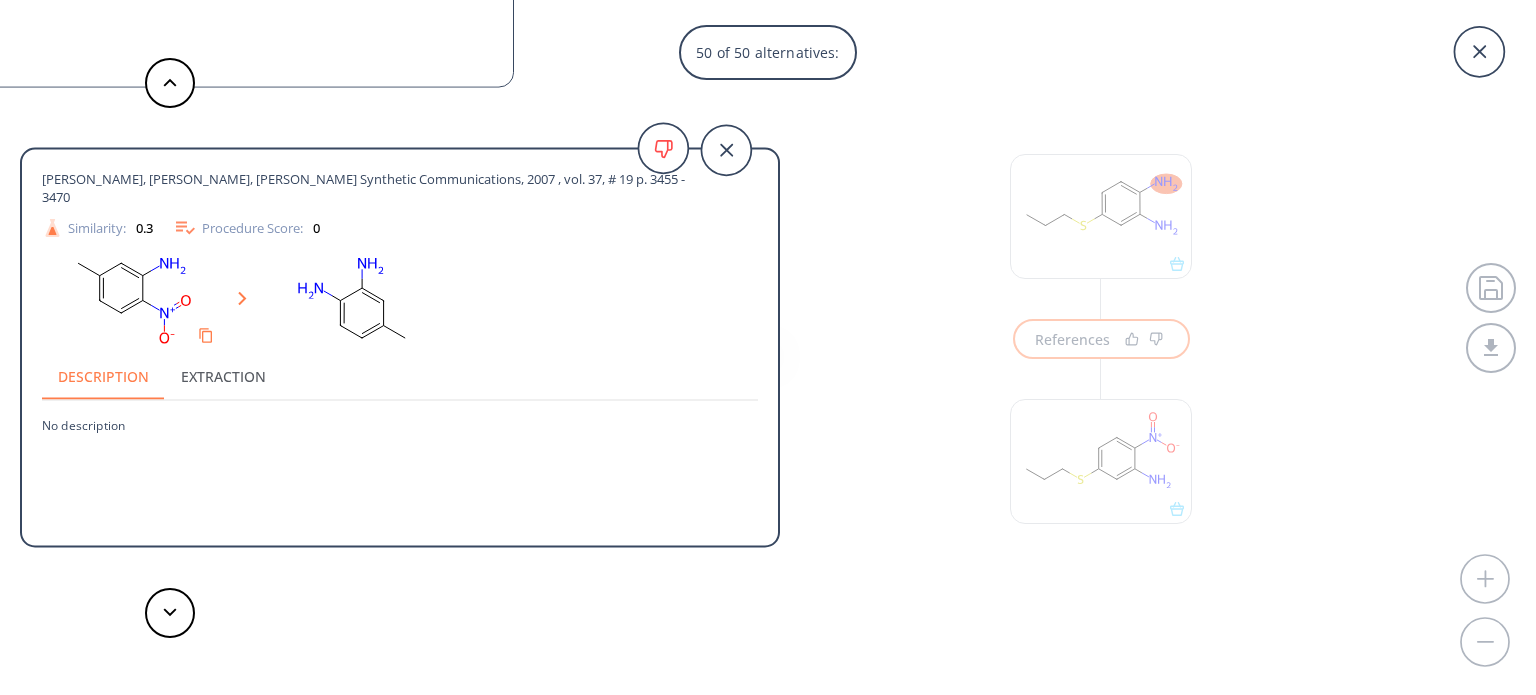drag, startPoint x: 167, startPoint y: 611, endPoint x: 146, endPoint y: 598, distance: 24.698177 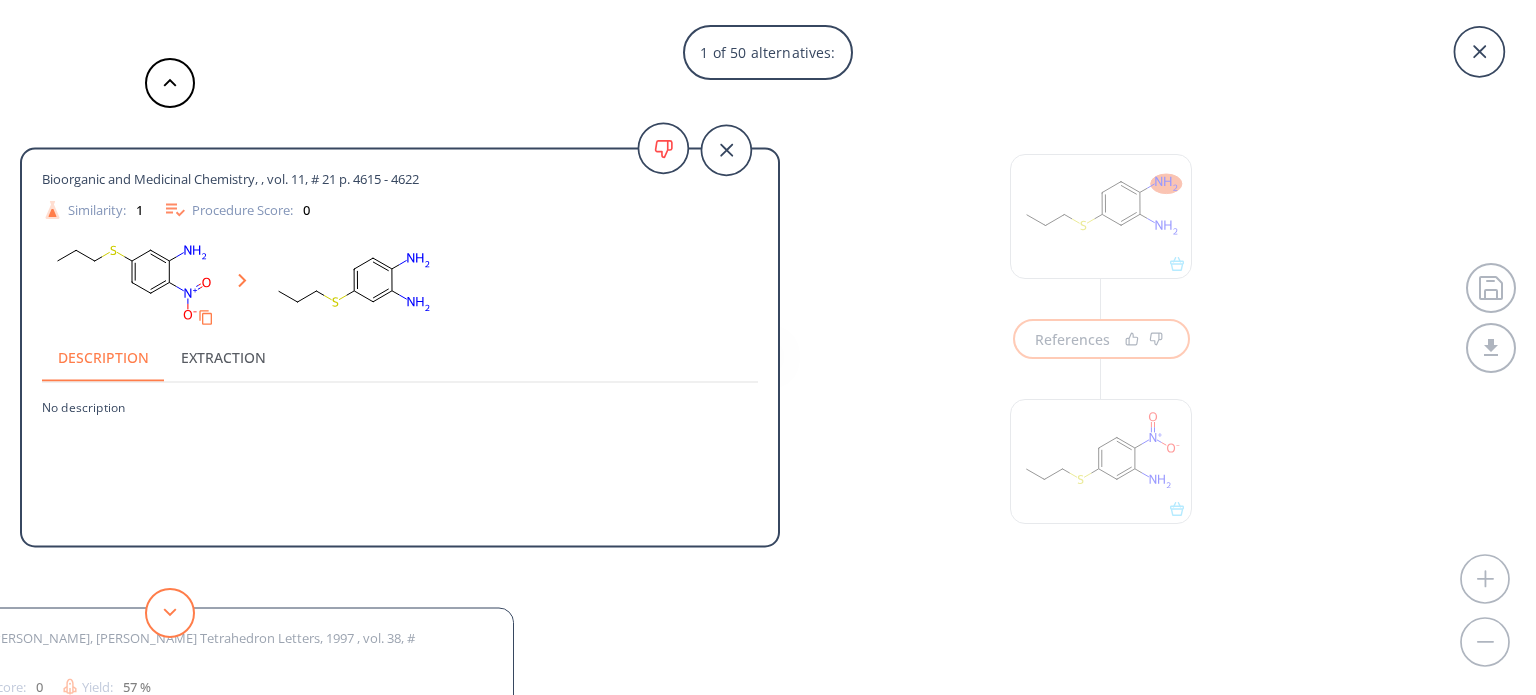 click 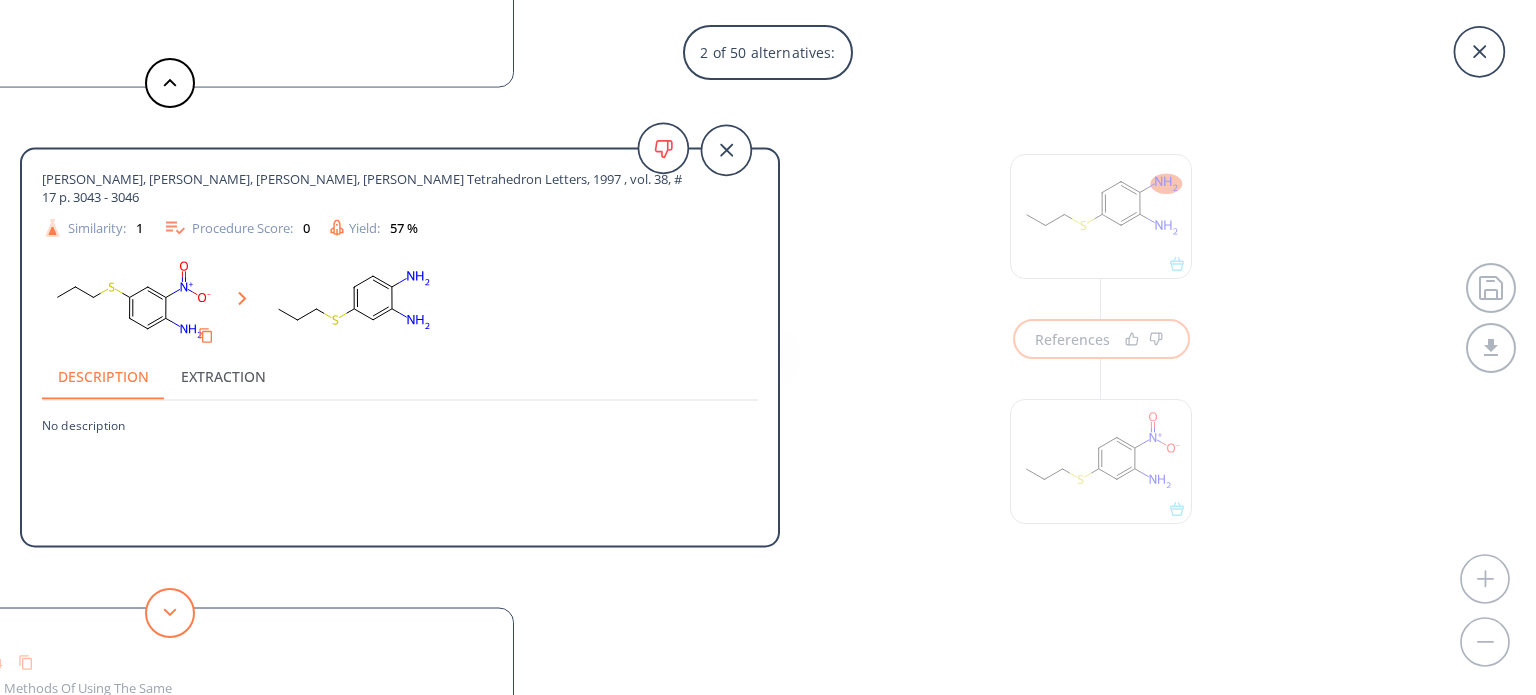 click 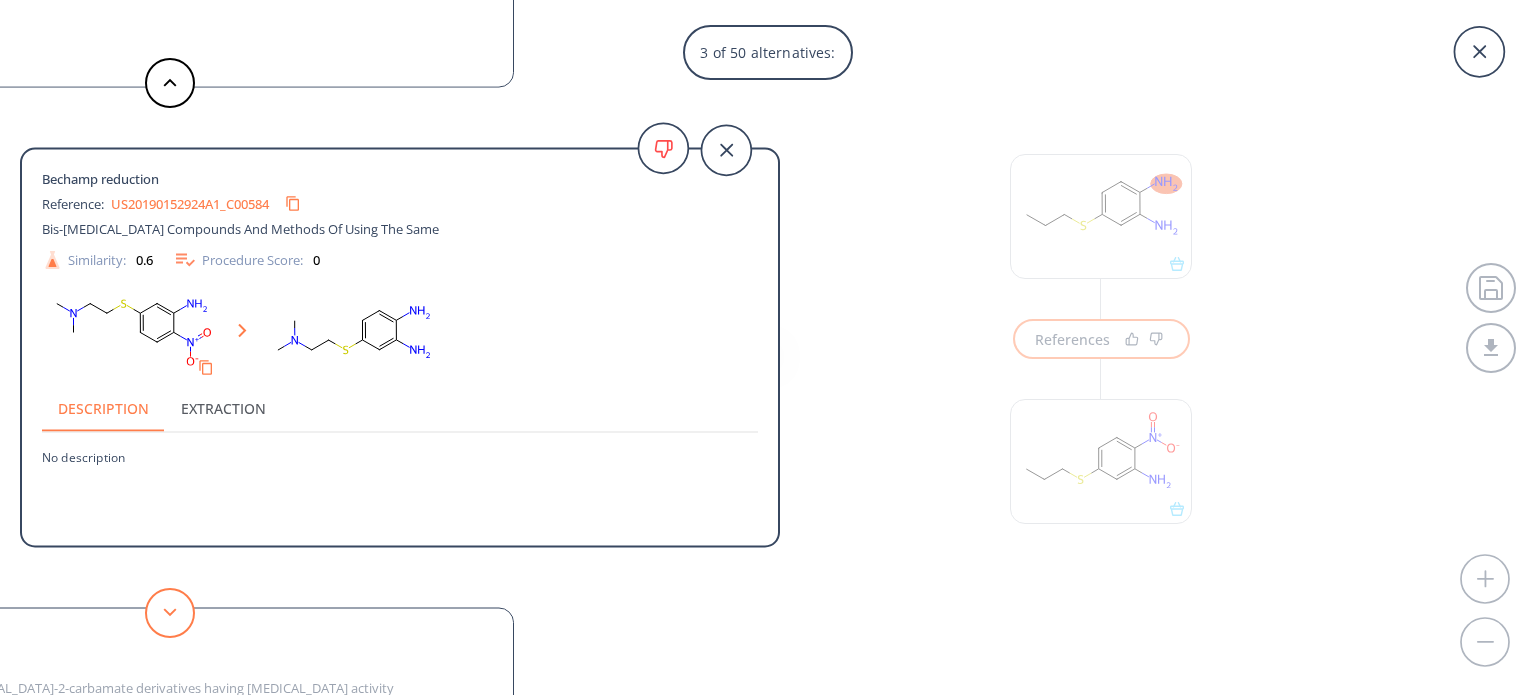 click 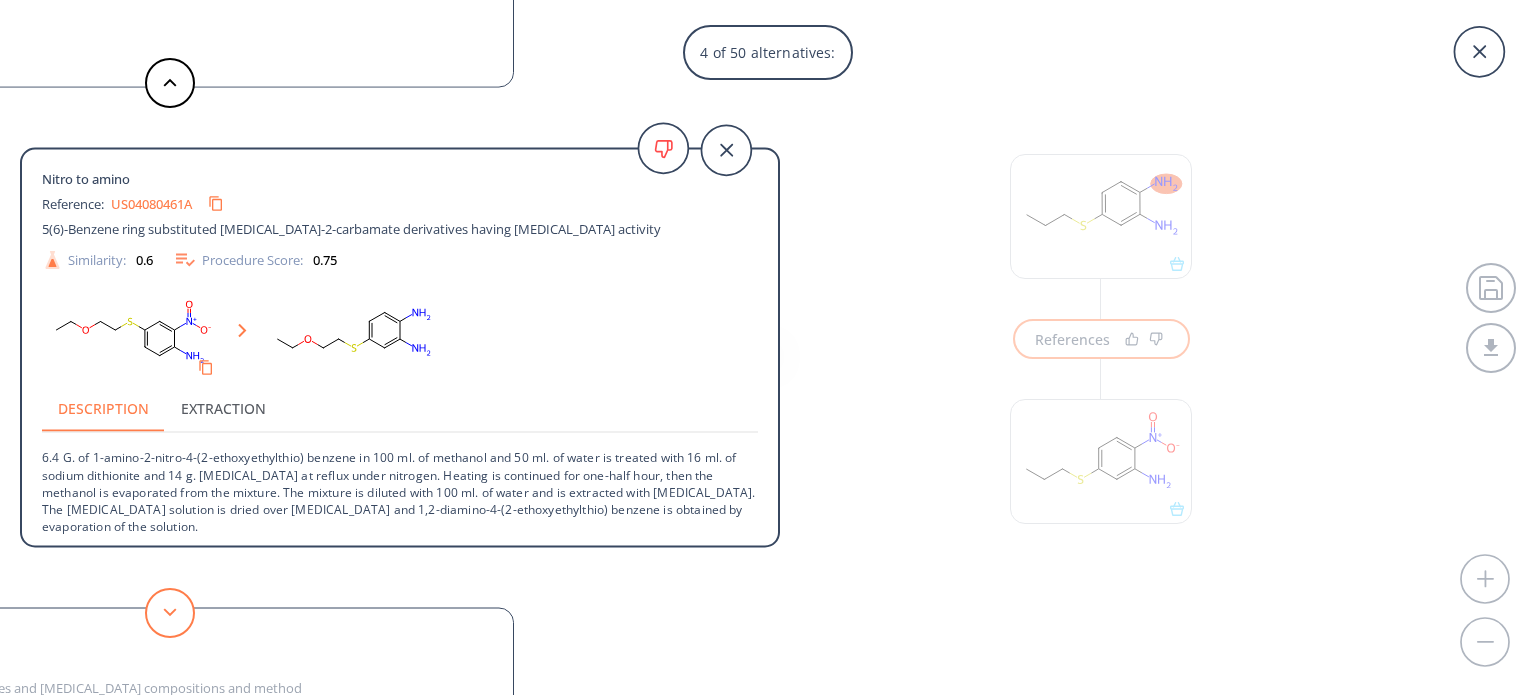 click at bounding box center (170, 613) 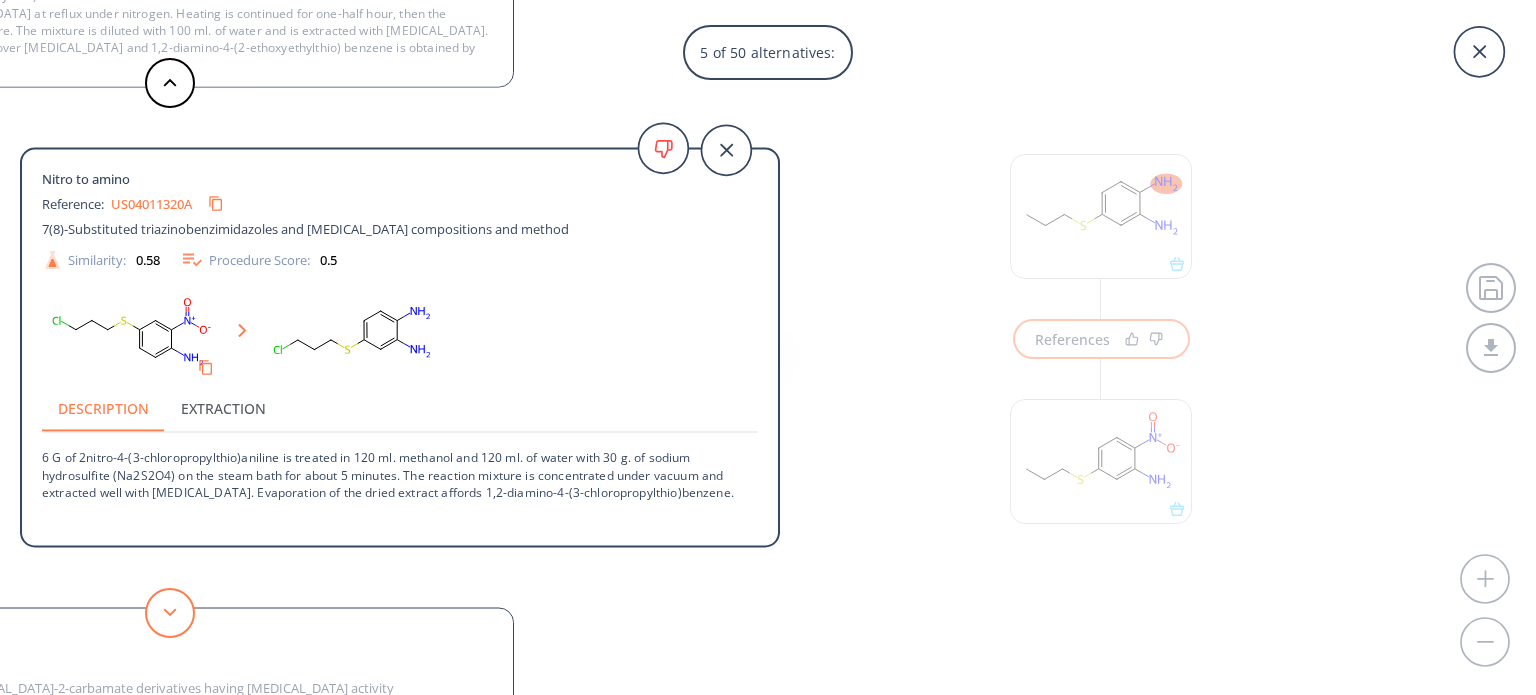click at bounding box center [170, 613] 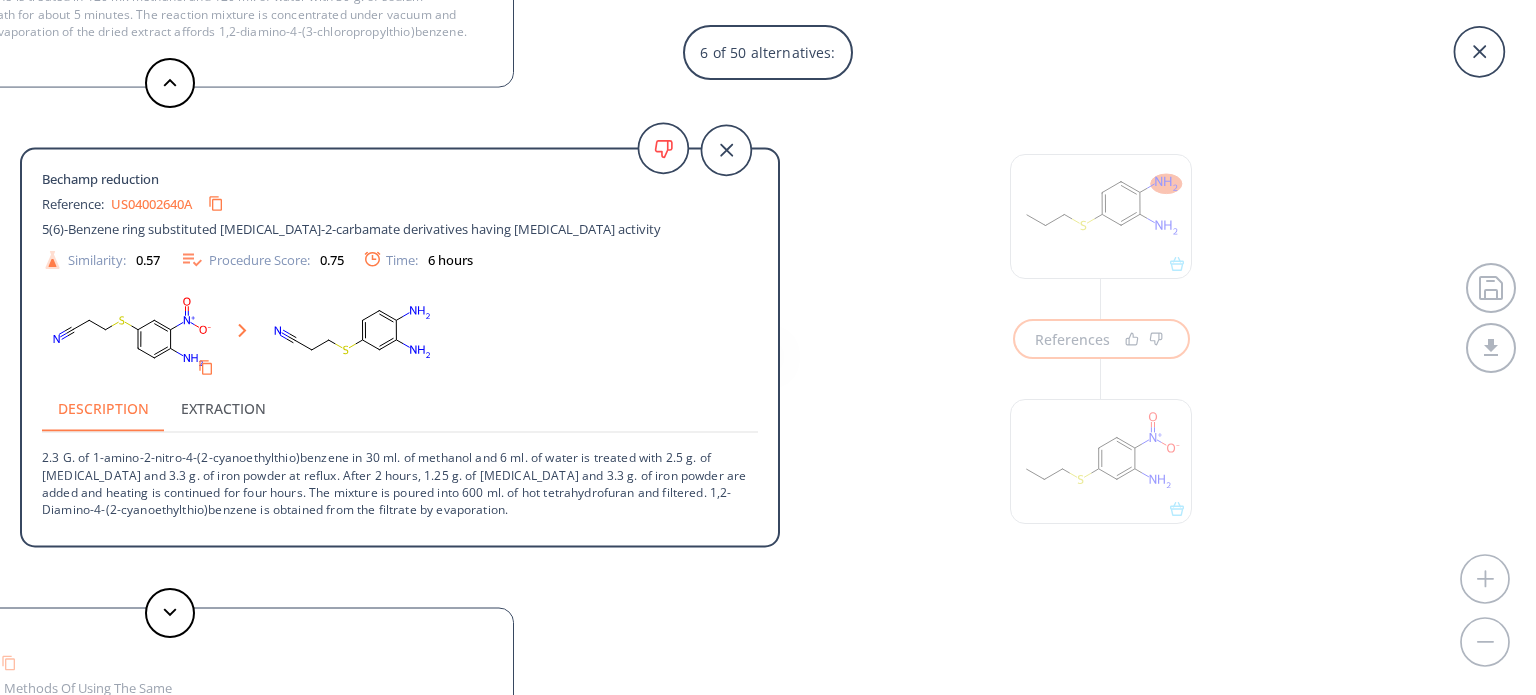 click on "6 of 50 alternatives: Bioorganic and Medicinal Chemistry, , vol. 11, # 21 p. 4615 - 4622 Similarity: 1 Procedure Score: 0 Description Extraction No description [PERSON_NAME], [PERSON_NAME], [PERSON_NAME]  Tetrahedron Letters, 1997 , vol. 38, # 17 p. 3043 - 3046 Similarity: 1 Procedure Score: 0  Yield:   57 % Description Extraction No description Bechamp reduction Reference: US20190152924A1_C00584 Bis-[MEDICAL_DATA] Compounds And Methods Of Using The Same Similarity: 0.6 Procedure Score: 0 Description Extraction No description Nitro to amino Reference: US04080461A 5(6)-Benzene ring substituted [MEDICAL_DATA]-2-carbamate derivatives having [MEDICAL_DATA] activity Similarity: 0.6 Procedure Score: 0.75 Description Extraction Nitro to amino Reference: US04011320A 7(8)-Substituted triazinobenzimidazoles and [MEDICAL_DATA] compositions and method Similarity: 0.58 Procedure Score: 0.5 Description Extraction Bechamp reduction Reference: US04002640A Similarity: 0.57 Procedure Score: 0.75  Time: 6 hours  0.56 1 0" at bounding box center [768, 347] 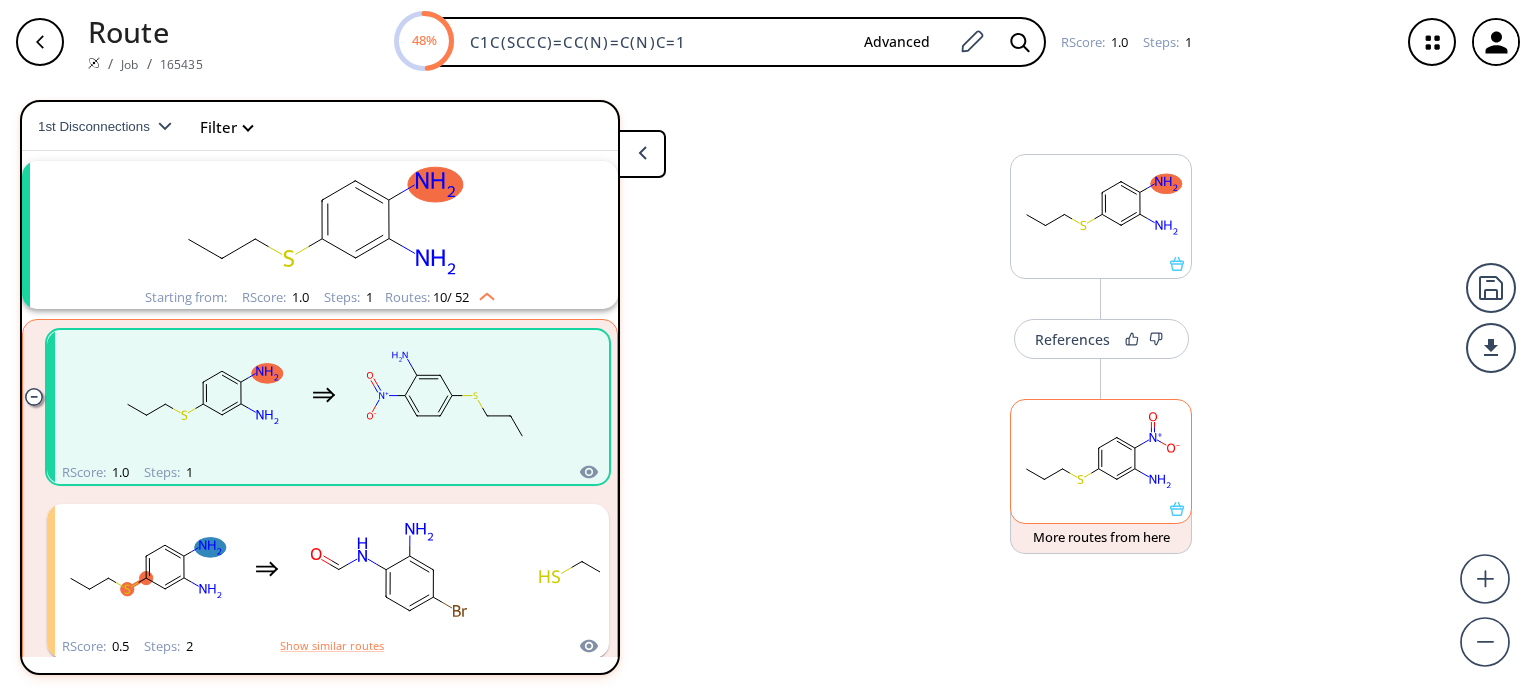 click 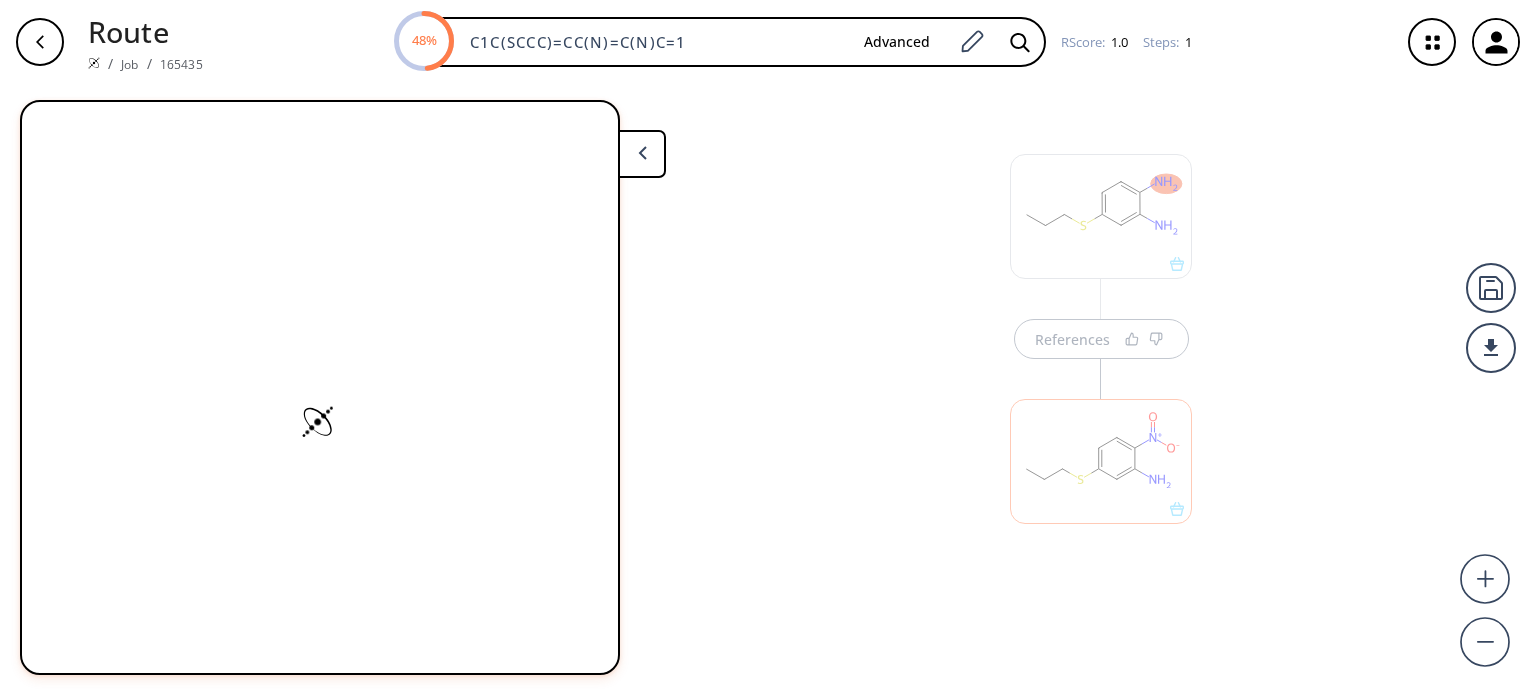 scroll, scrollTop: 0, scrollLeft: 0, axis: both 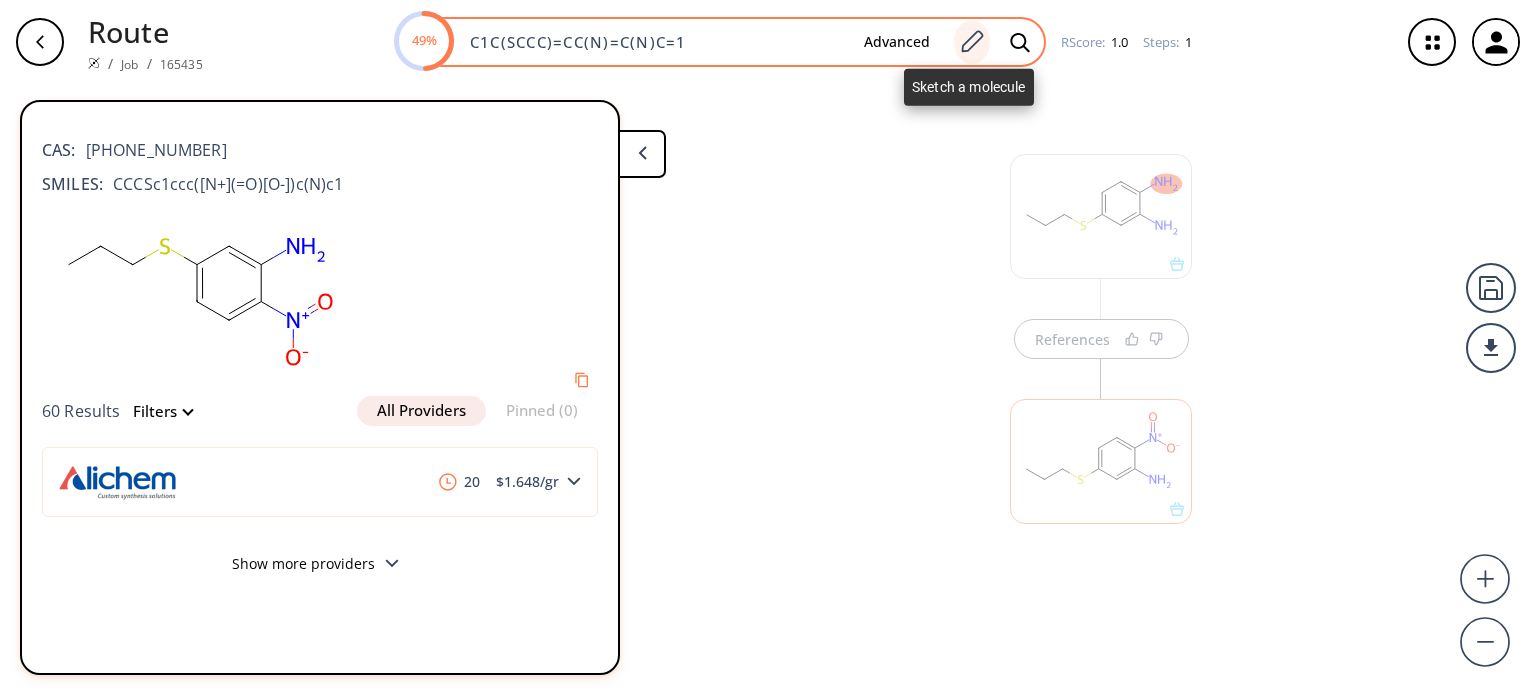 click 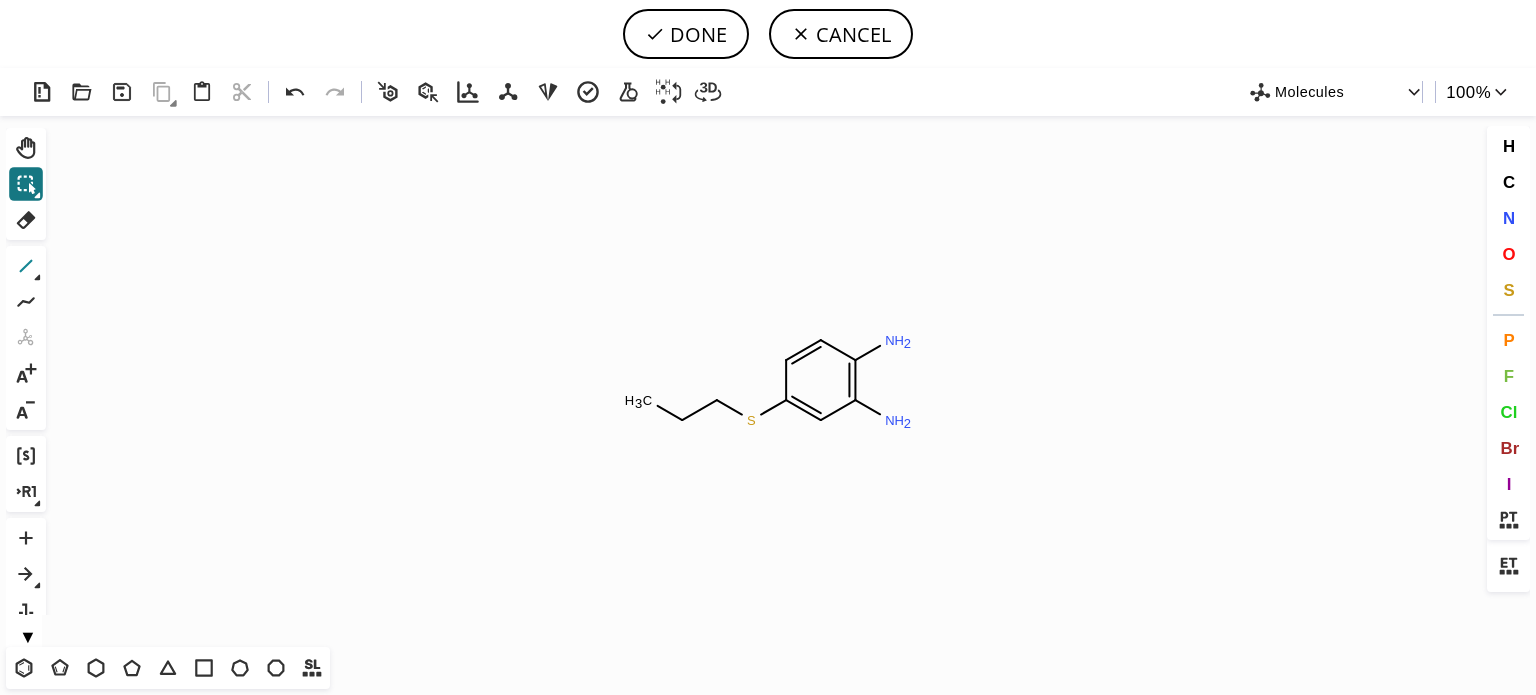 drag, startPoint x: 27, startPoint y: 267, endPoint x: 492, endPoint y: 331, distance: 469.38364 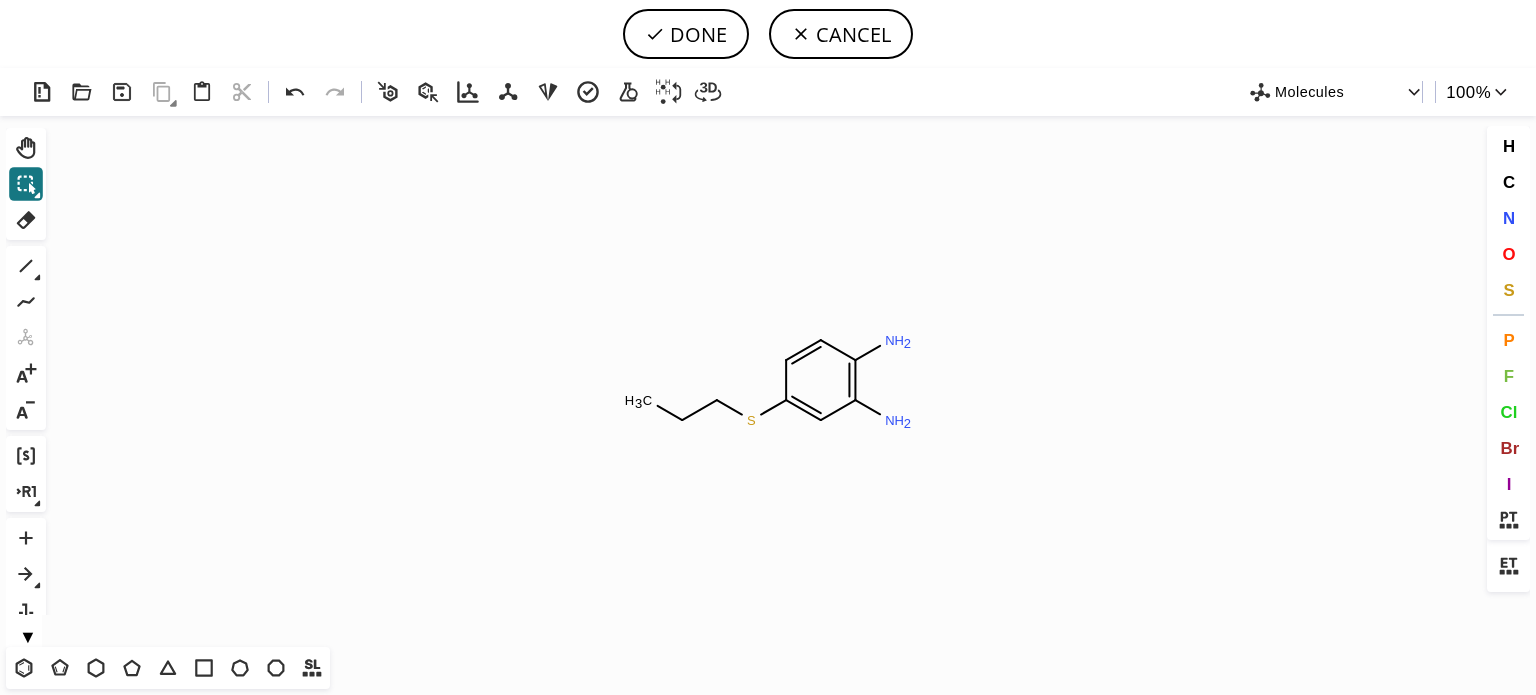click 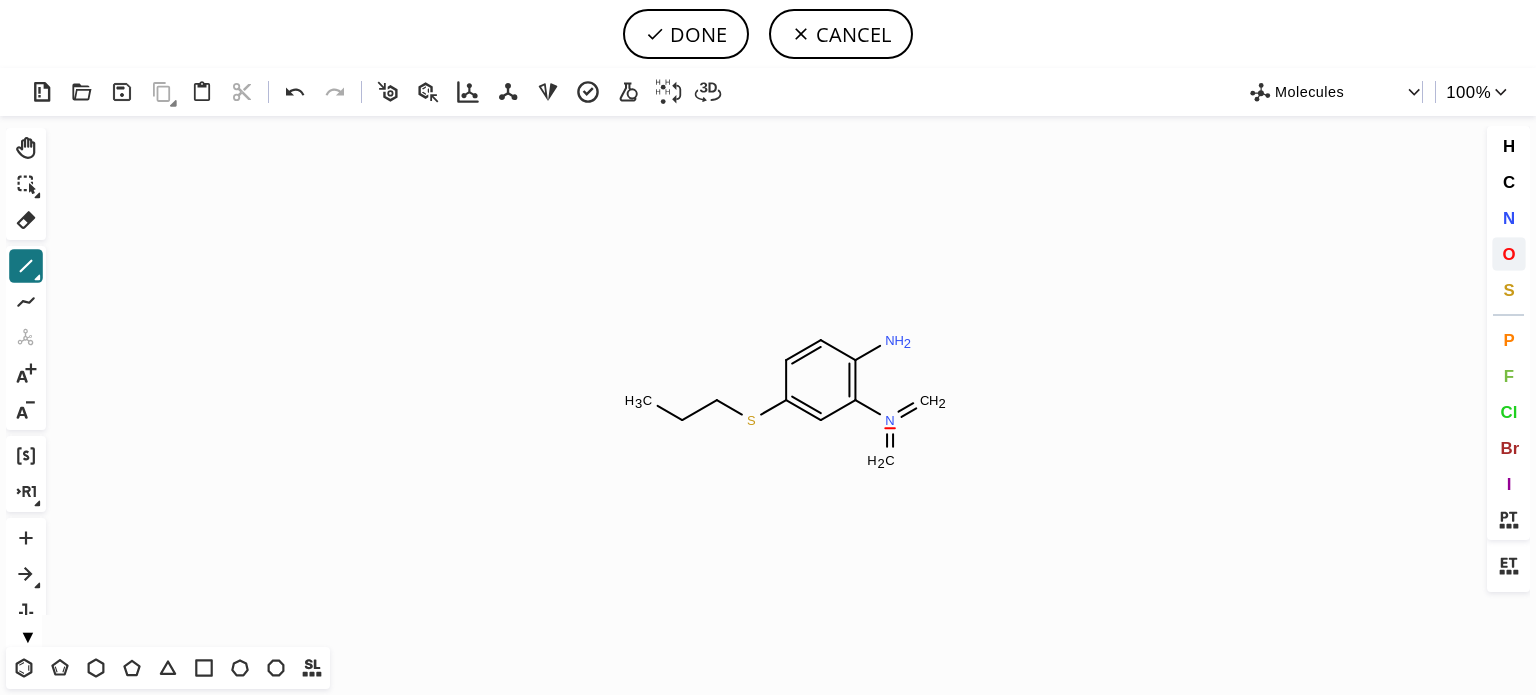 click on "O" at bounding box center [1508, 253] 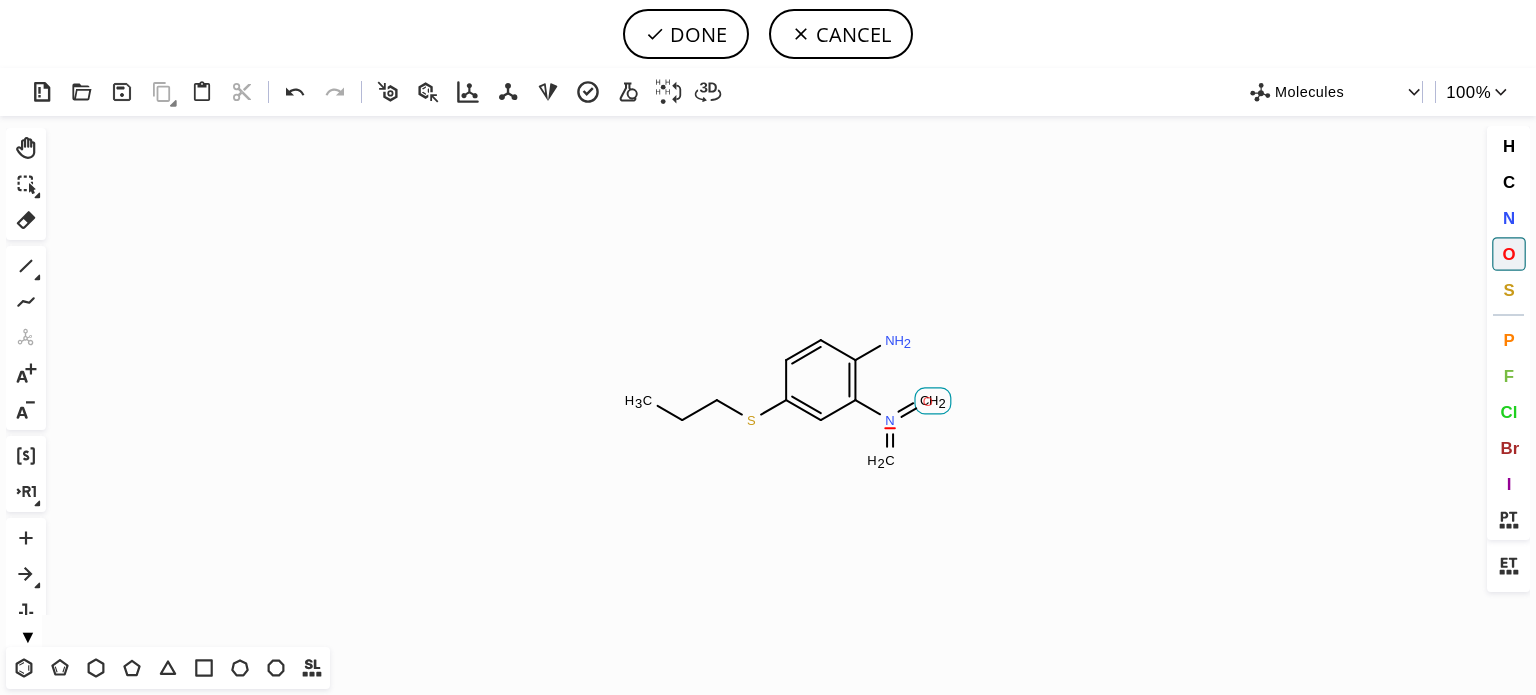 click on "O" 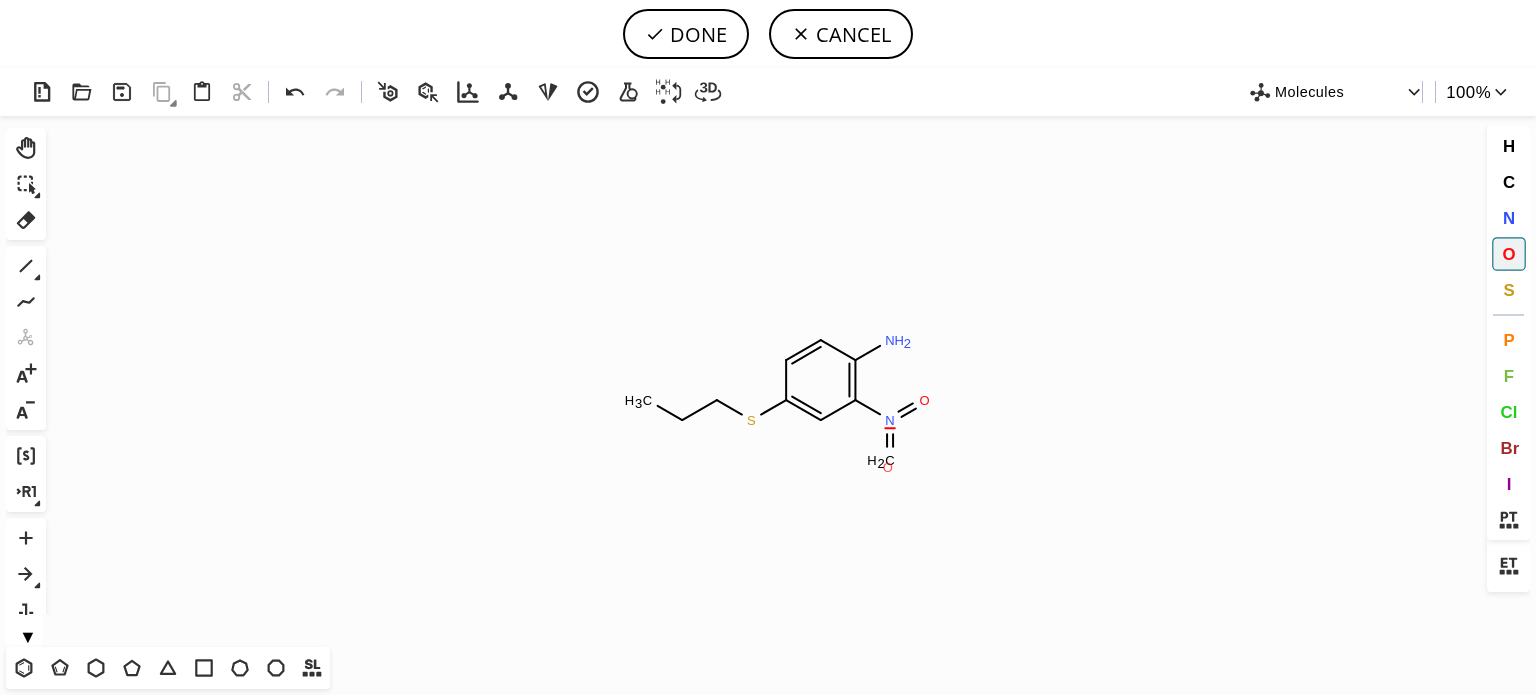 click on "O" 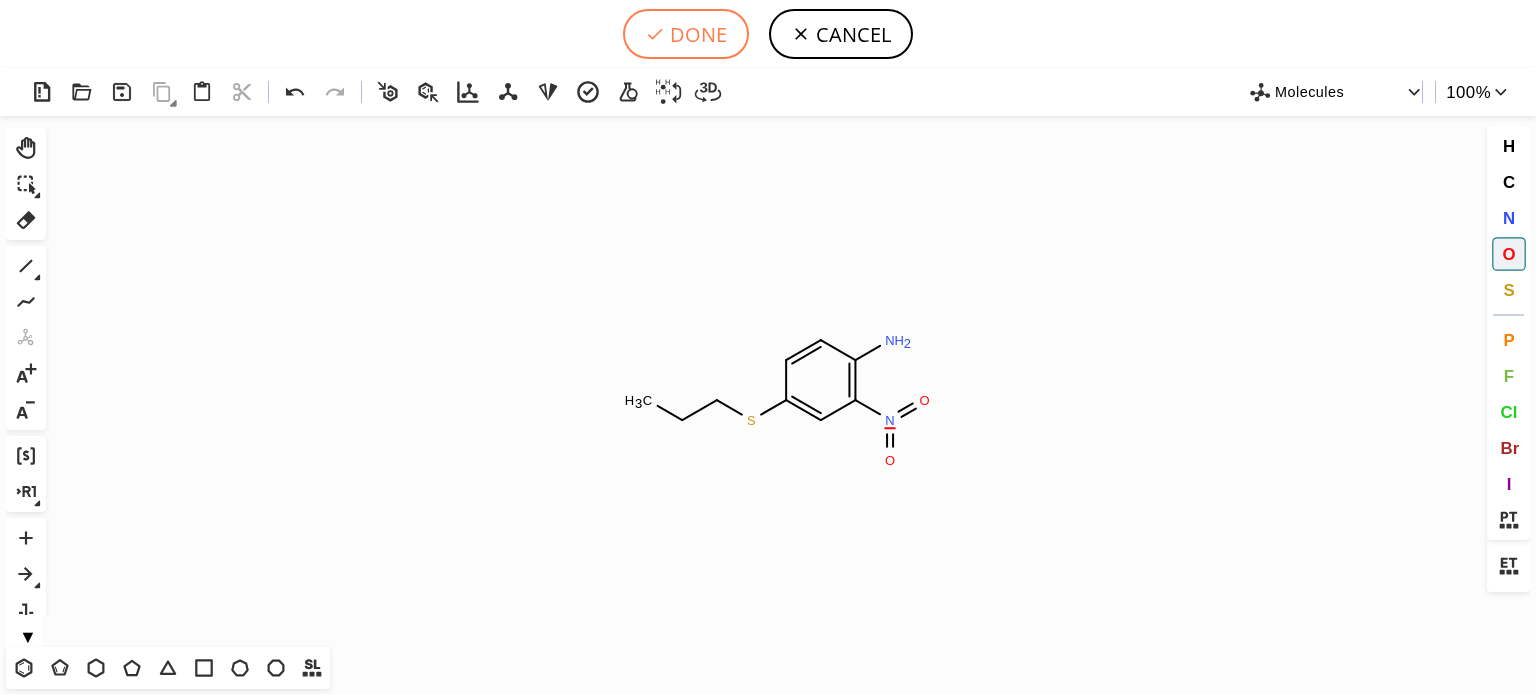 click on "DONE" at bounding box center (686, 34) 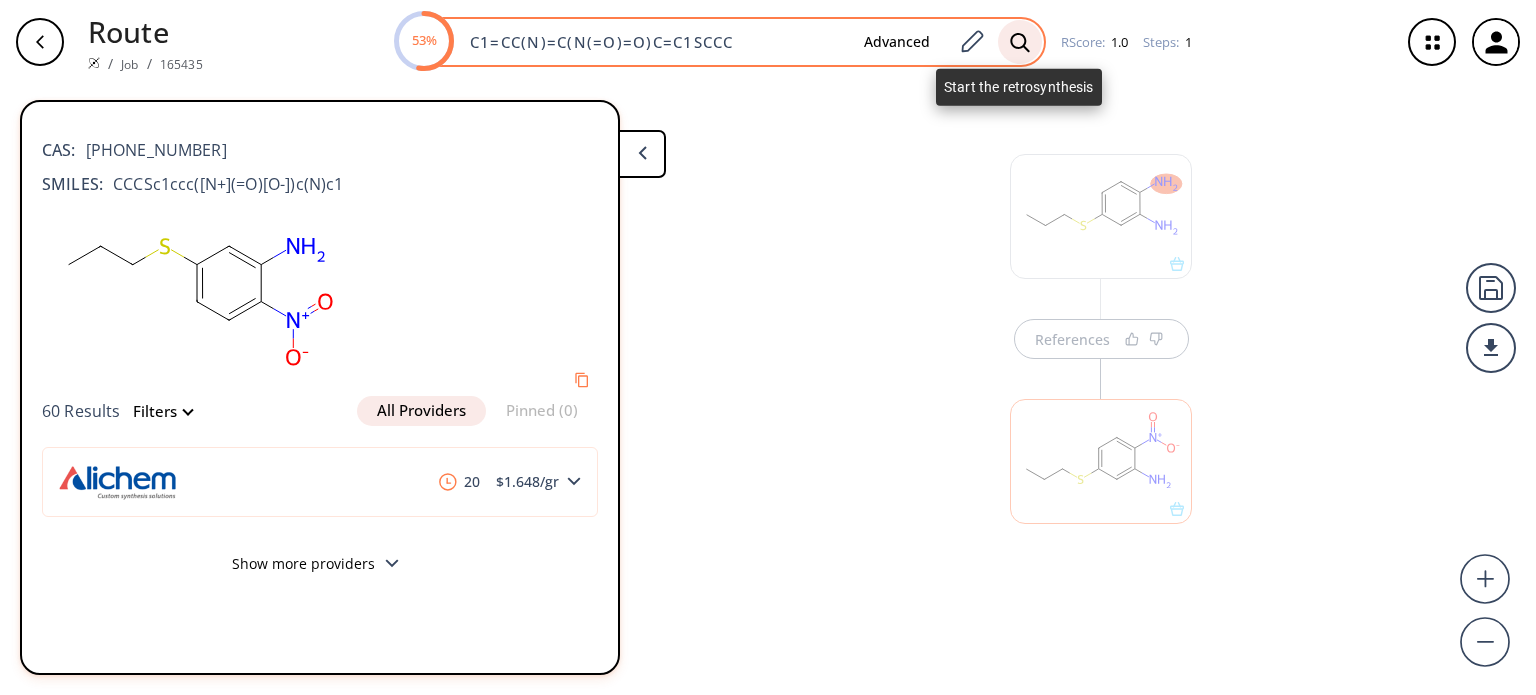 click 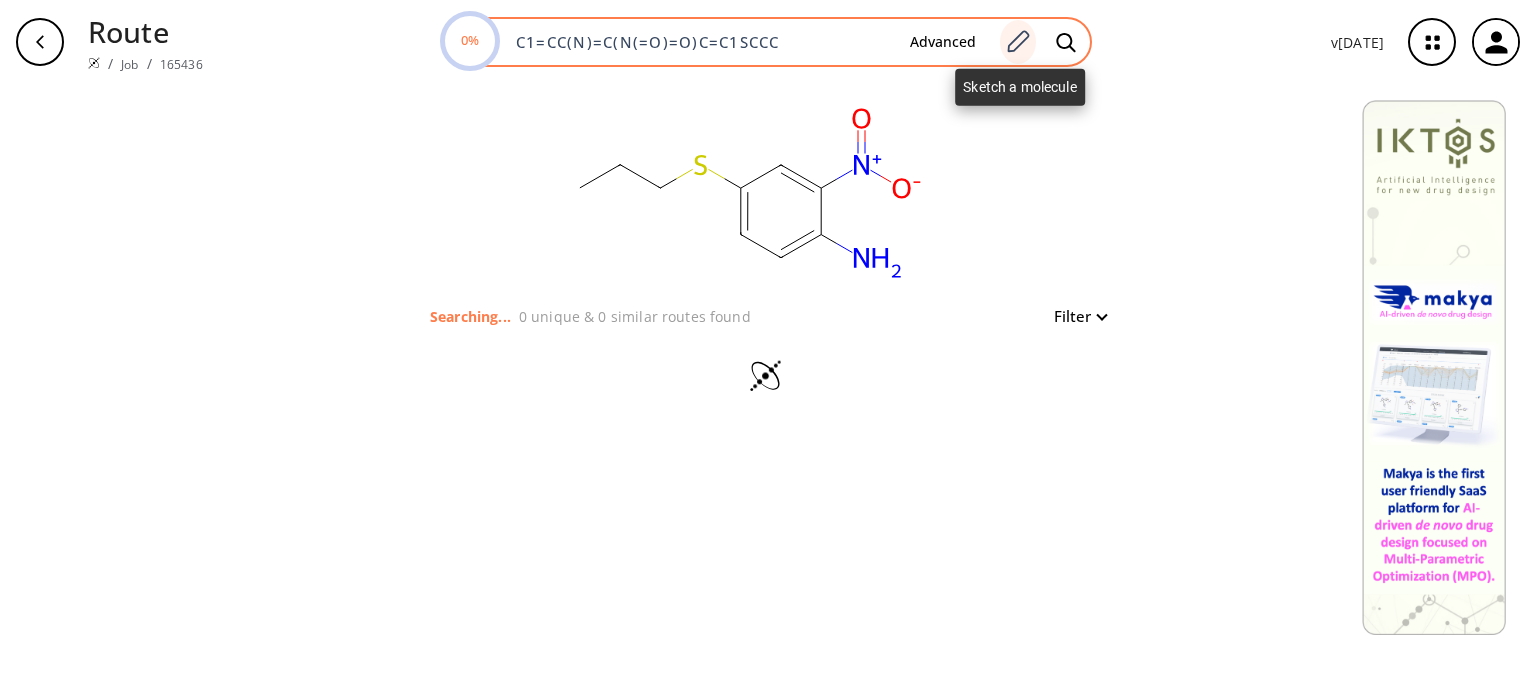 click 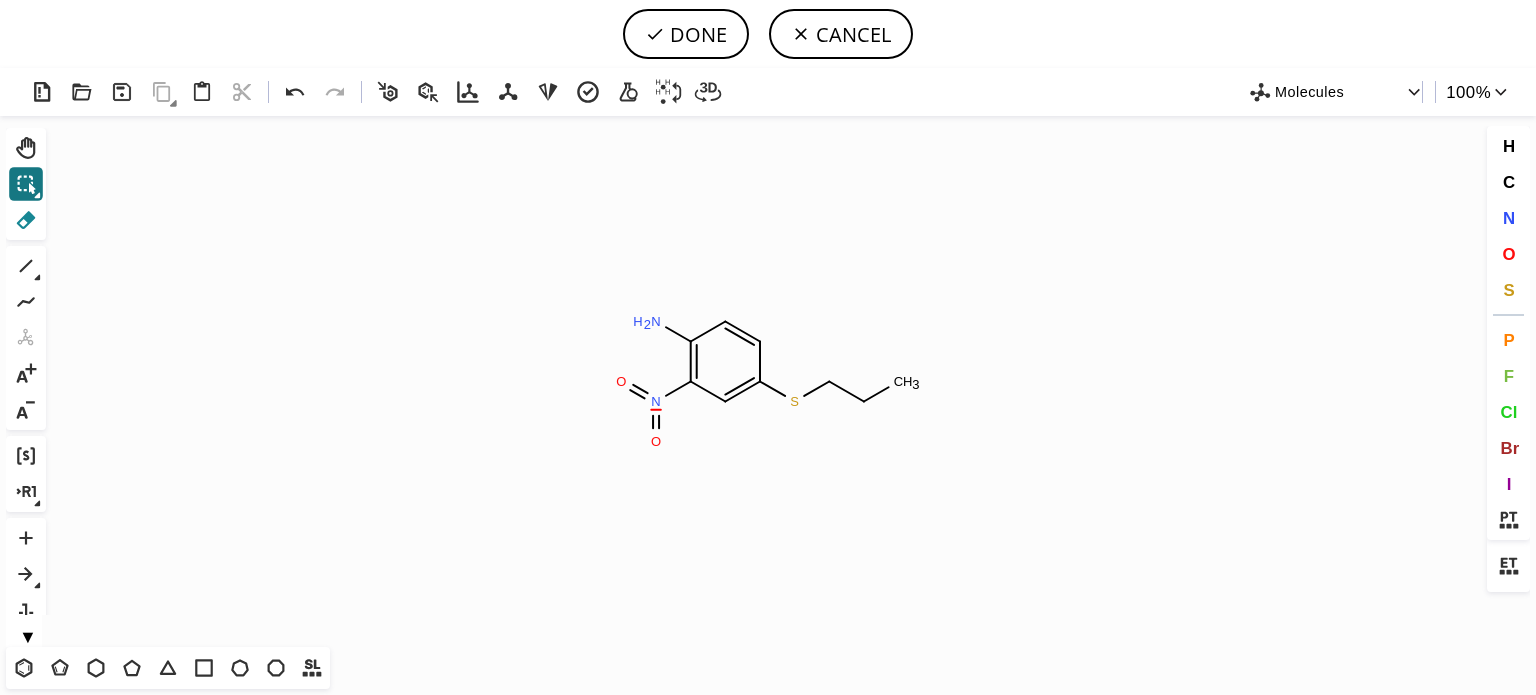 click 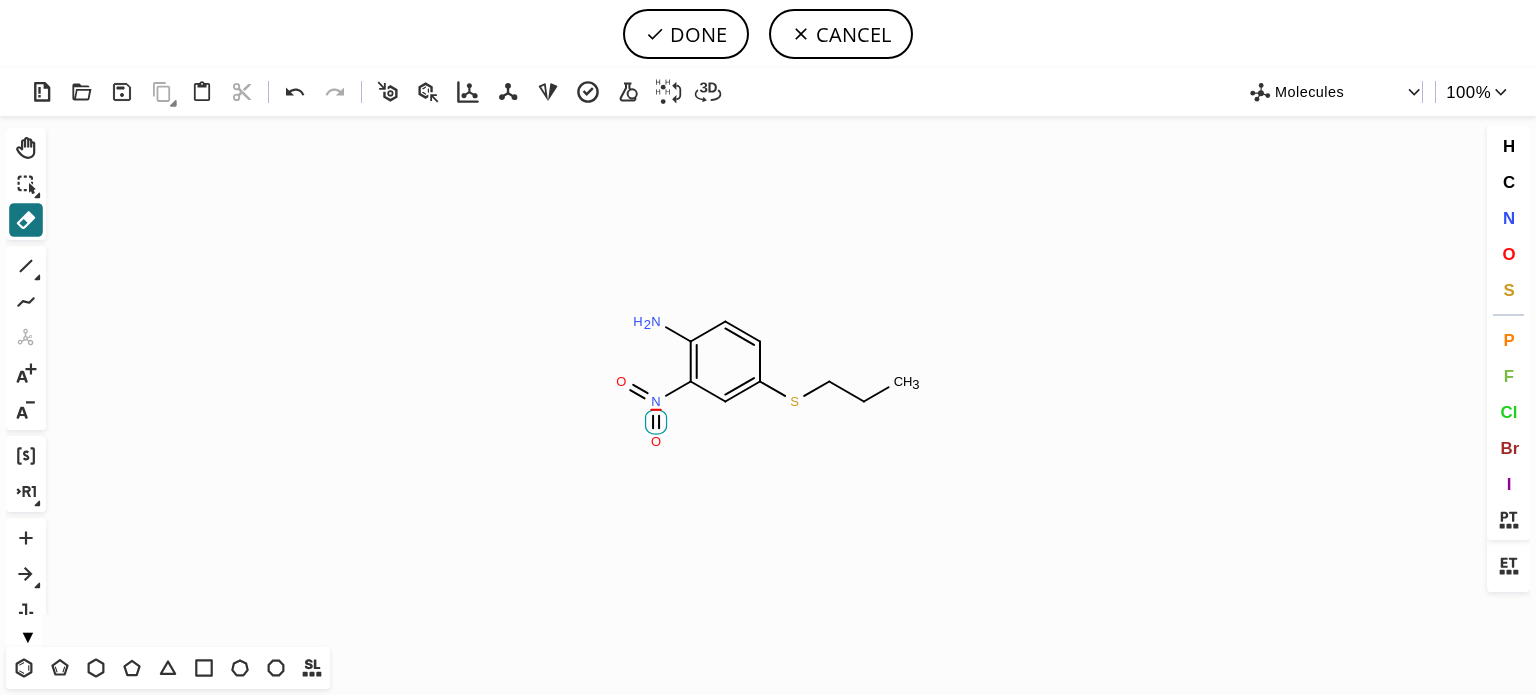 click 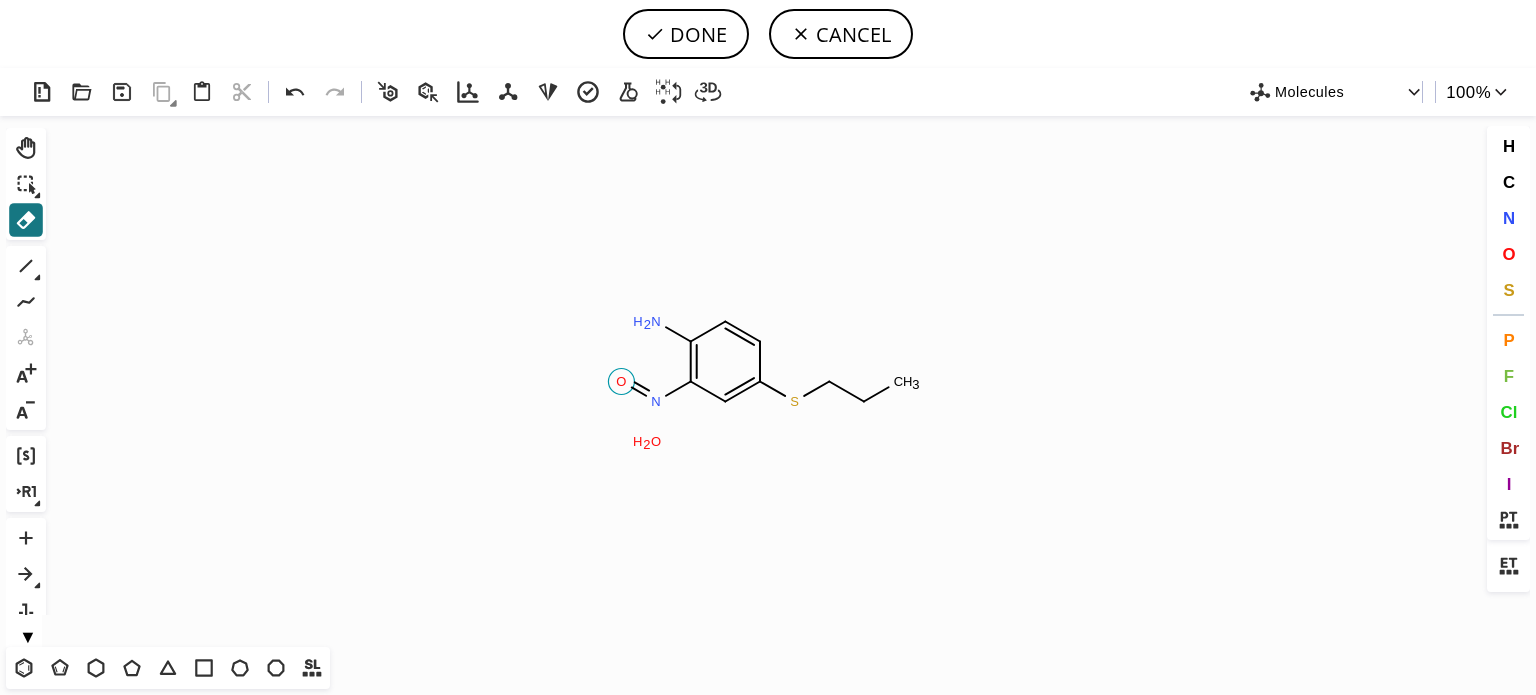 drag, startPoint x: 618, startPoint y: 395, endPoint x: 620, endPoint y: 427, distance: 32.06244 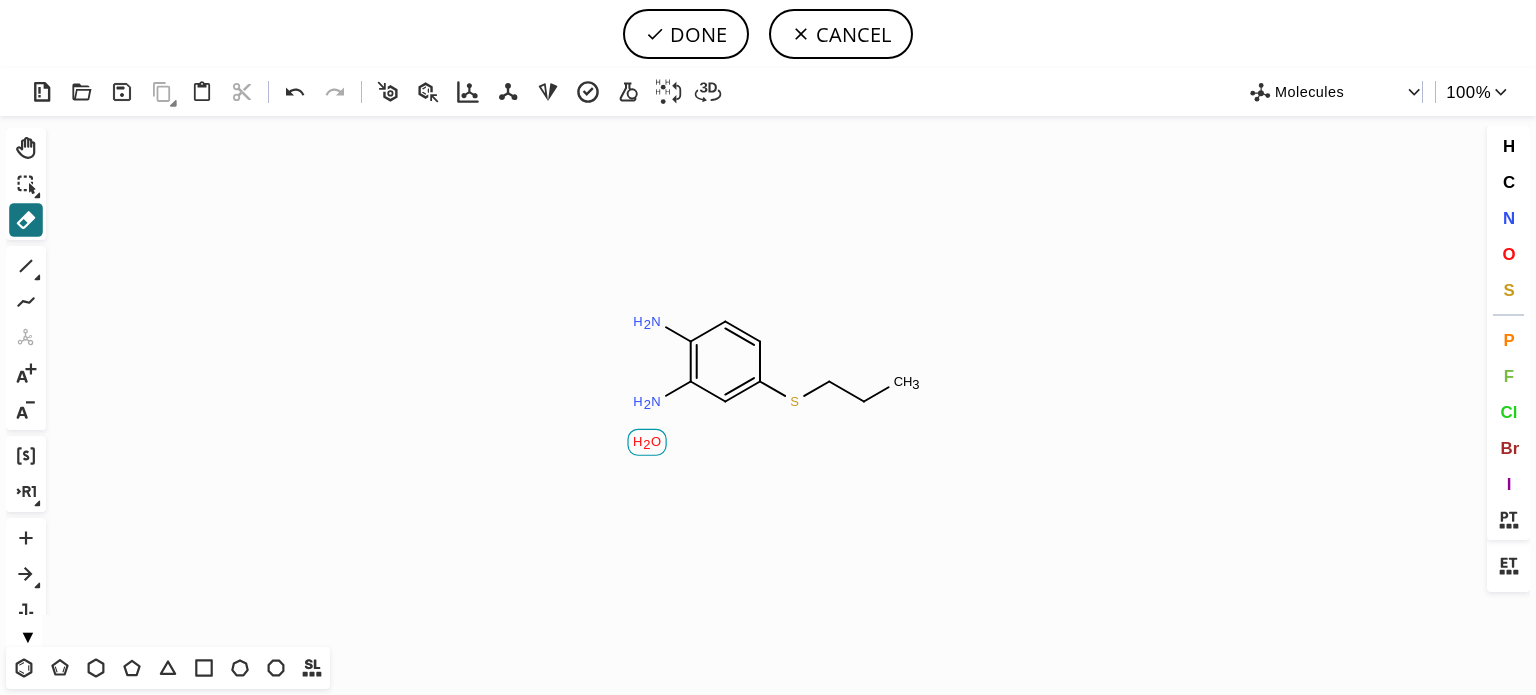 drag, startPoint x: 659, startPoint y: 446, endPoint x: 610, endPoint y: 426, distance: 52.924473 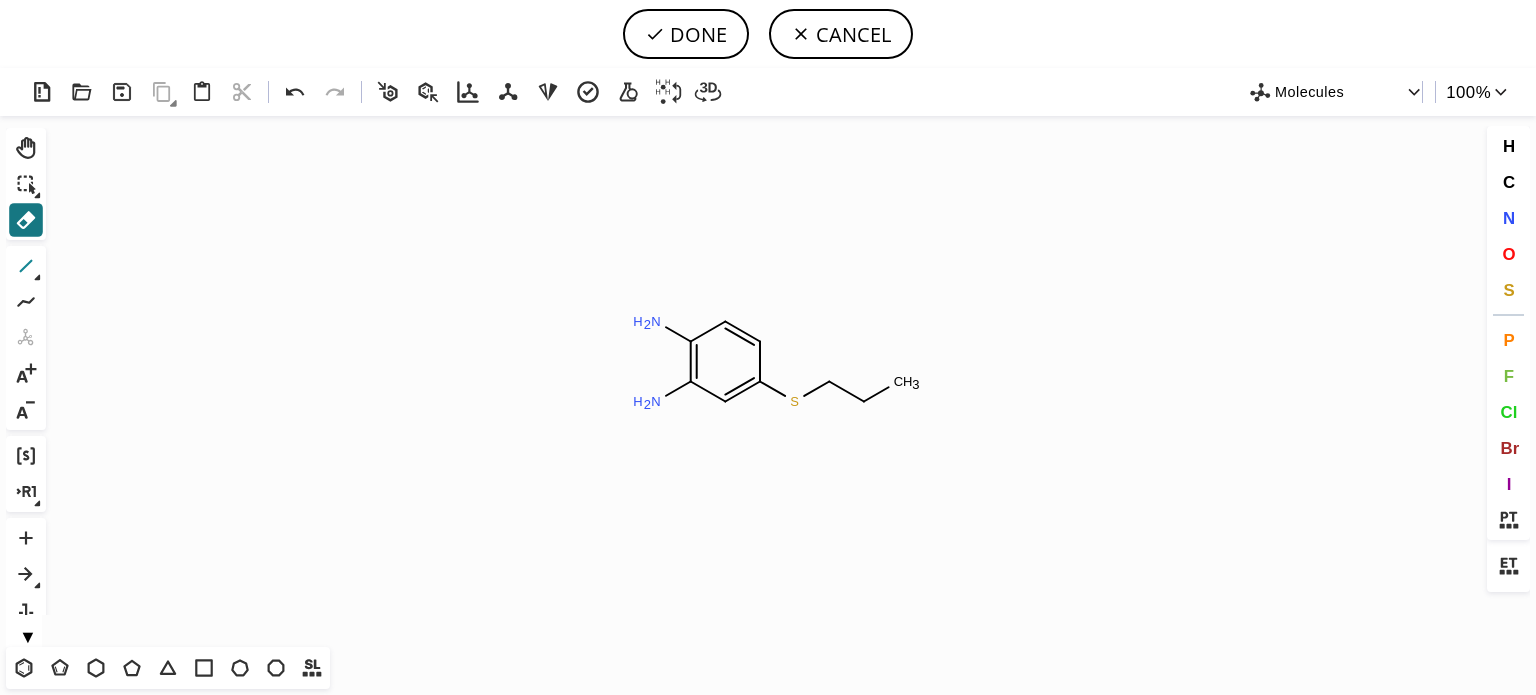 click 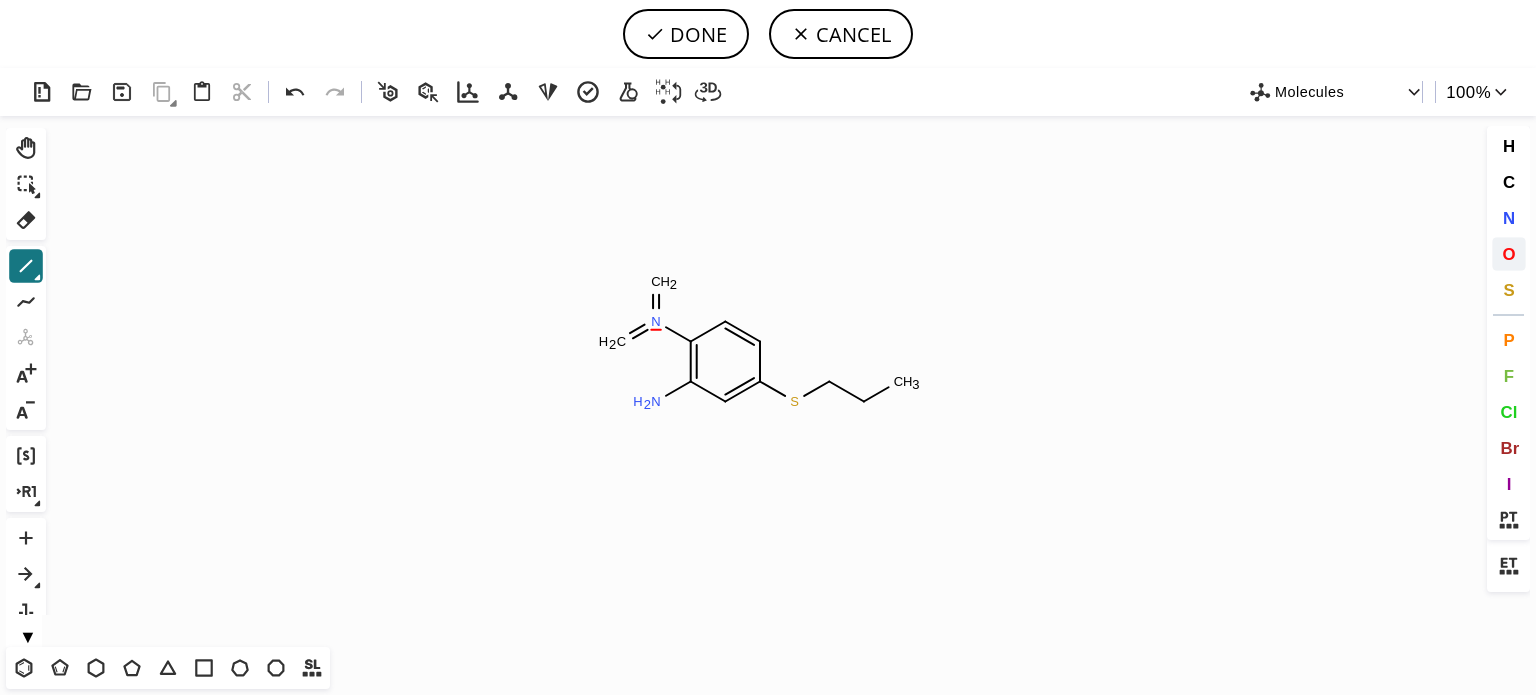 click on "O" at bounding box center (1509, 254) 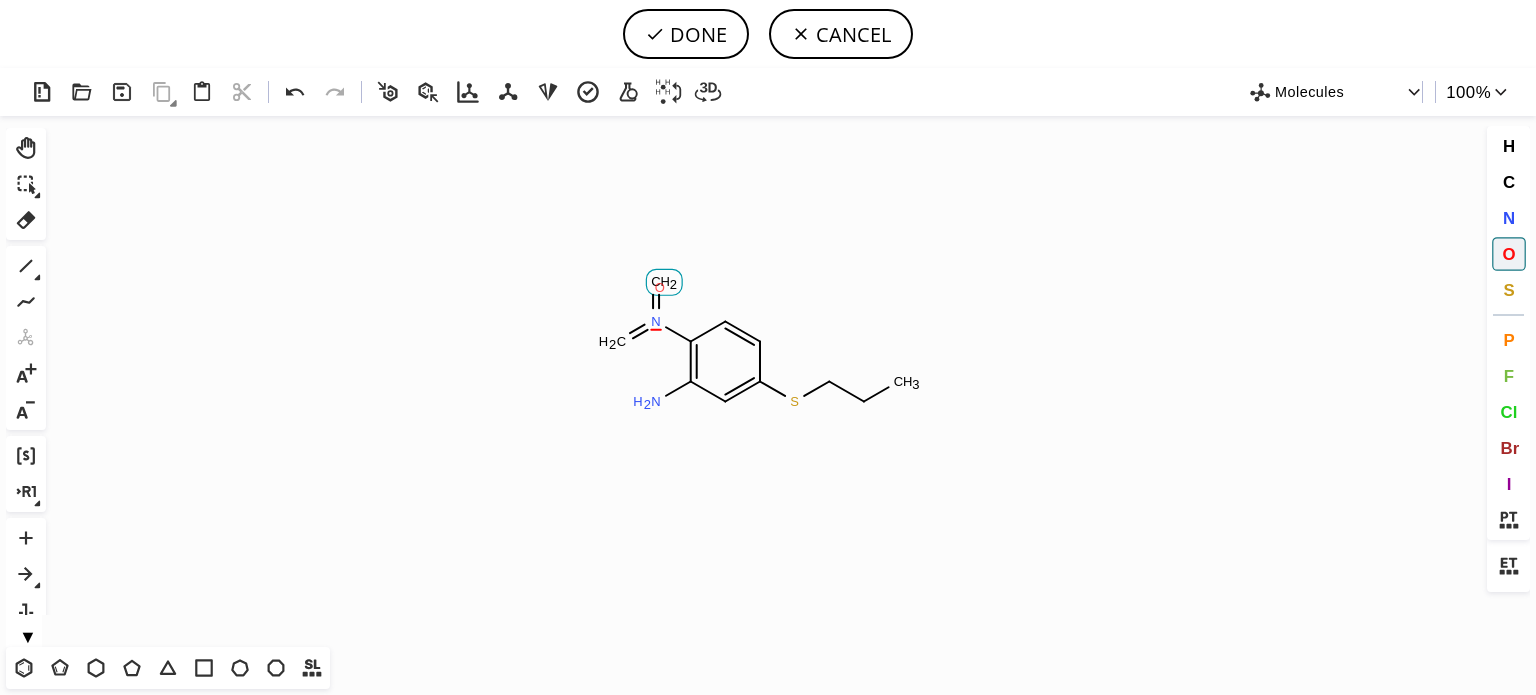click on "O" 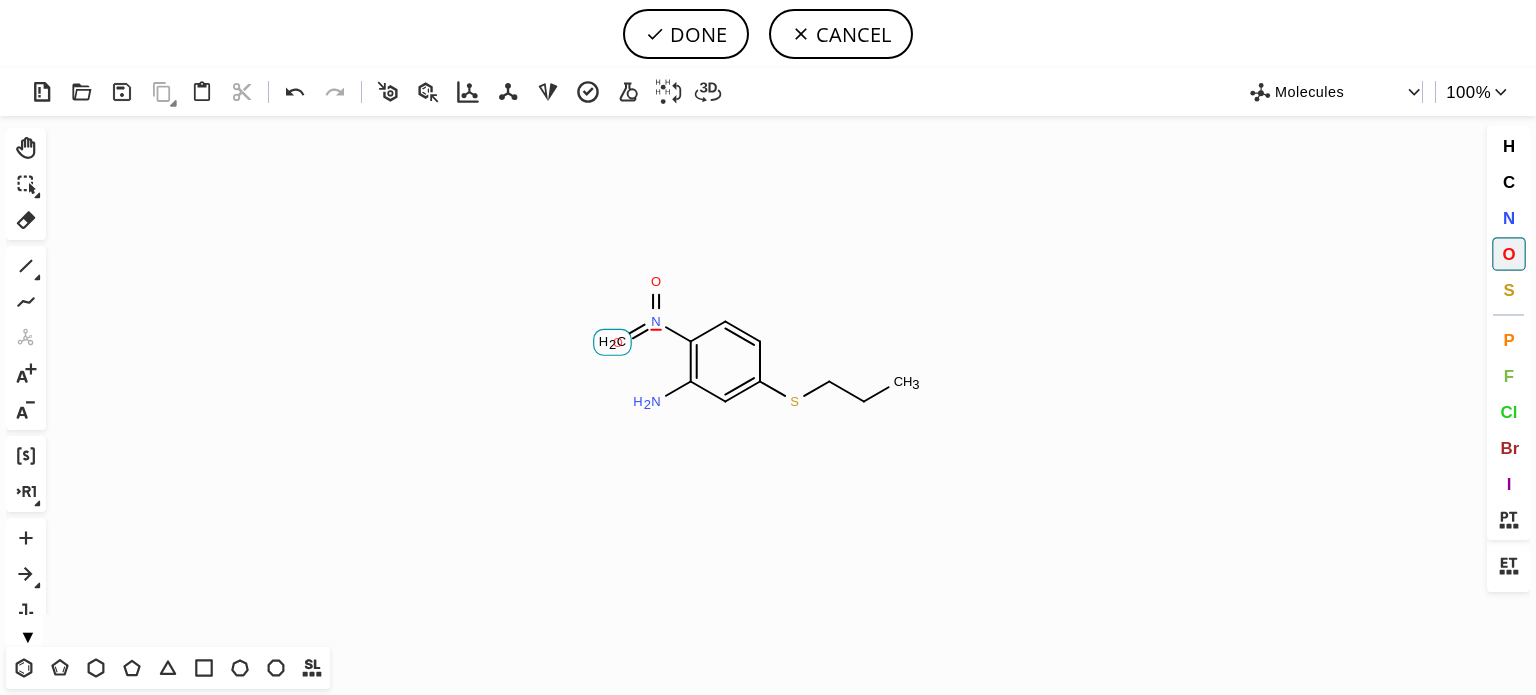 click on "O" 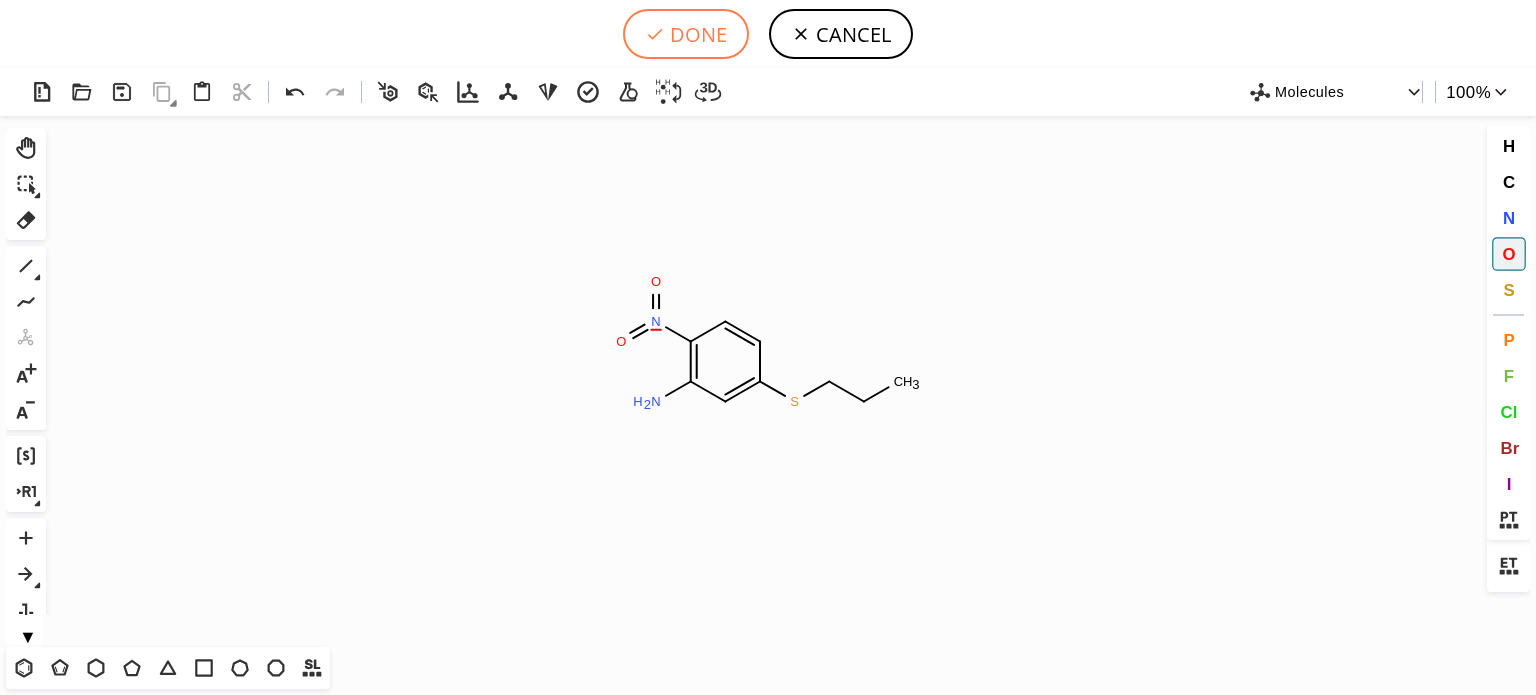 click on "DONE" at bounding box center [686, 34] 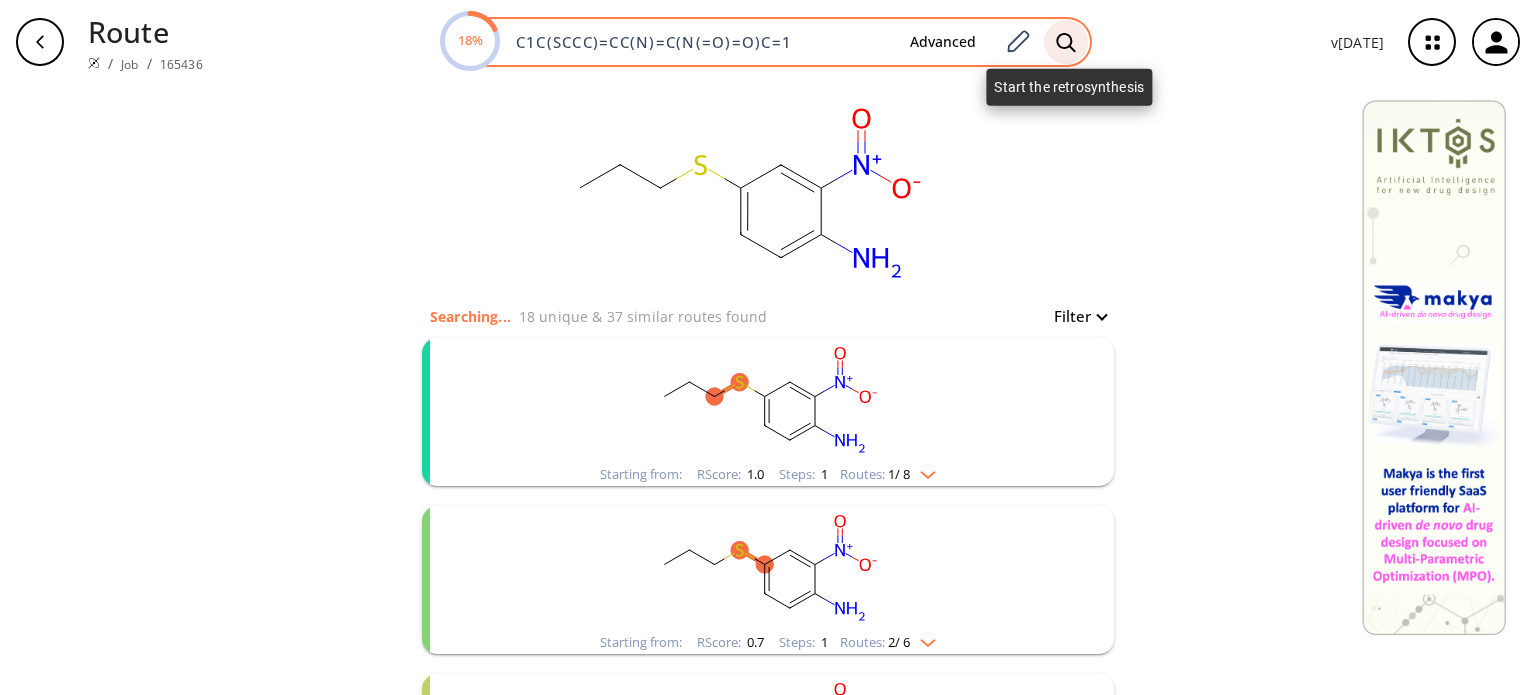 click 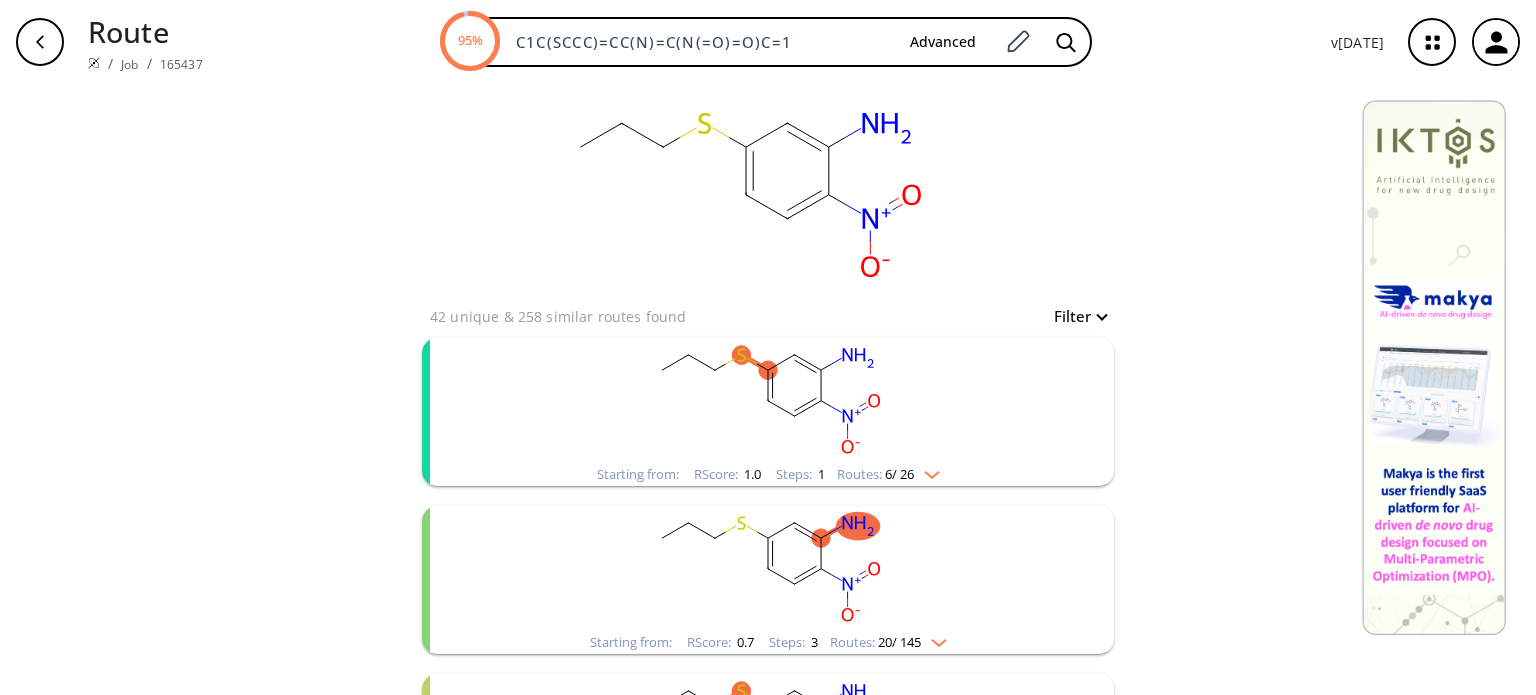 click at bounding box center (927, 471) 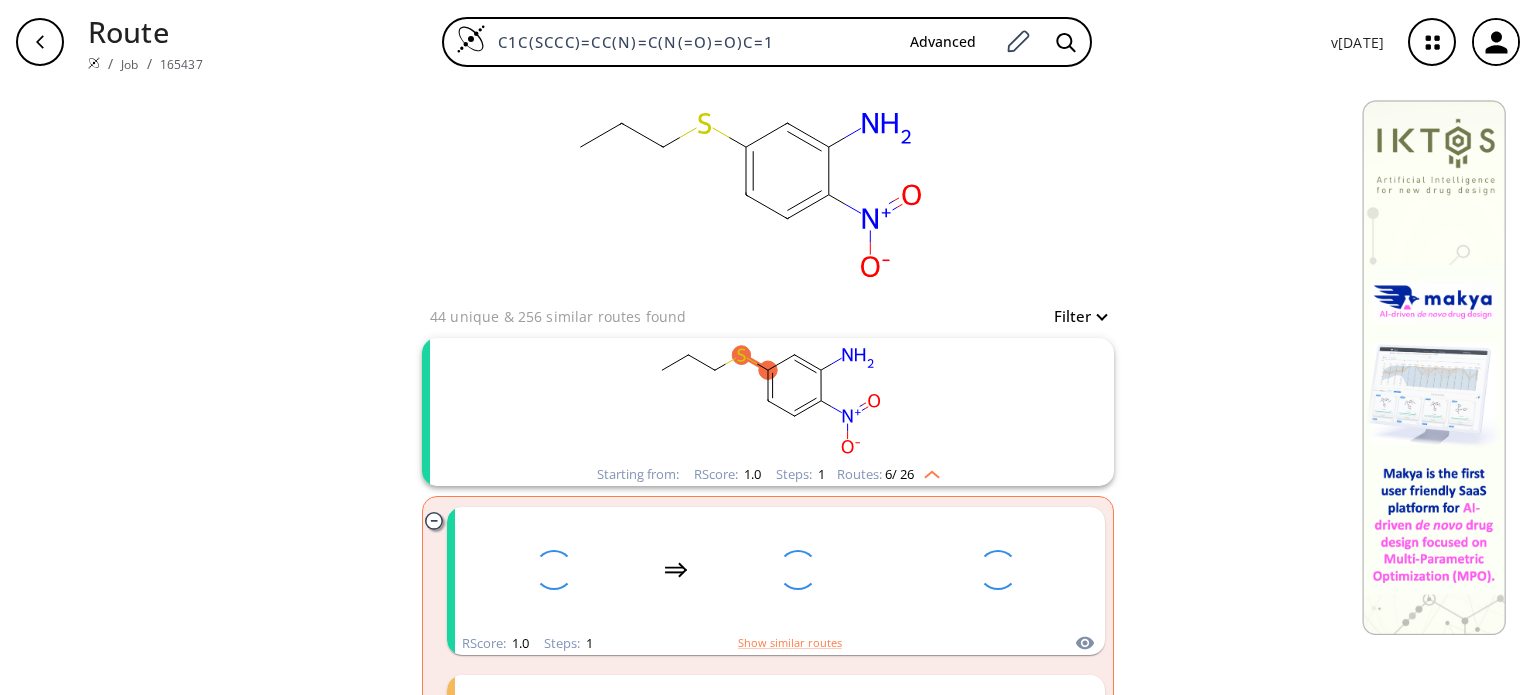 click at bounding box center (927, 471) 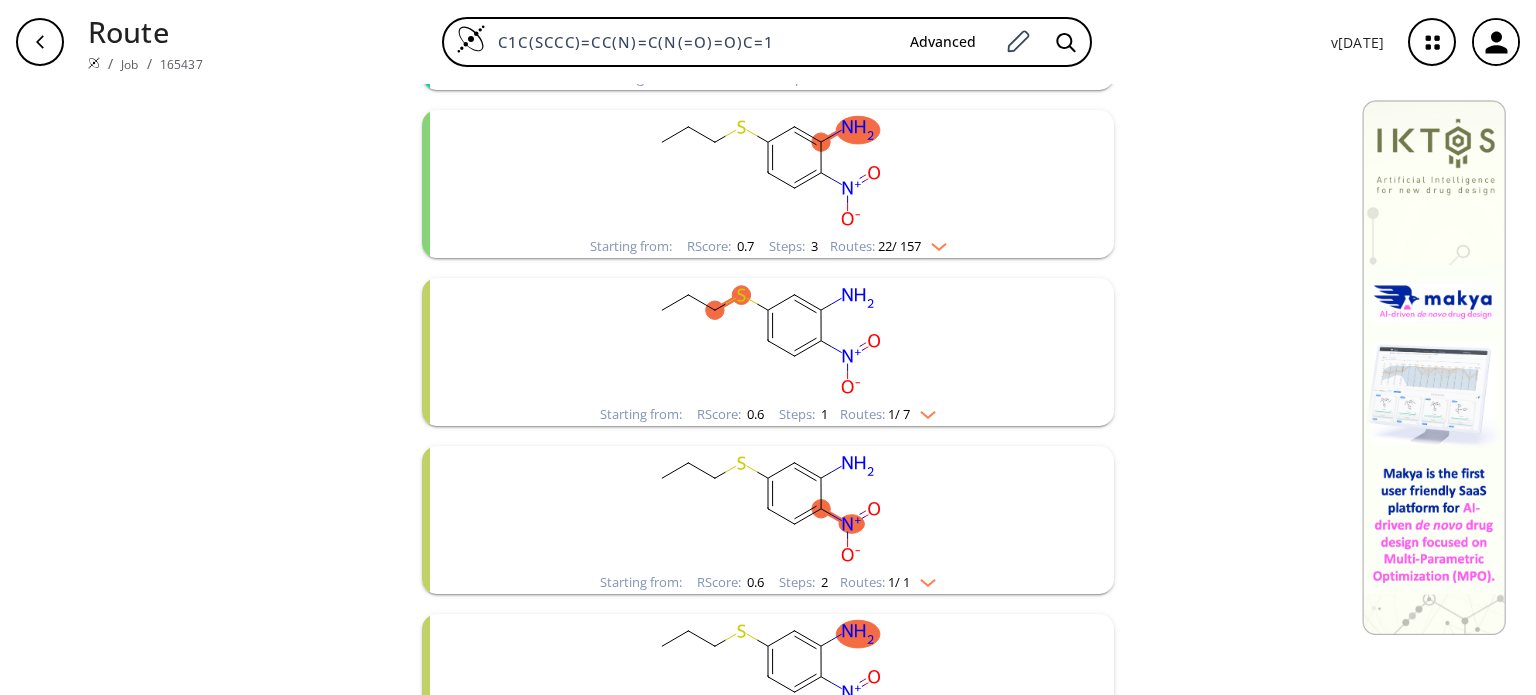 scroll, scrollTop: 400, scrollLeft: 0, axis: vertical 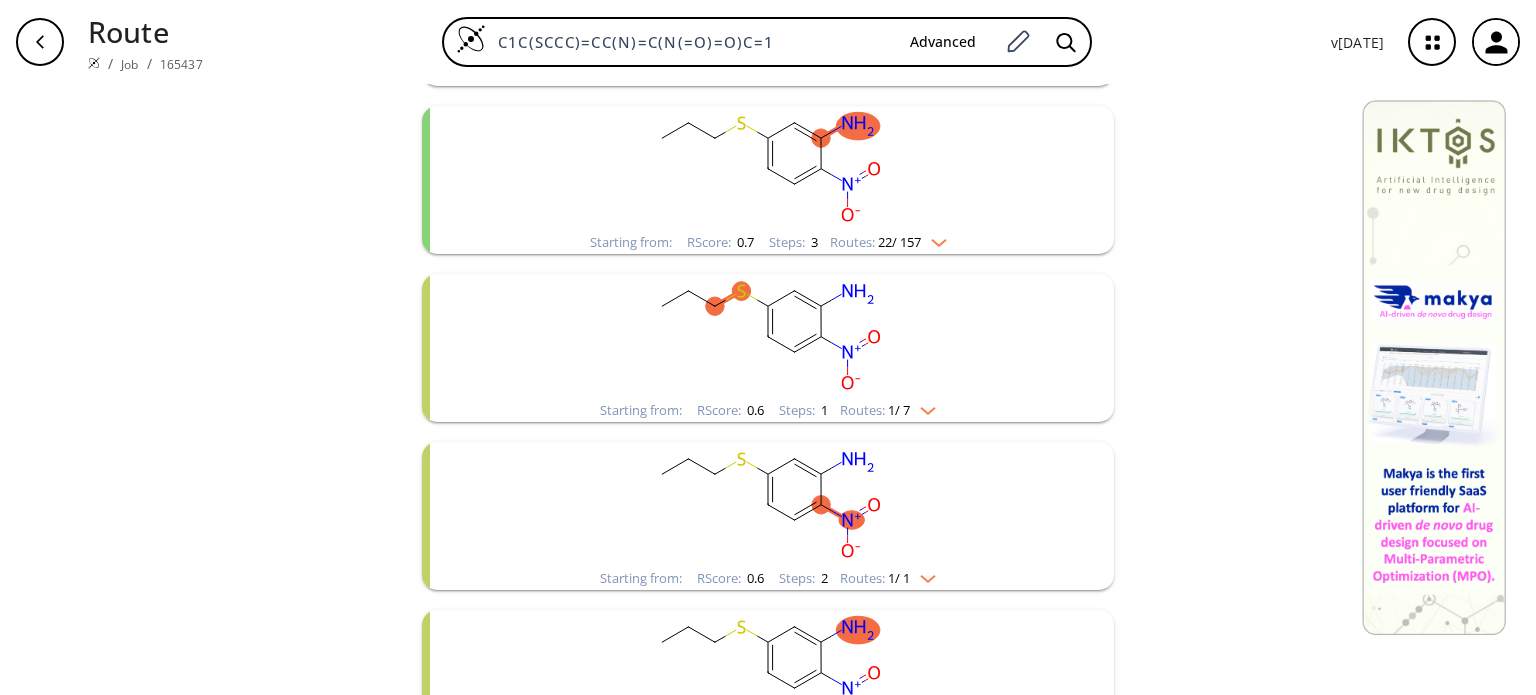 click at bounding box center [923, 407] 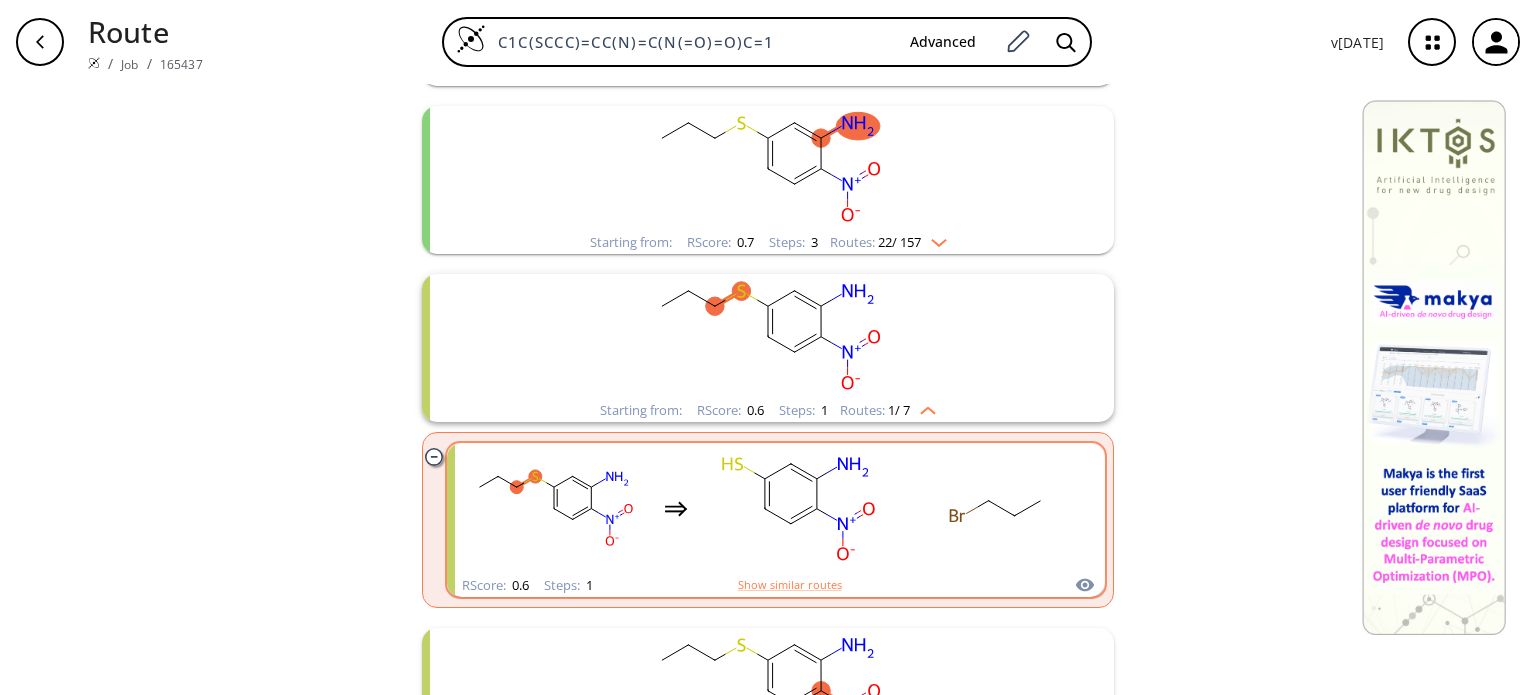 click 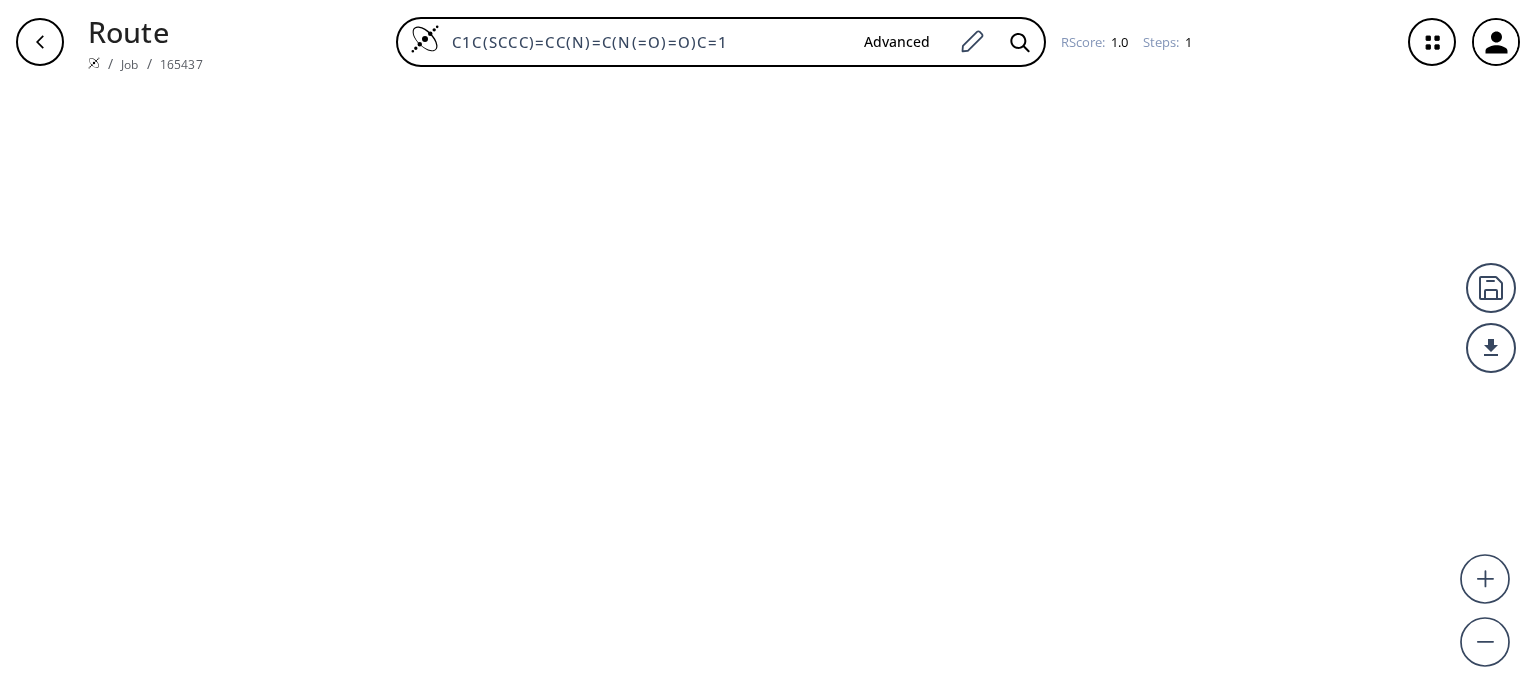 scroll, scrollTop: 0, scrollLeft: 0, axis: both 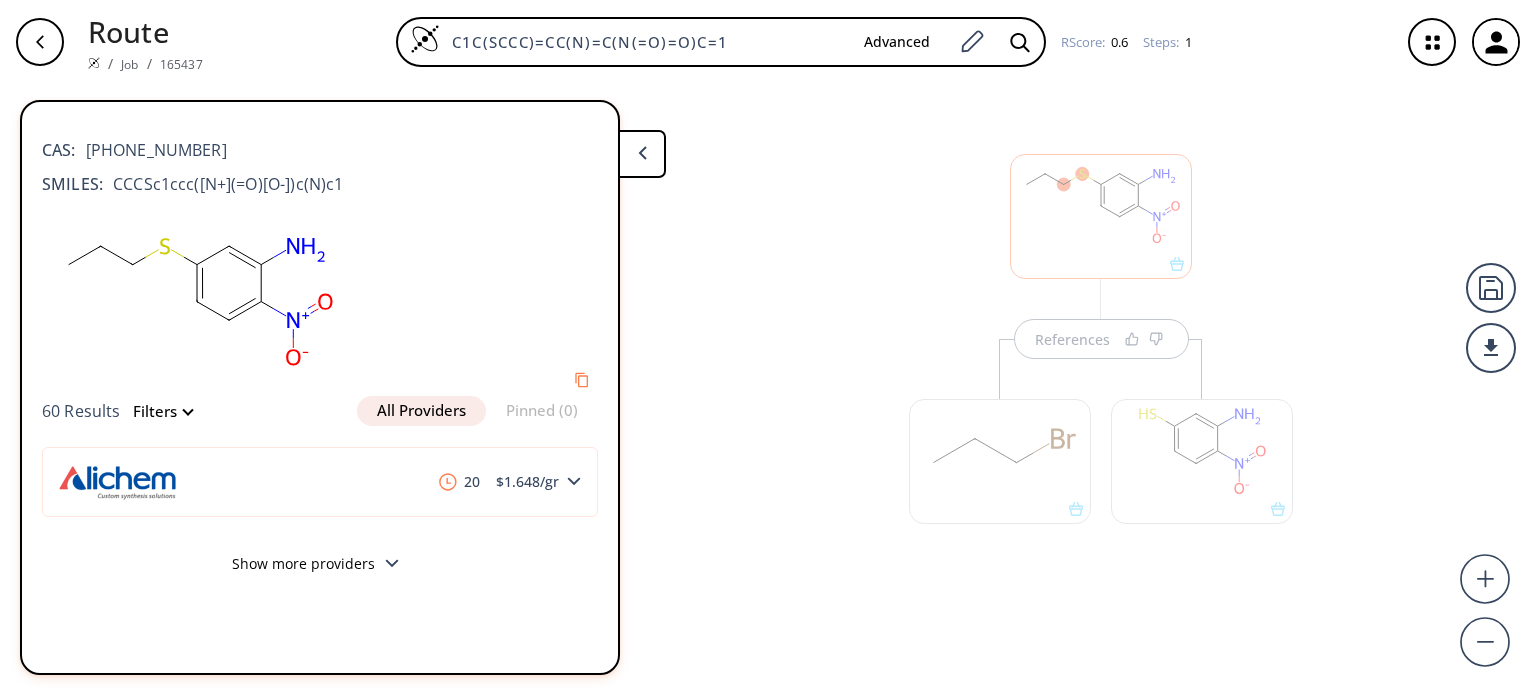 click at bounding box center [1202, 461] 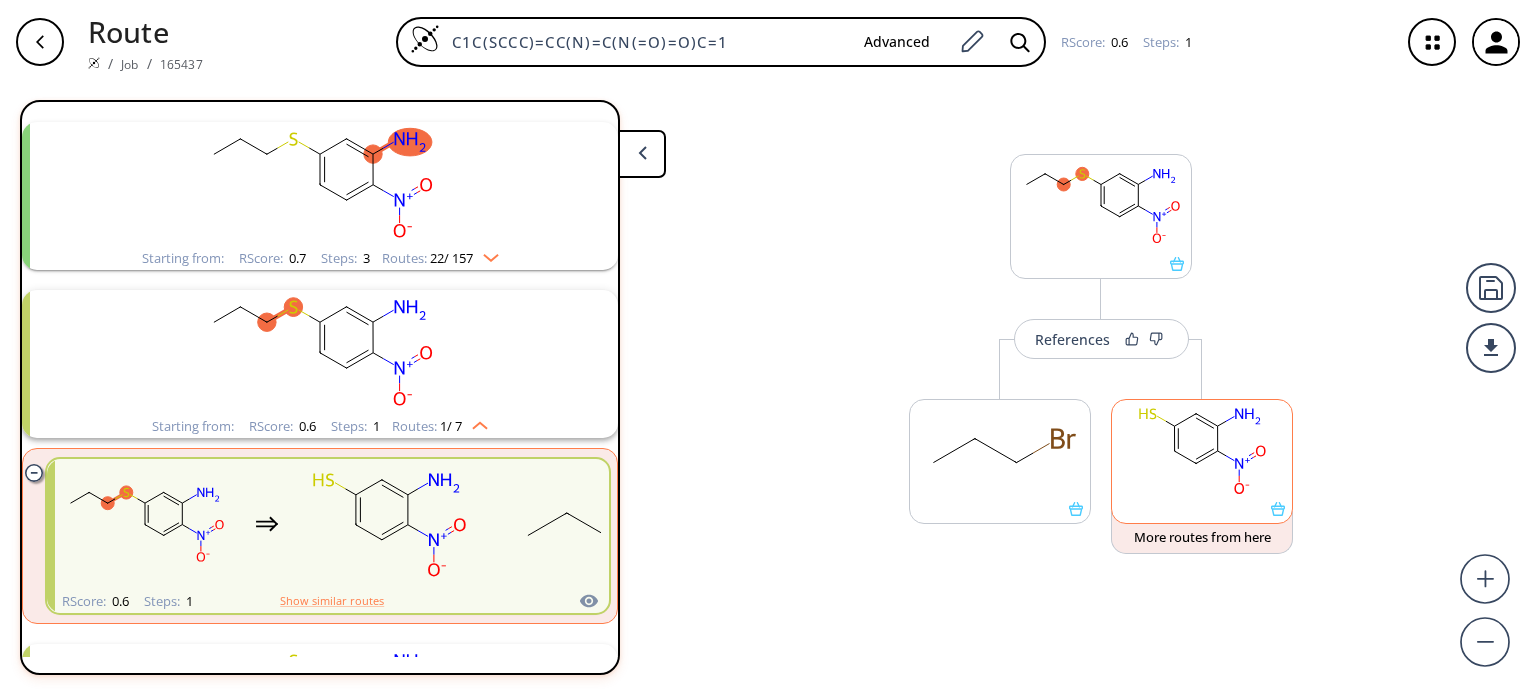 scroll, scrollTop: 380, scrollLeft: 0, axis: vertical 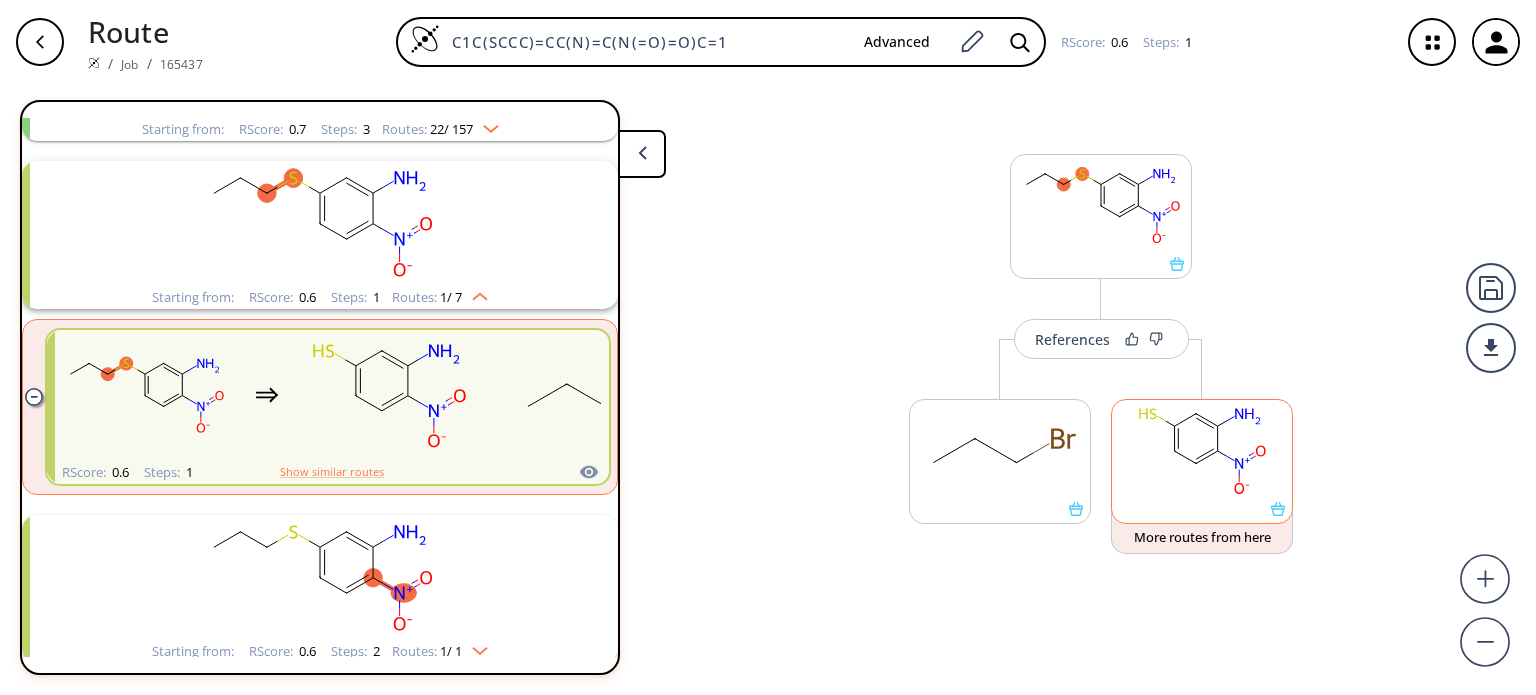 click 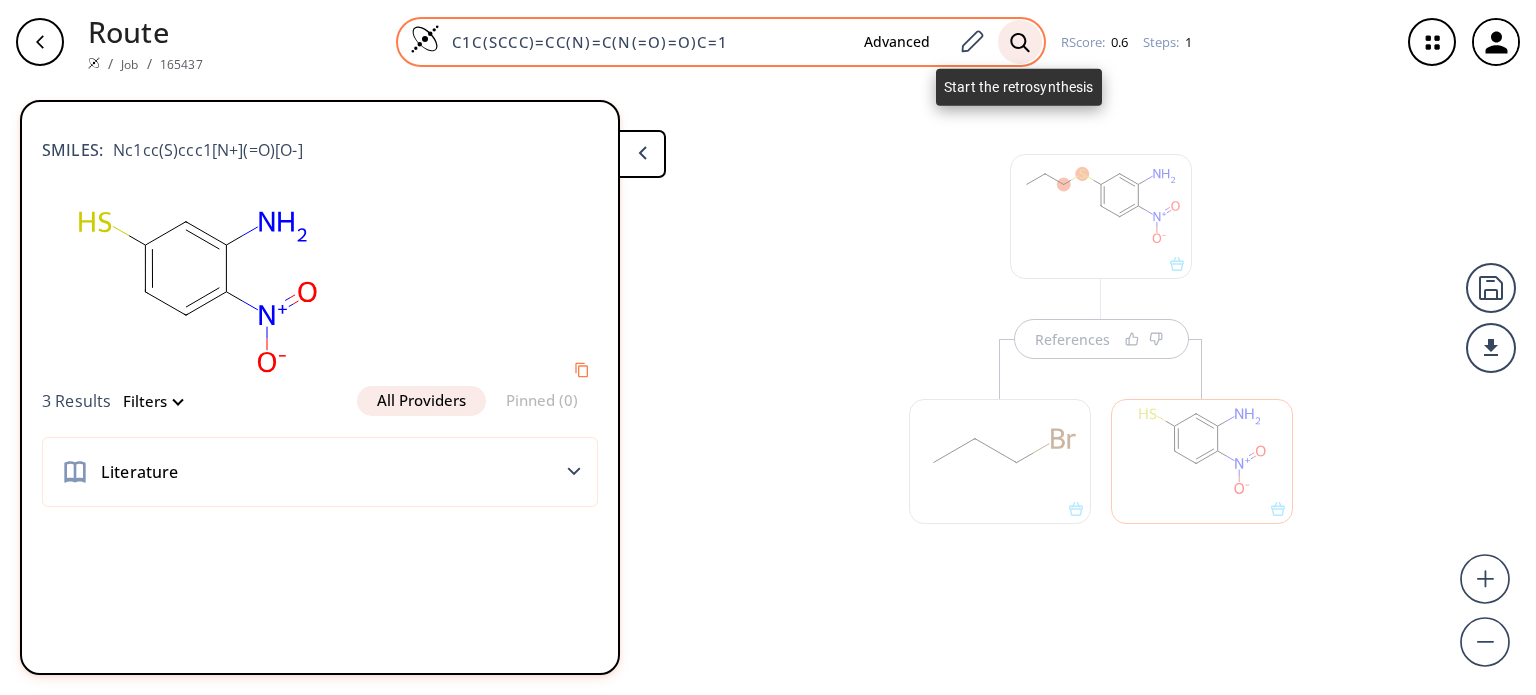 click 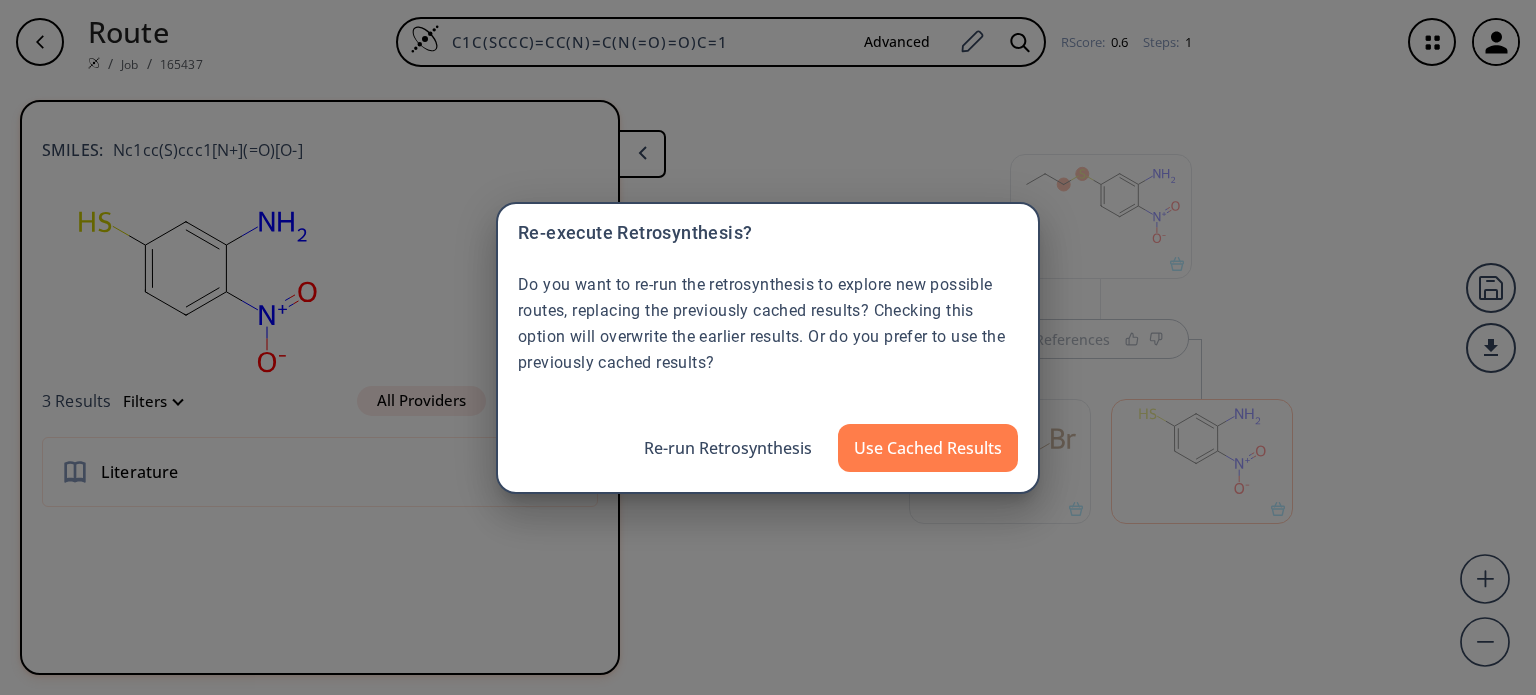 click on "Re-execute Retrosynthesis? Do you want to re-run the retrosynthesis to explore new possible routes, replacing the previously cached results? Checking this option will overwrite the earlier results. Or do you prefer to use the previously cached results? Re-run Retrosynthesis Use Cached Results" at bounding box center (768, 347) 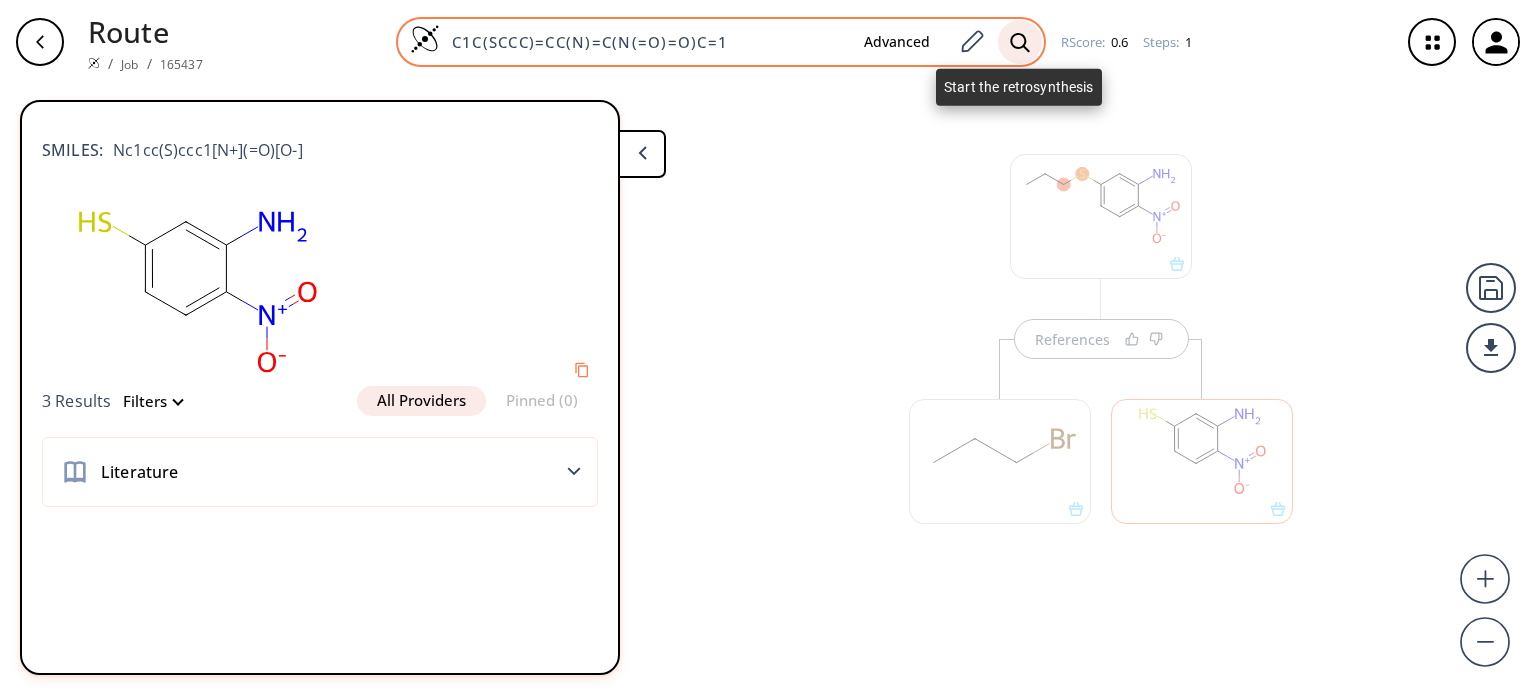 click 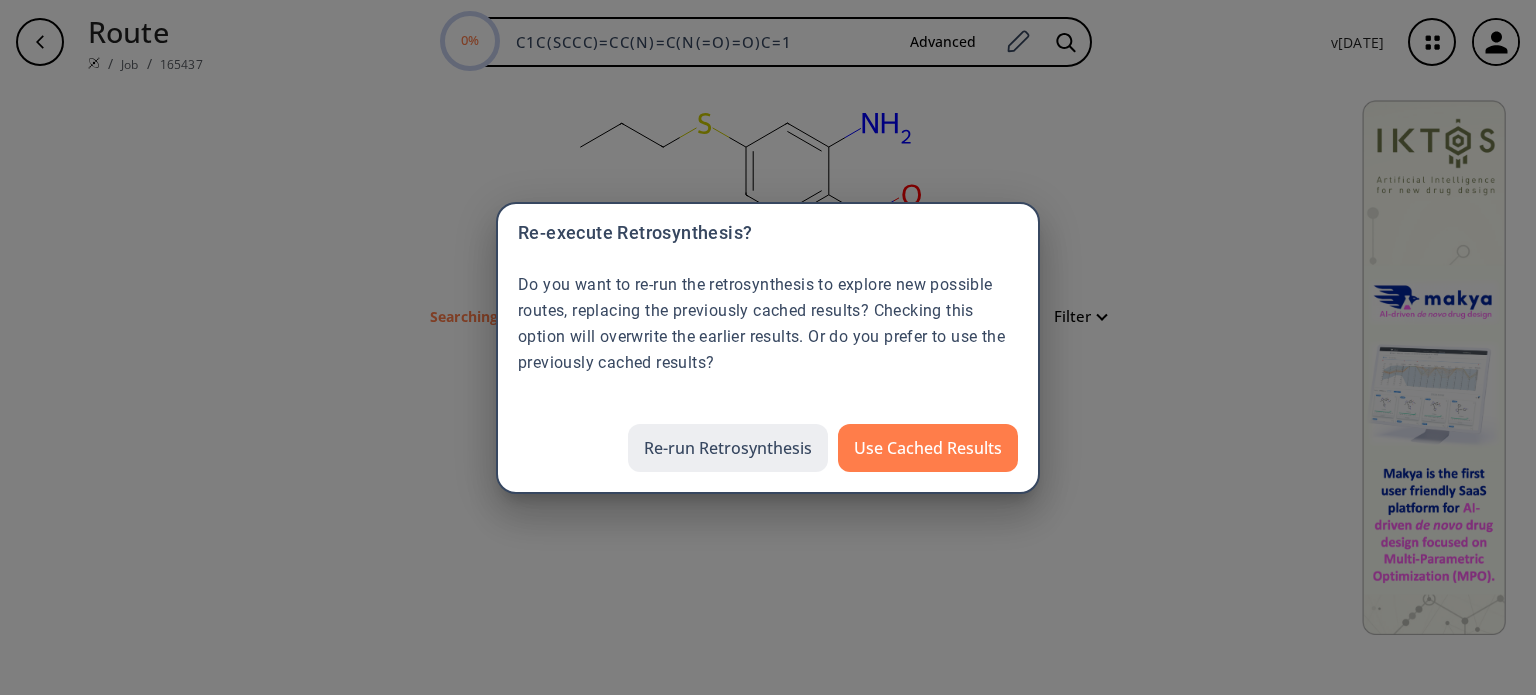 click on "Re-run Retrosynthesis" at bounding box center (728, 448) 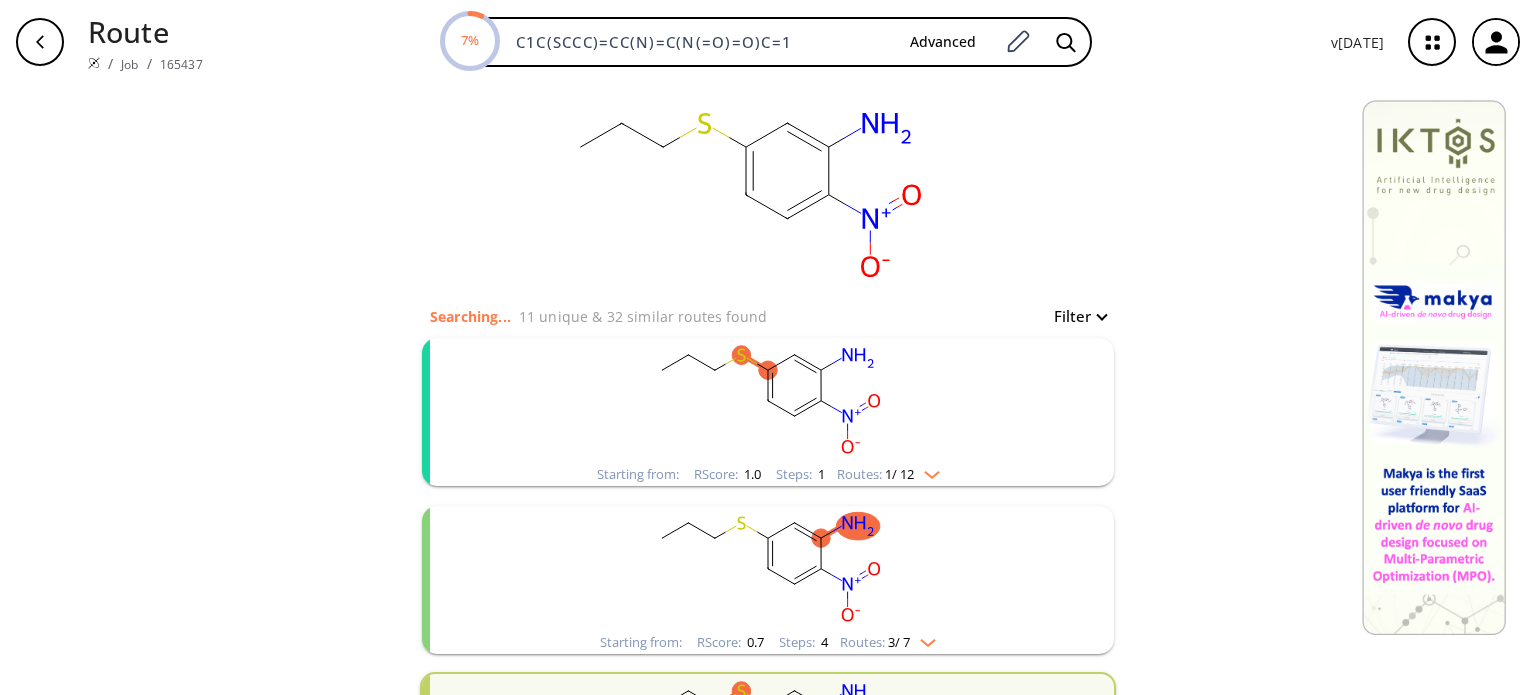 click 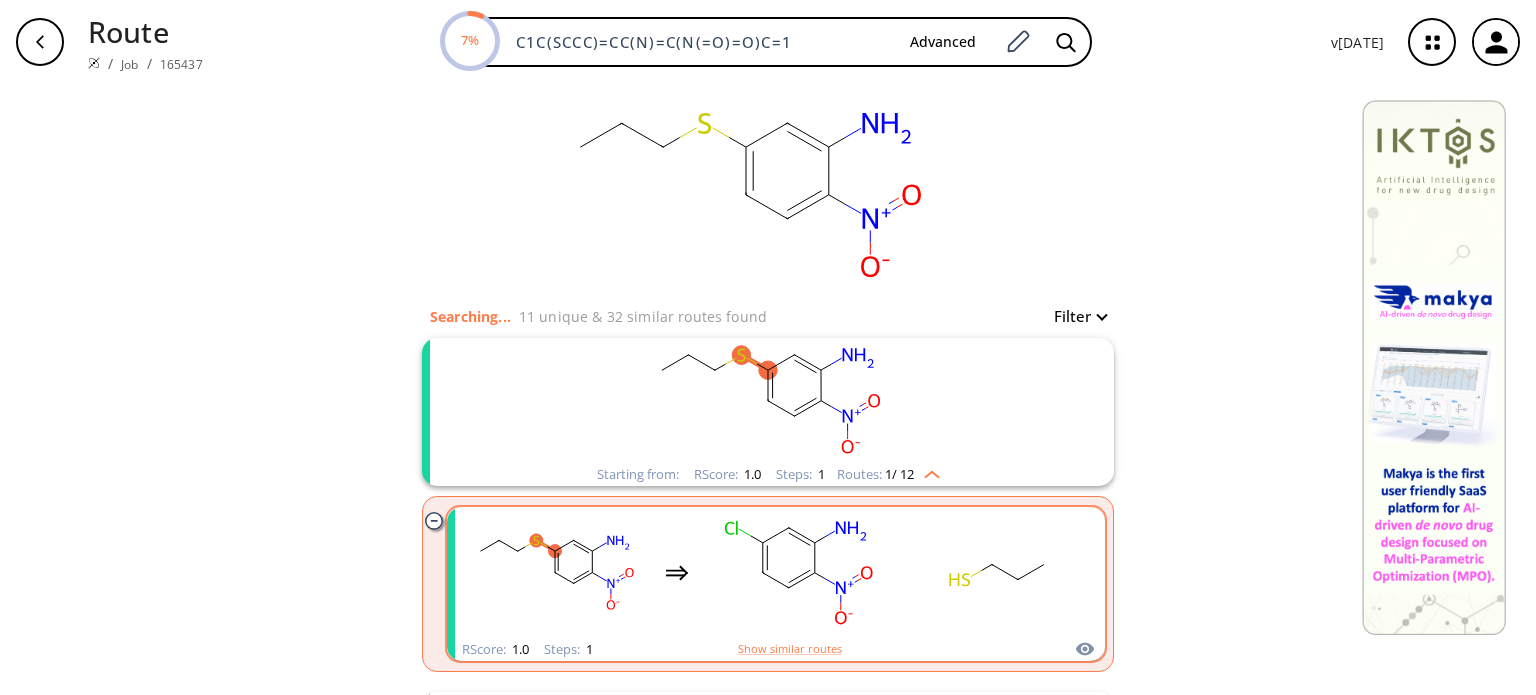 click 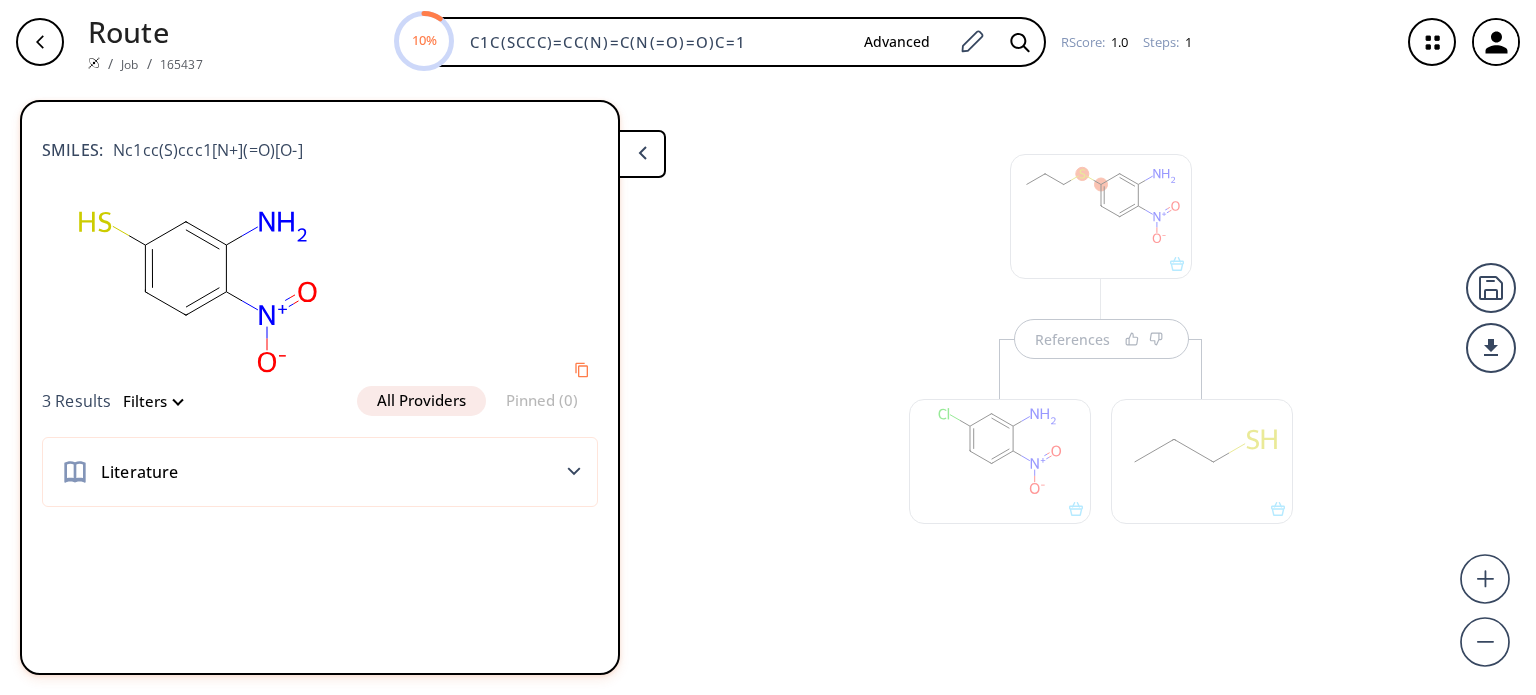 click at bounding box center [1000, 461] 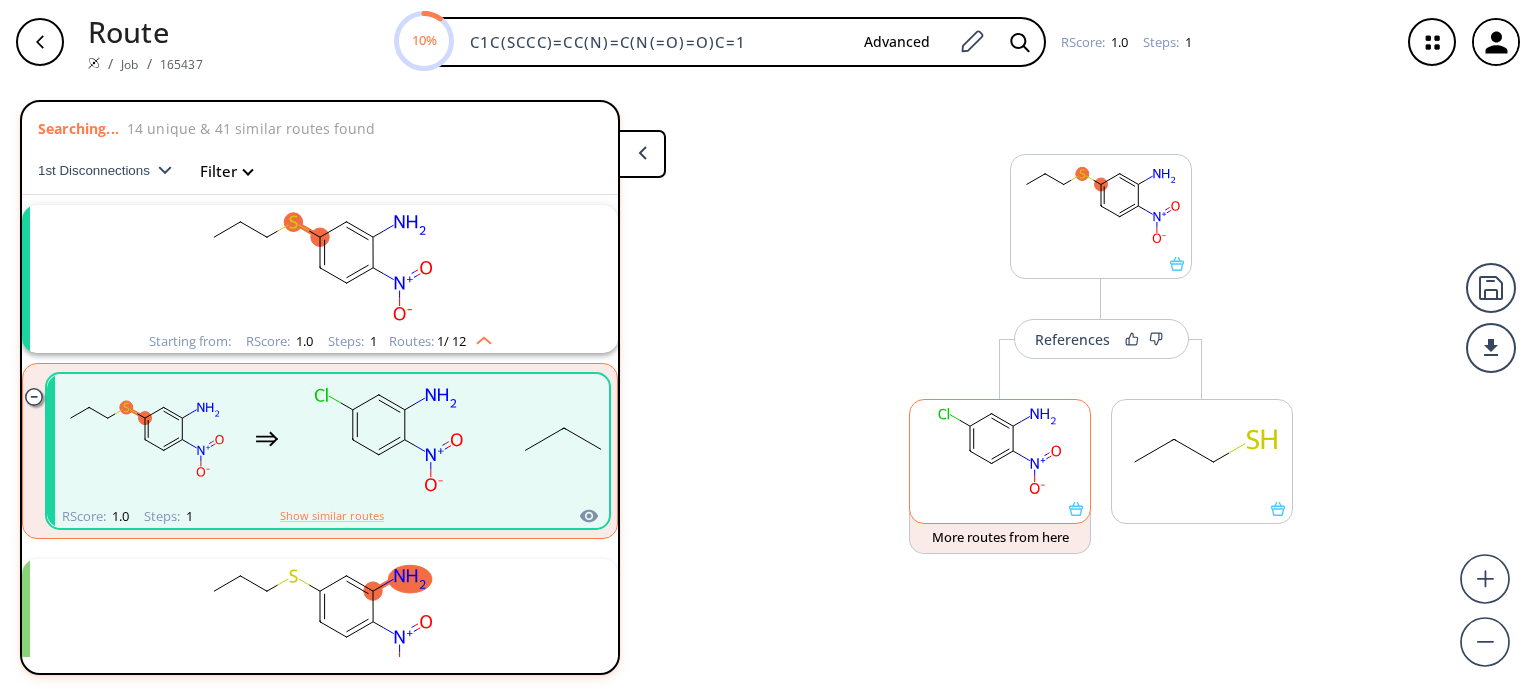 scroll, scrollTop: 44, scrollLeft: 0, axis: vertical 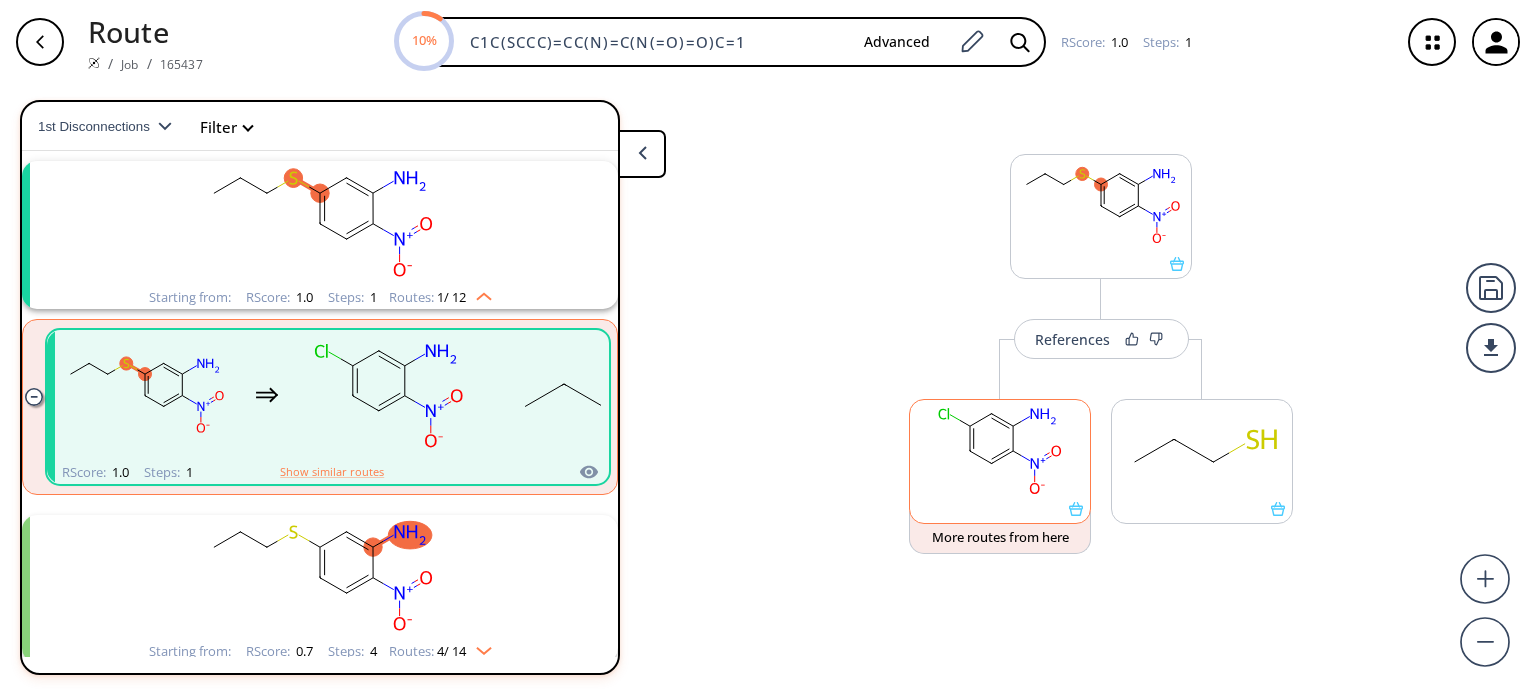click 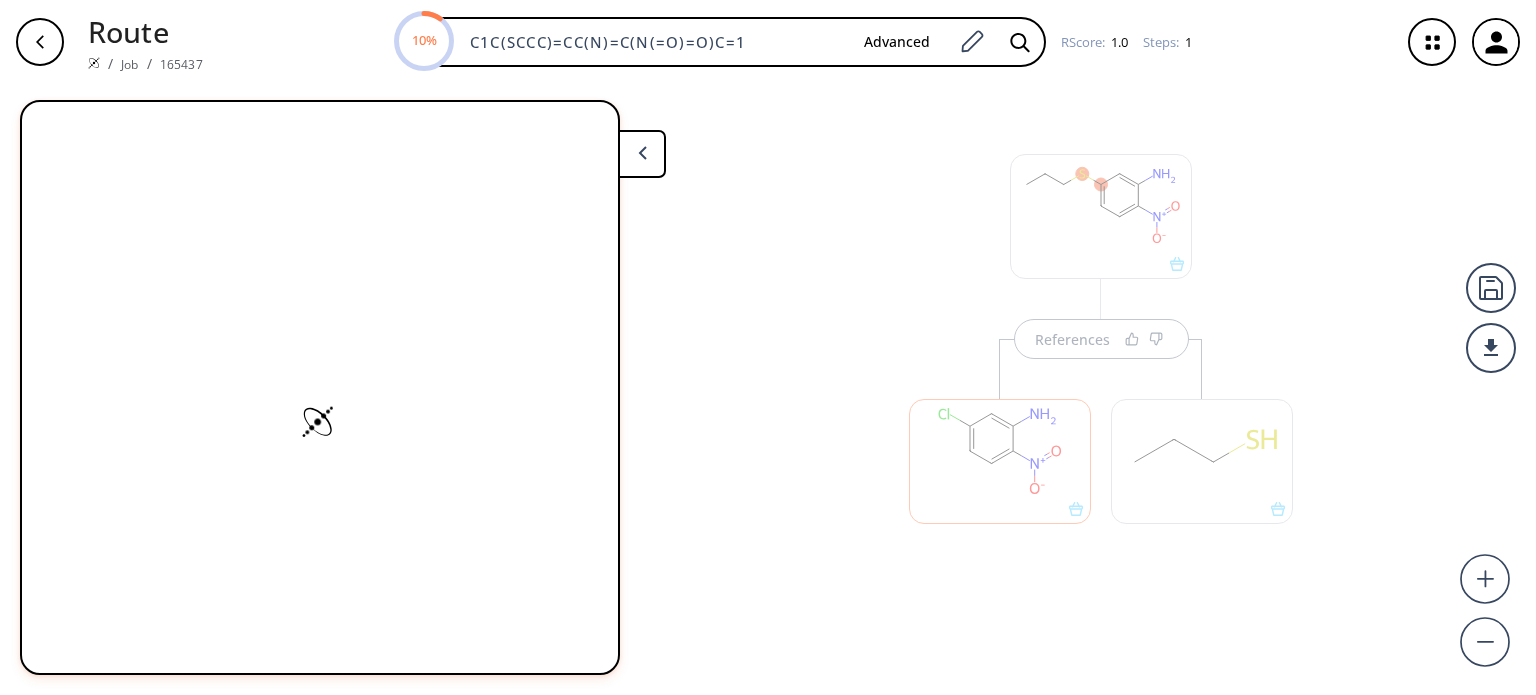 scroll, scrollTop: 0, scrollLeft: 0, axis: both 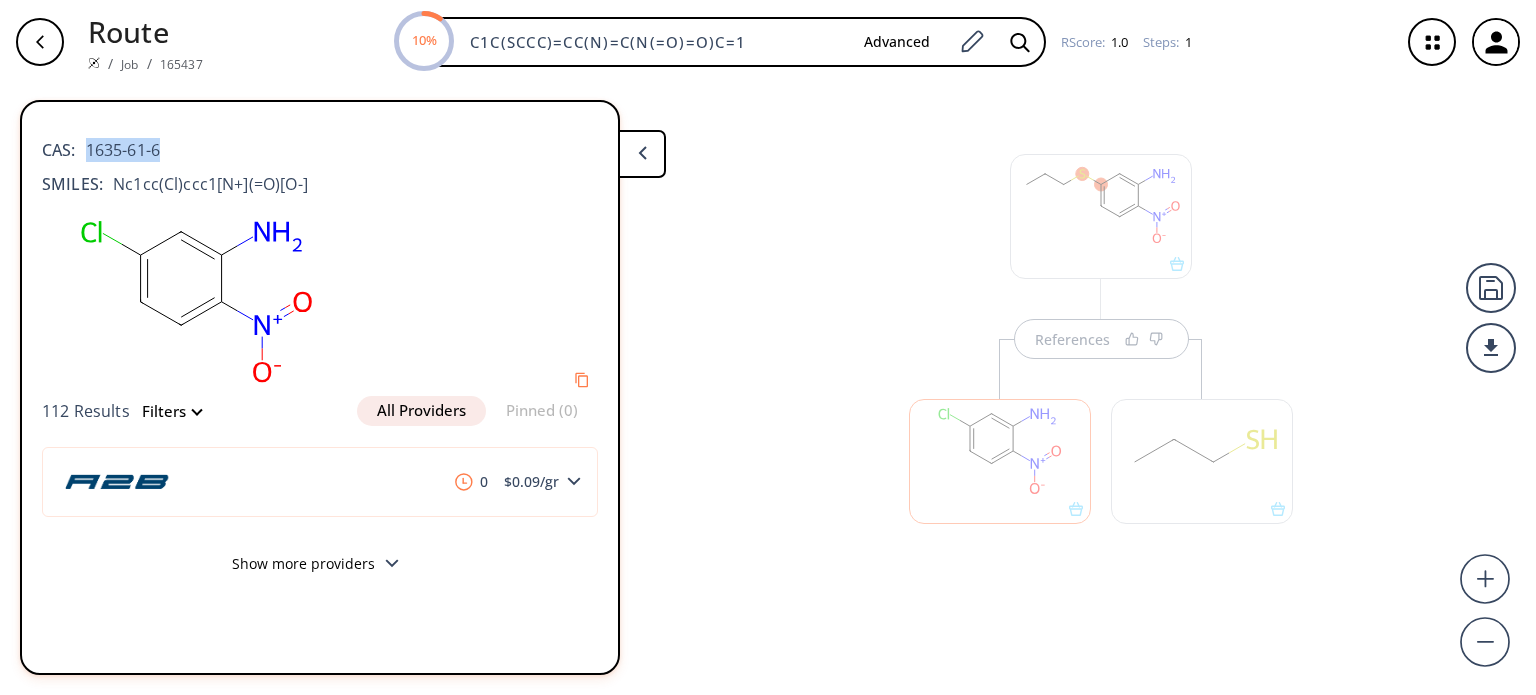 drag, startPoint x: 183, startPoint y: 147, endPoint x: 89, endPoint y: 154, distance: 94.26028 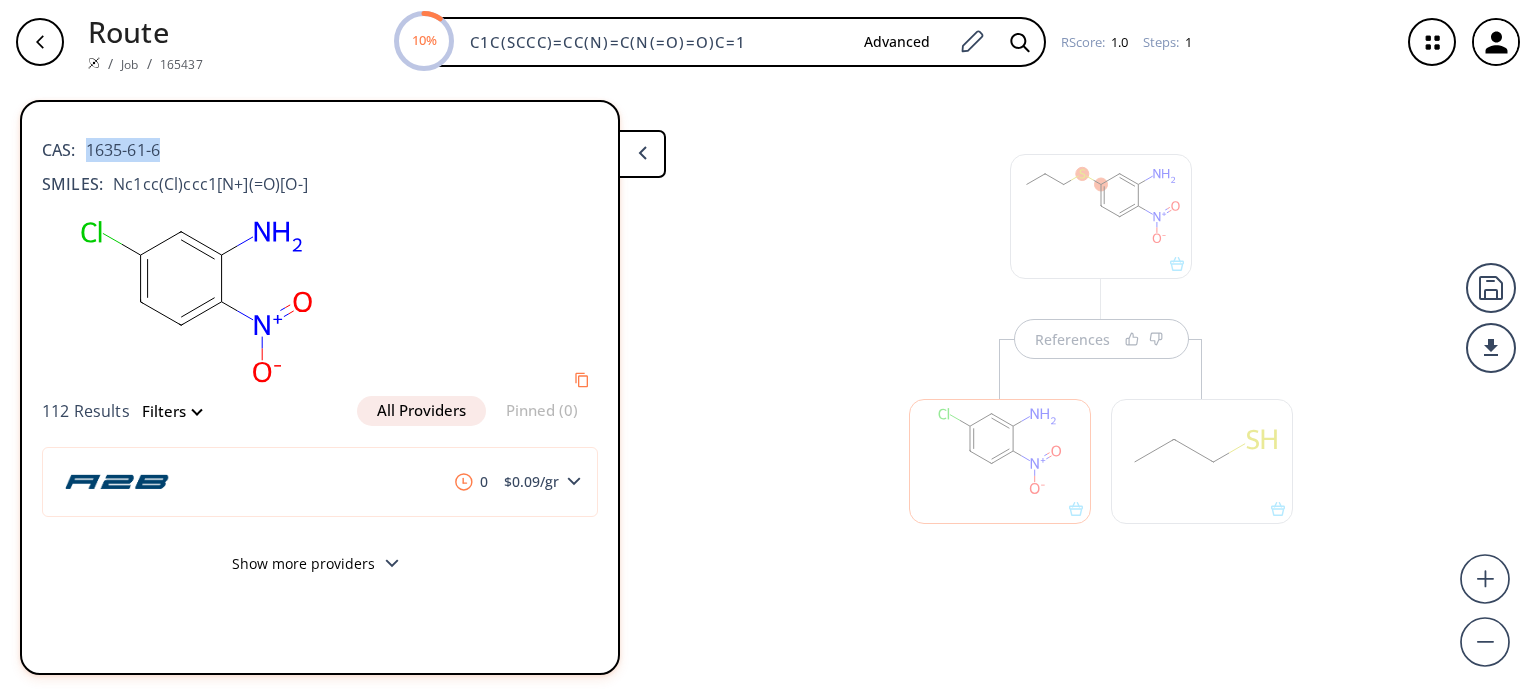click on "CAS: 1635-61-6" at bounding box center [320, 140] 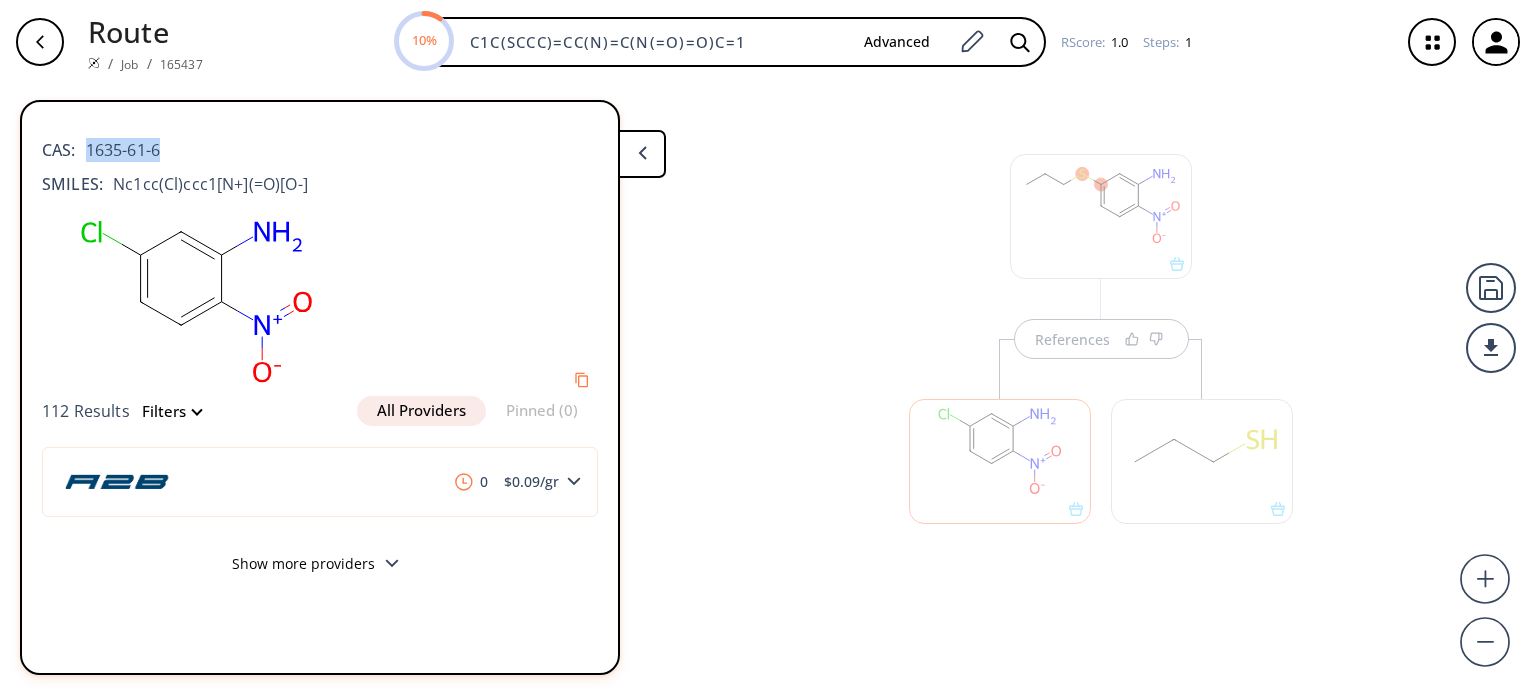 copy on "1635-61-6" 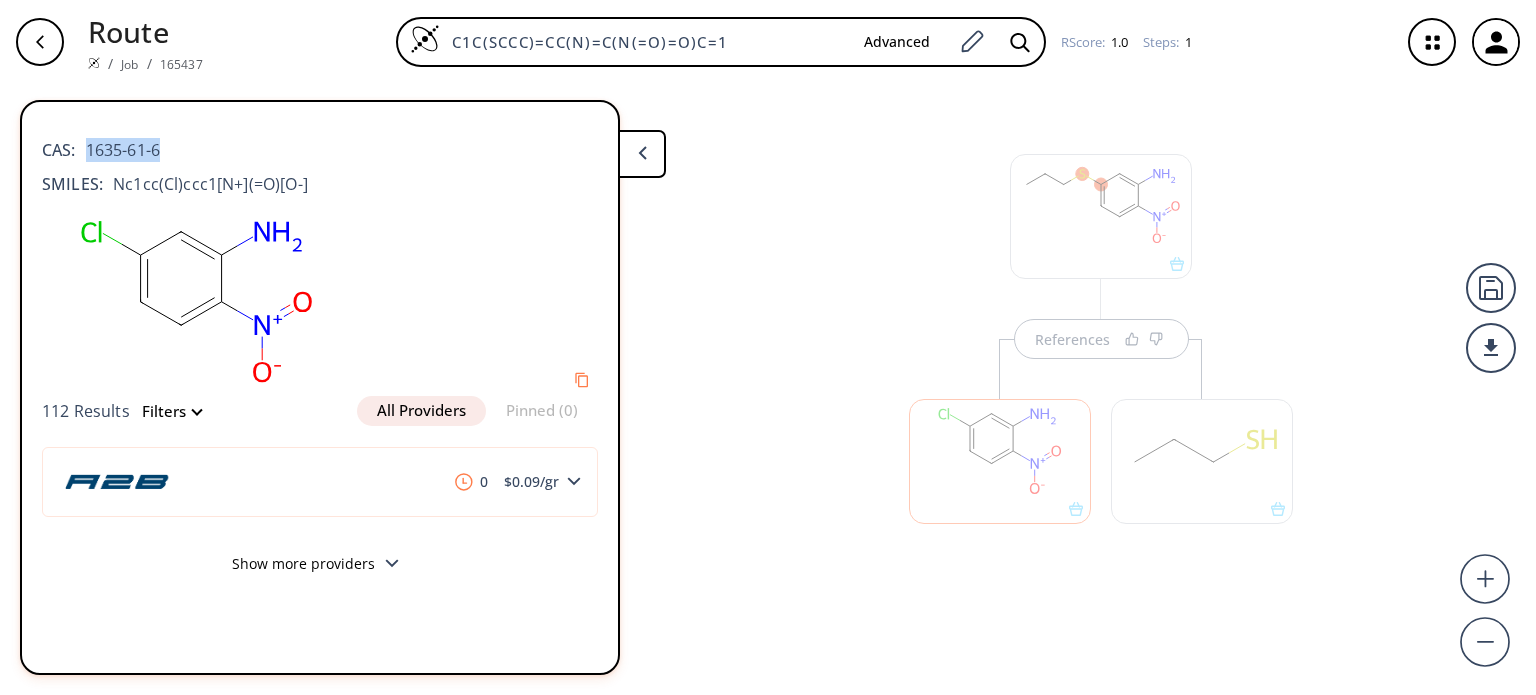 copy on "1635-61-6" 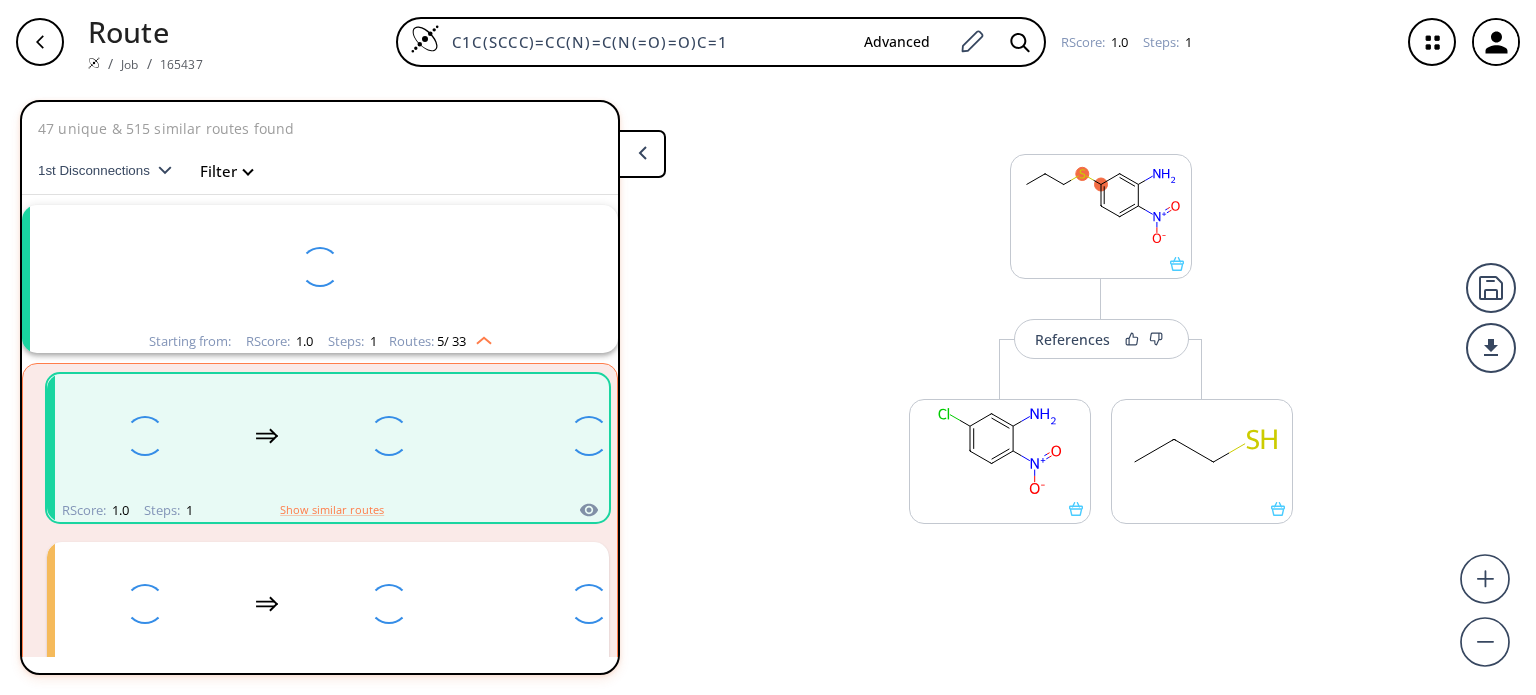 scroll, scrollTop: 44, scrollLeft: 0, axis: vertical 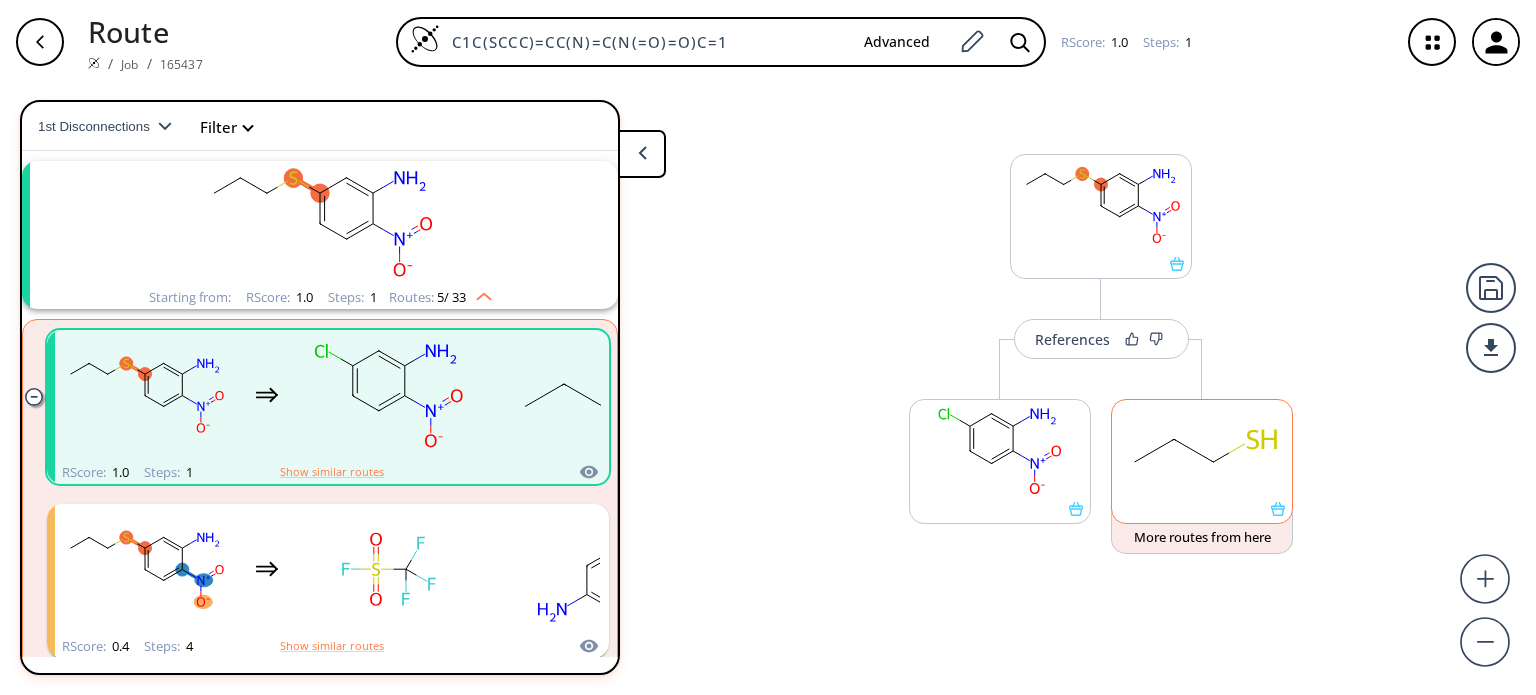 click 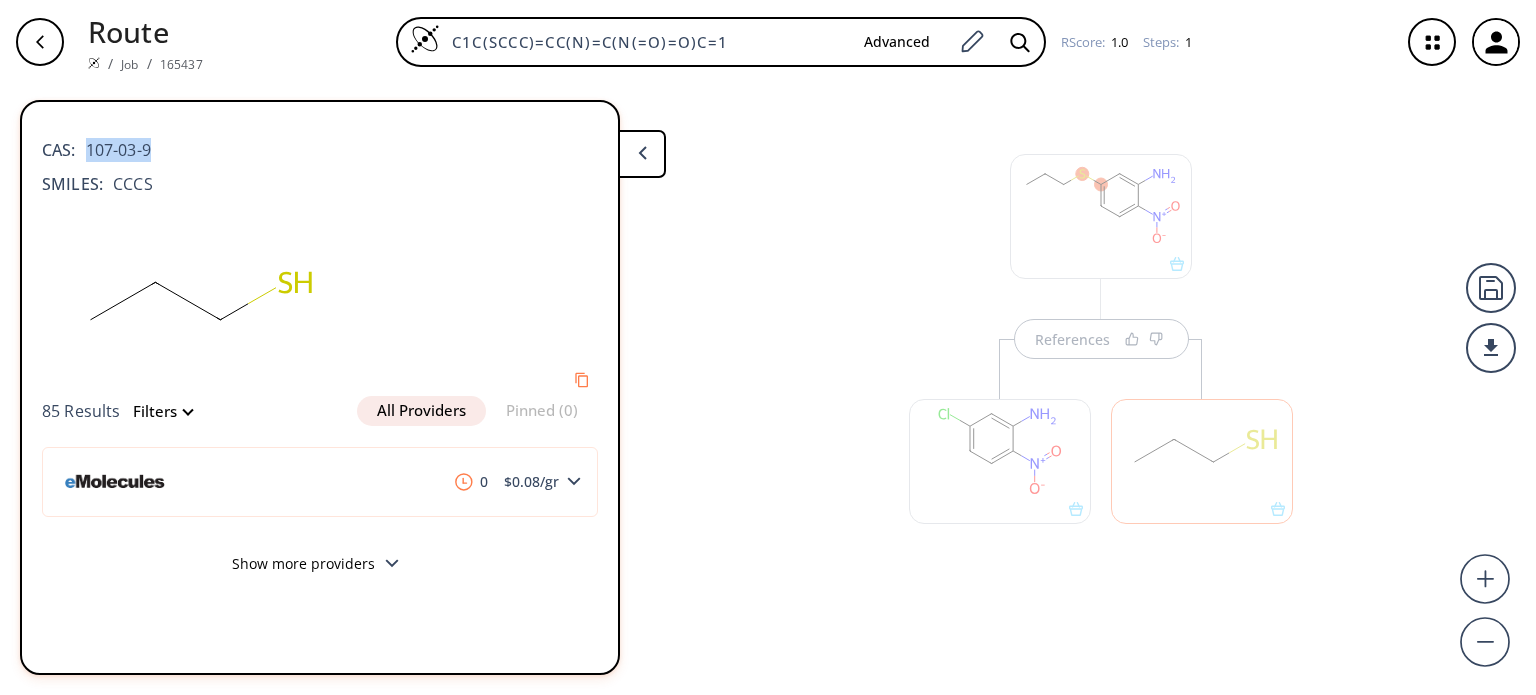 drag, startPoint x: 172, startPoint y: 151, endPoint x: 108, endPoint y: 153, distance: 64.03124 